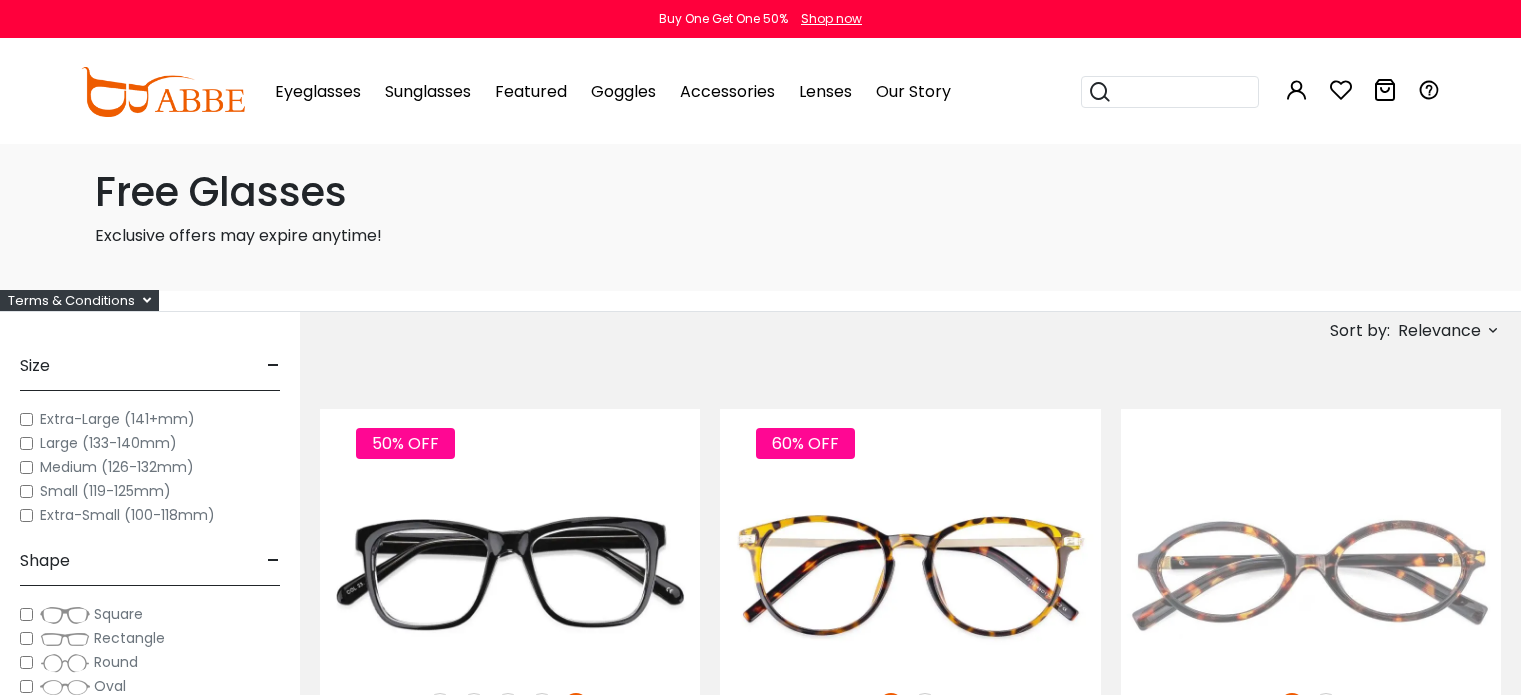 scroll, scrollTop: 0, scrollLeft: 0, axis: both 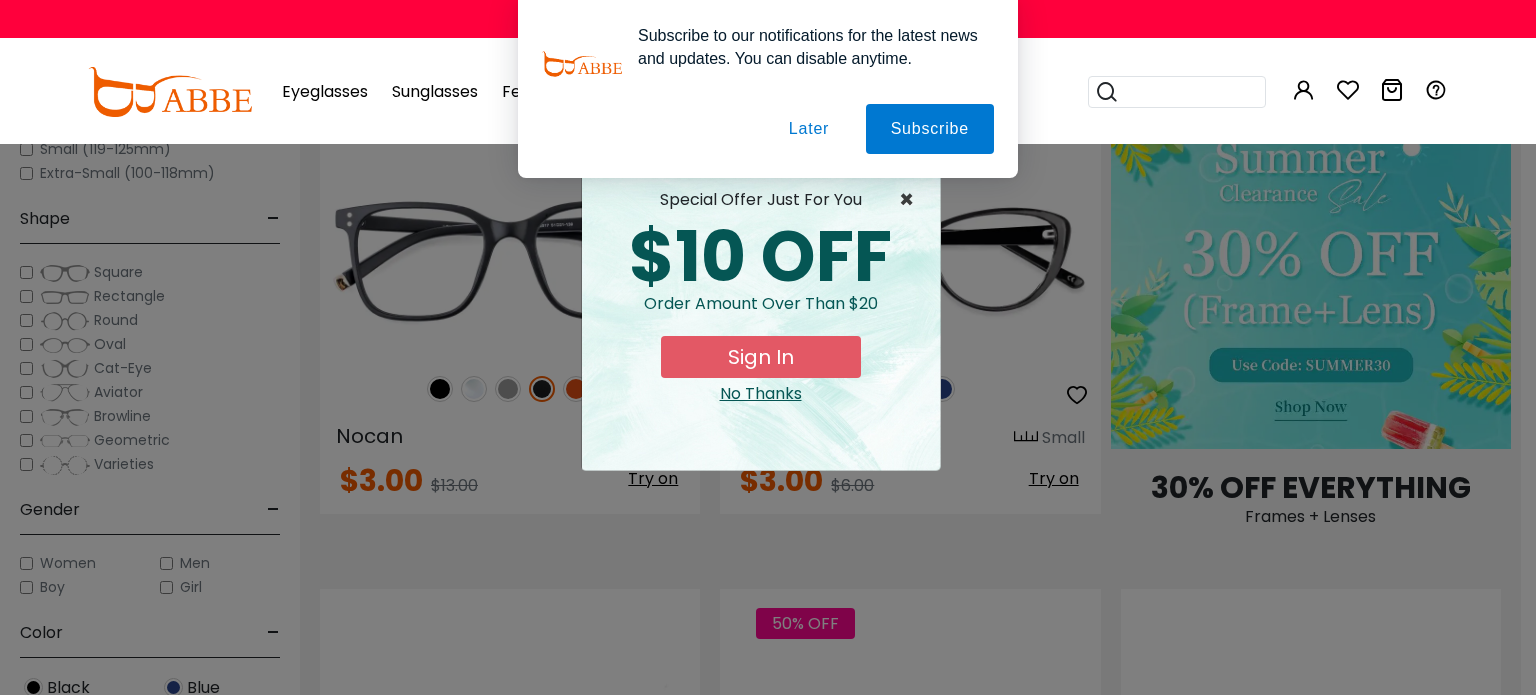 click on "×" at bounding box center [911, 200] 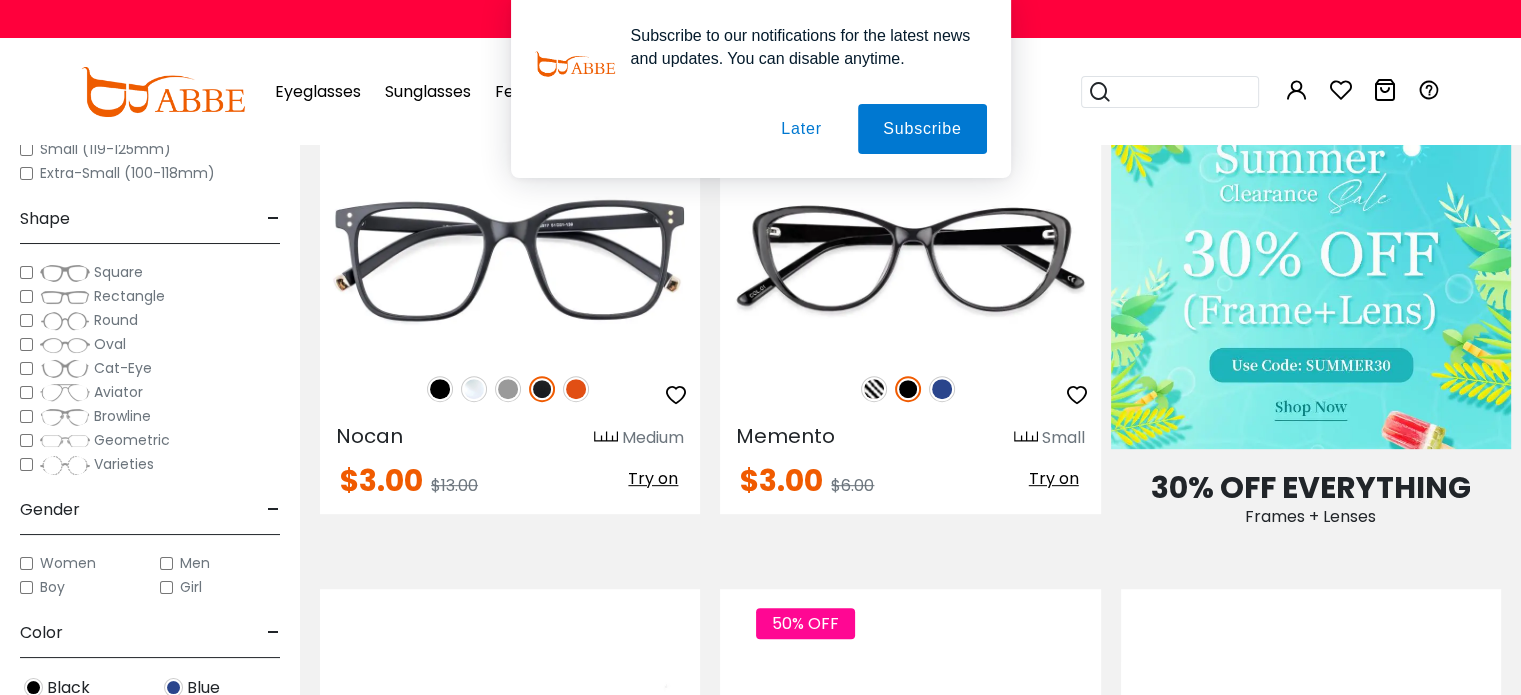 click on "Later" at bounding box center (0, 0) 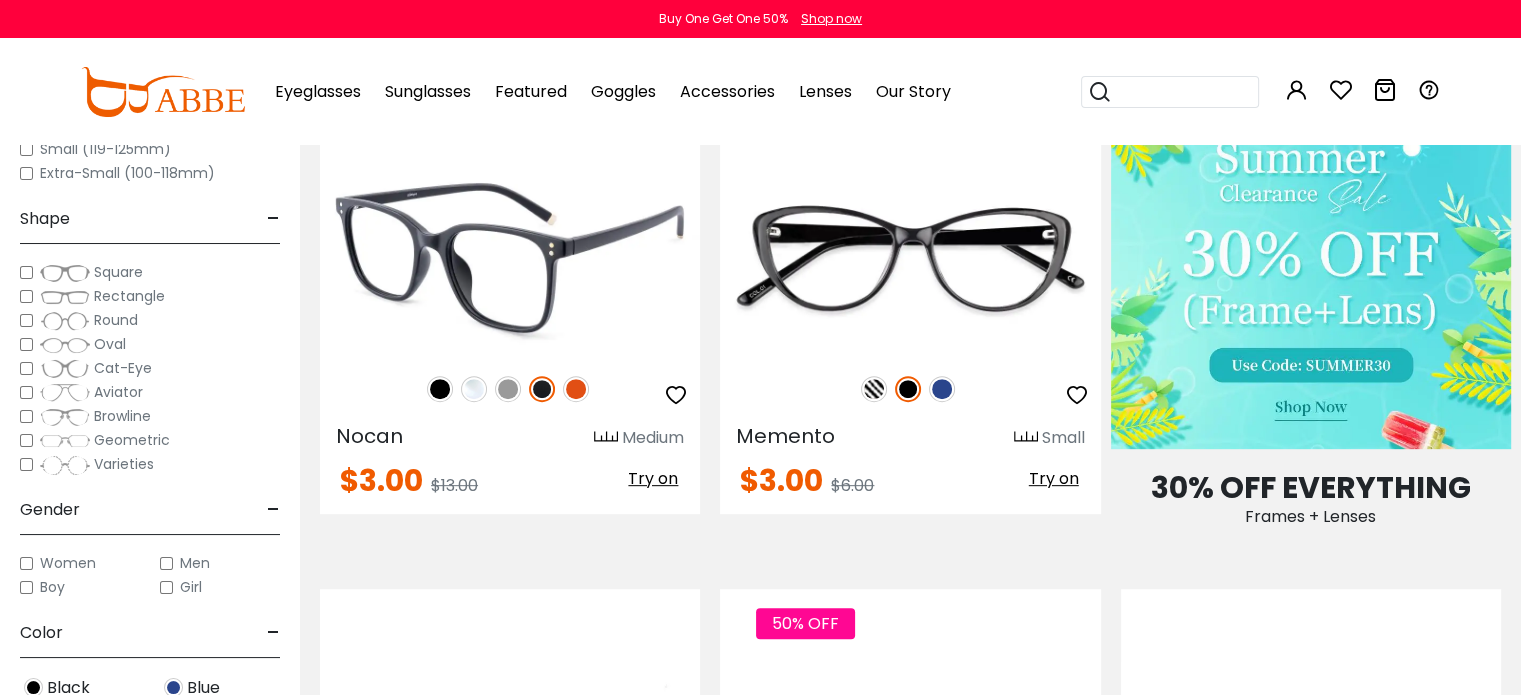click at bounding box center [576, 389] 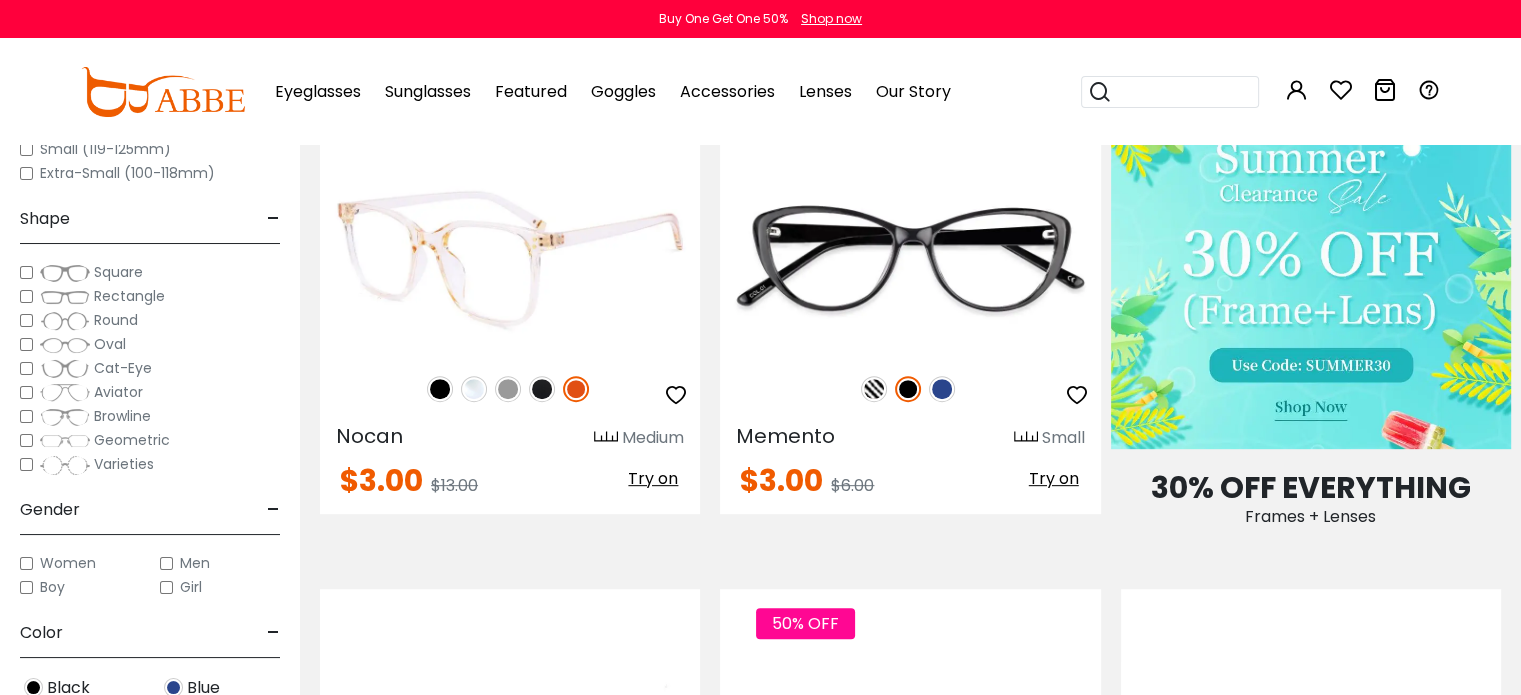 click at bounding box center [542, 389] 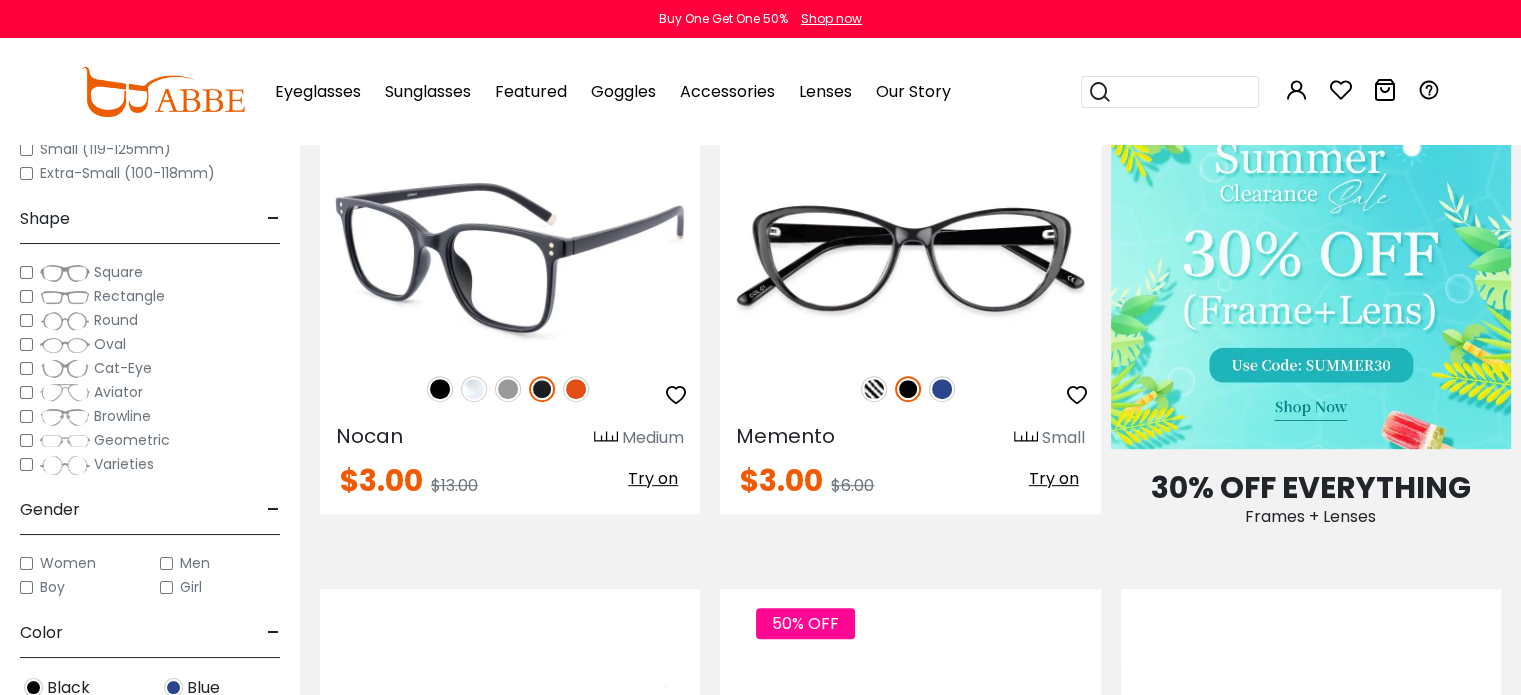click at bounding box center [508, 389] 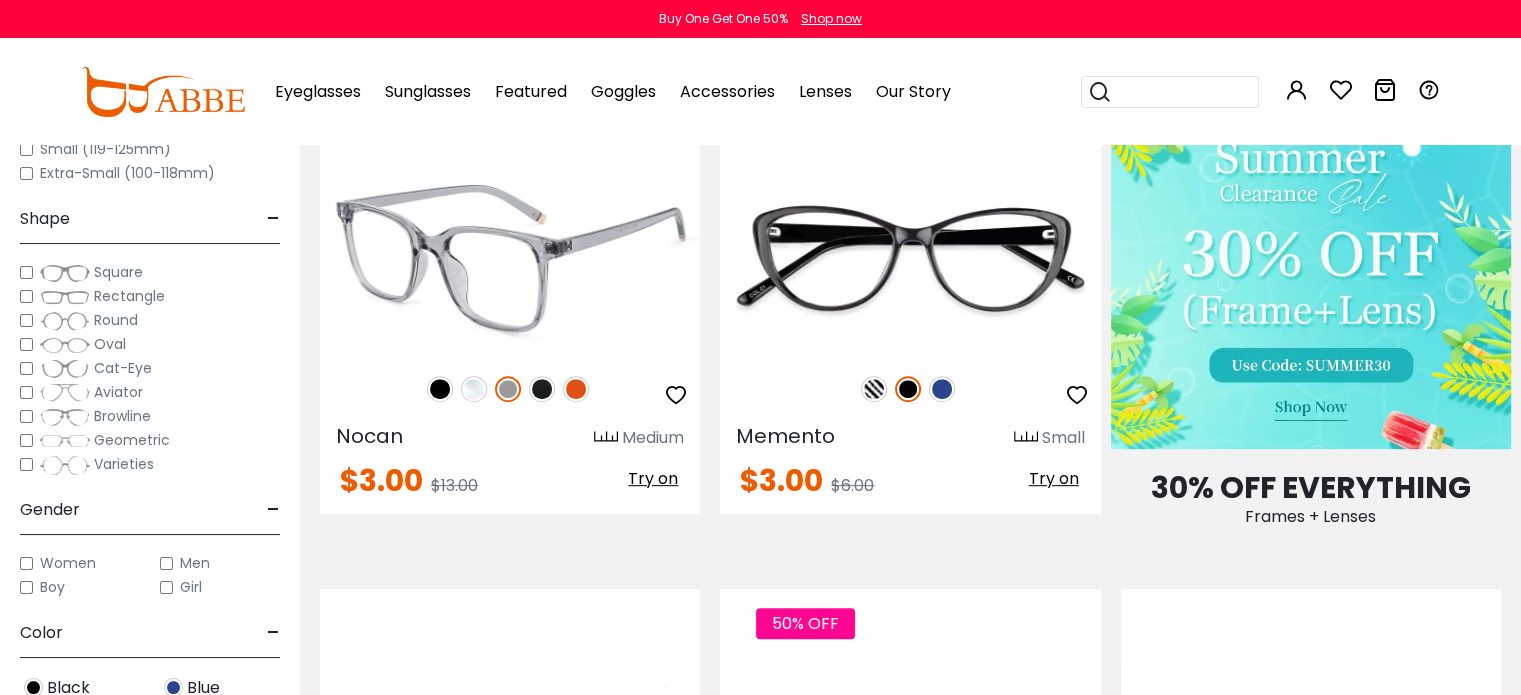 click at bounding box center [474, 389] 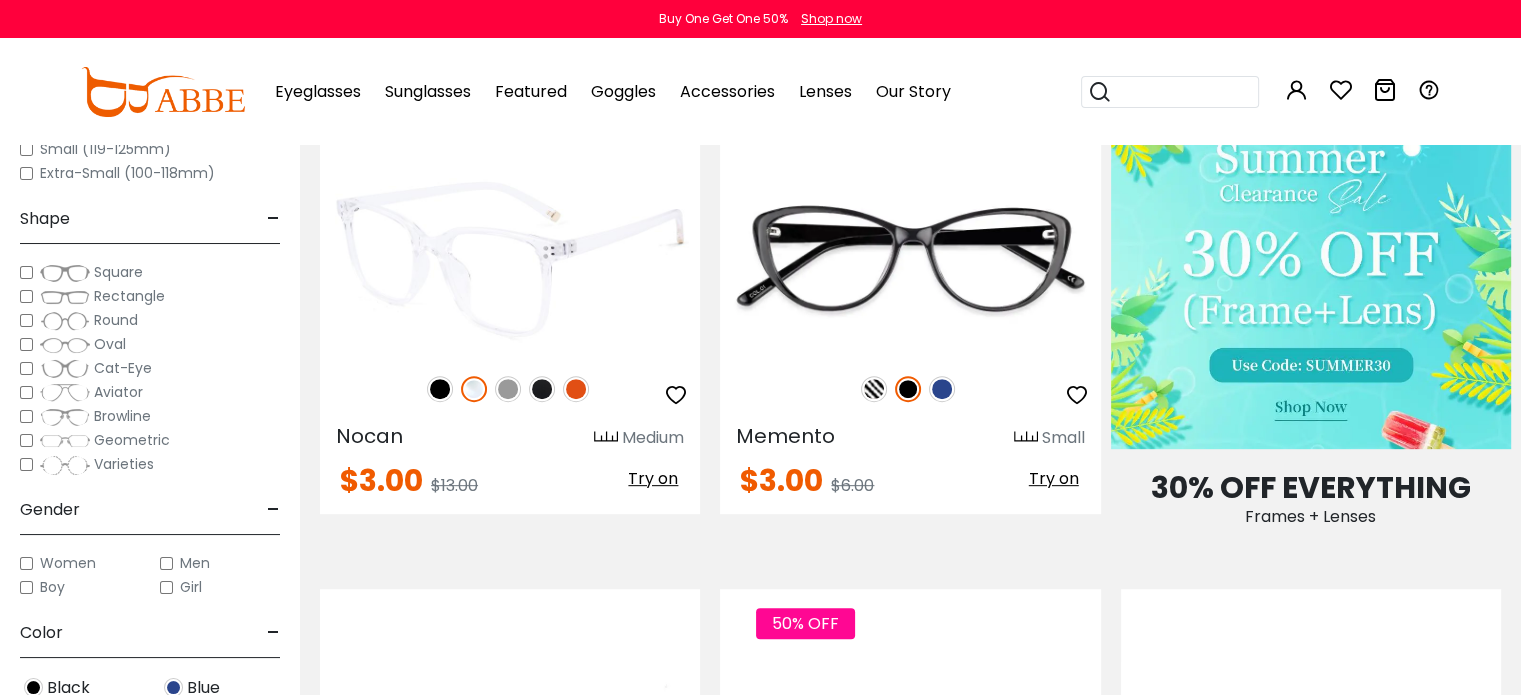 click on "76% OFF" at bounding box center (510, 389) 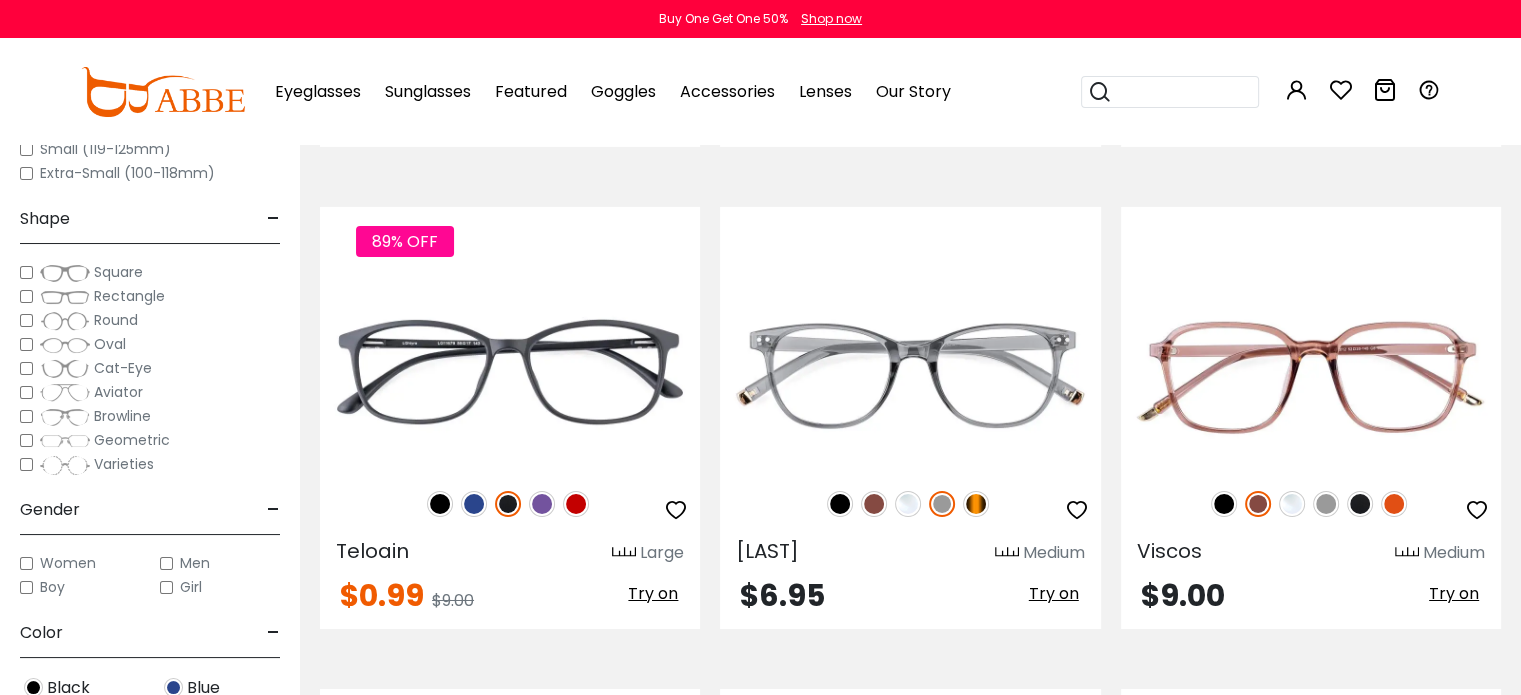 scroll, scrollTop: 7000, scrollLeft: 0, axis: vertical 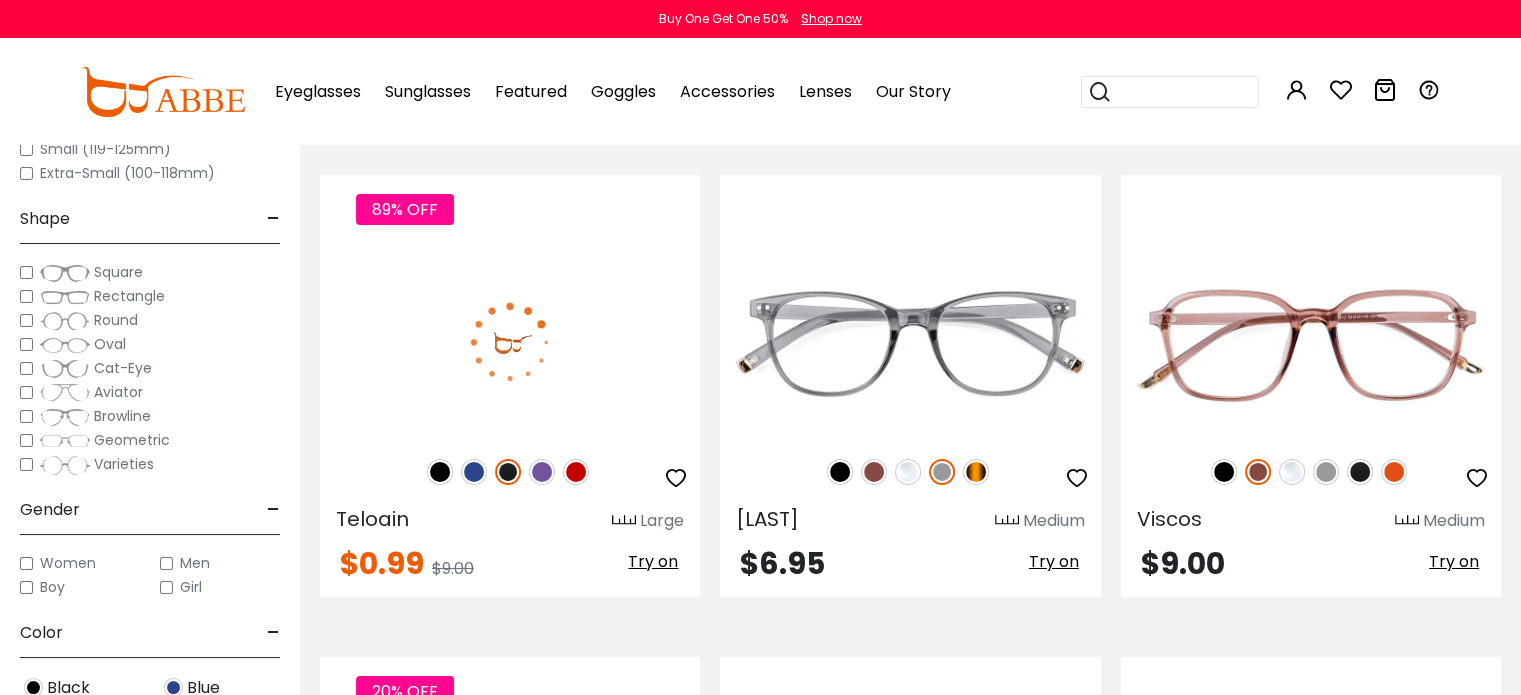 click at bounding box center (474, 472) 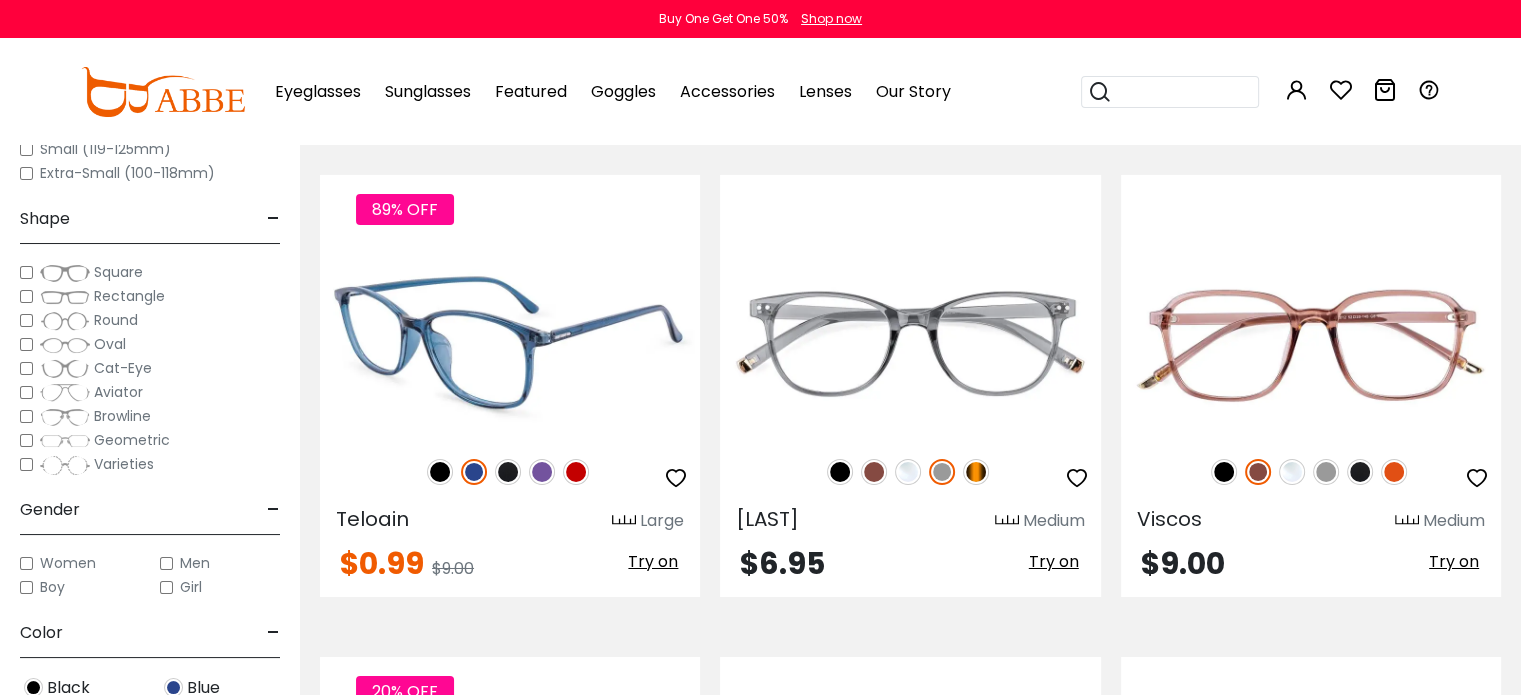 click at bounding box center (576, 472) 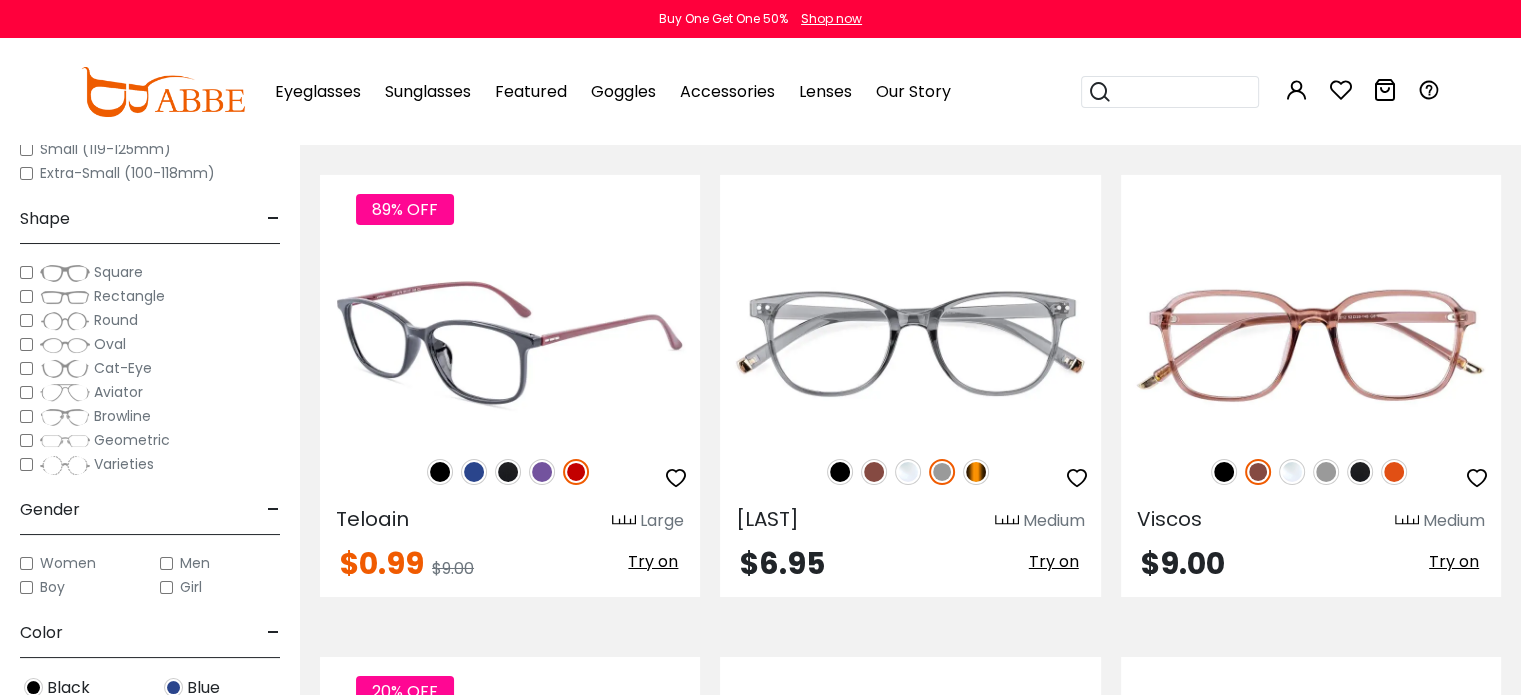 click at bounding box center [542, 472] 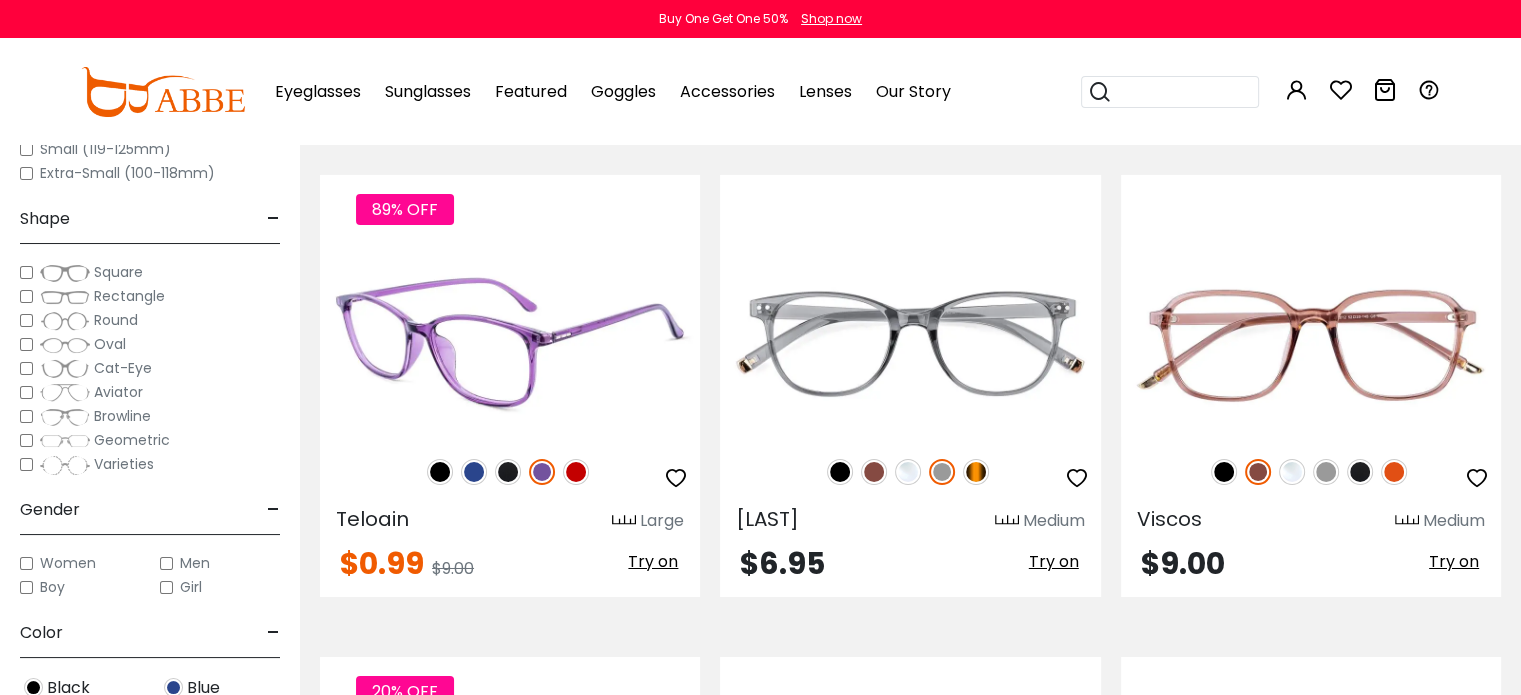 click at bounding box center [508, 472] 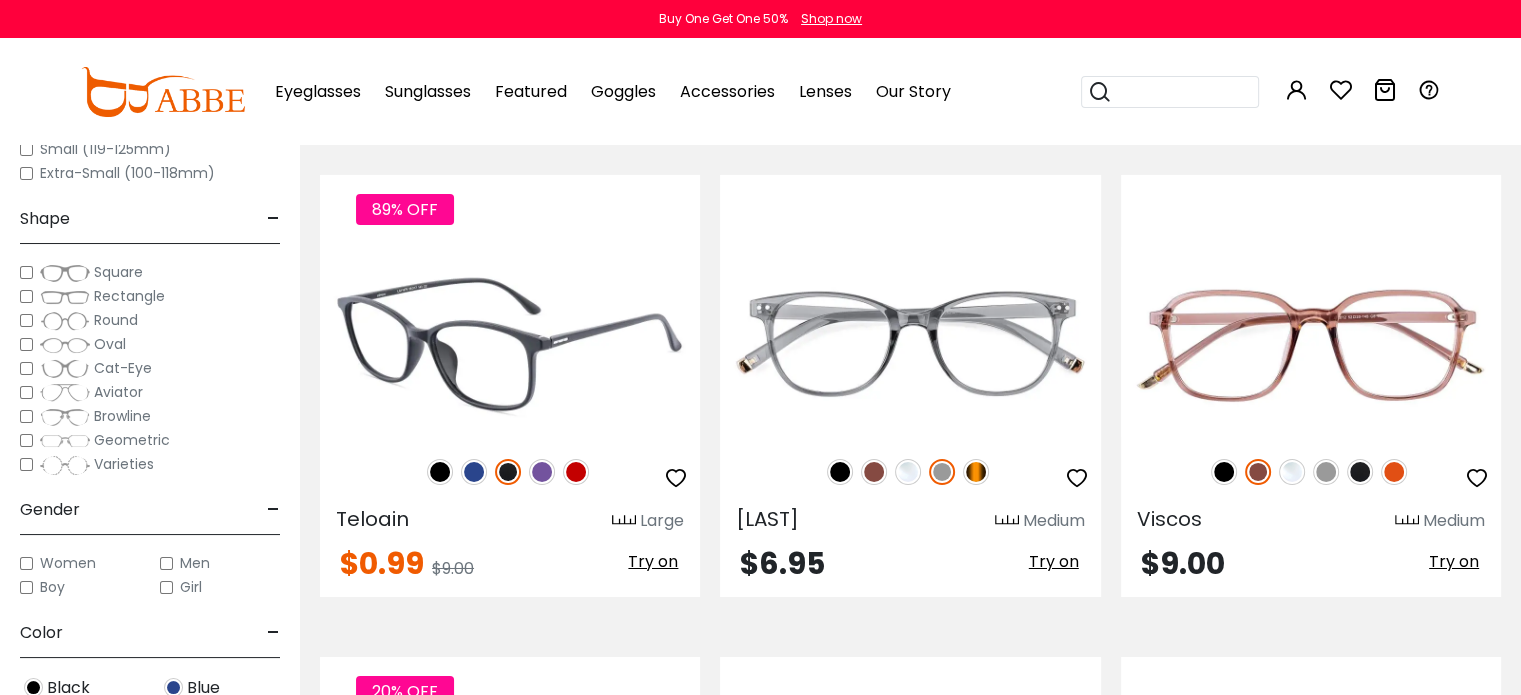 click at bounding box center (474, 472) 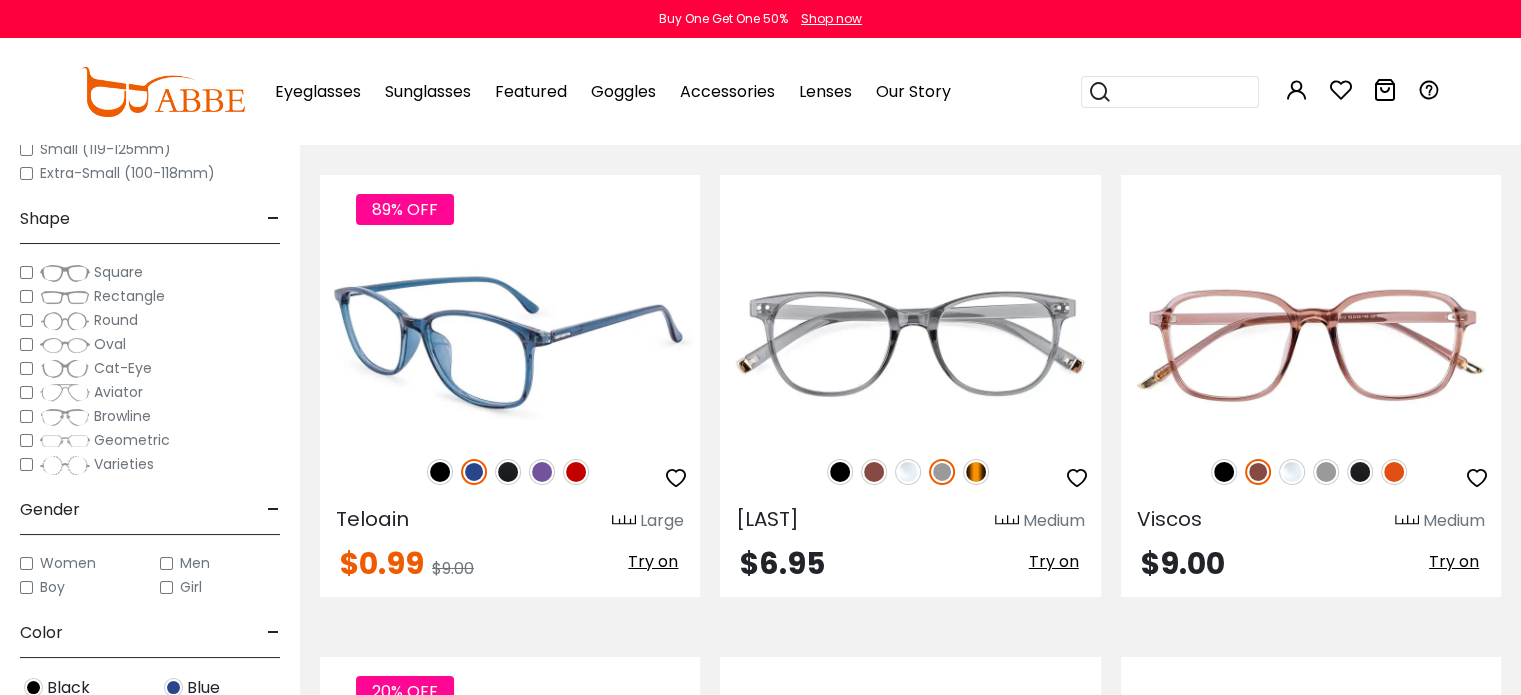 click at bounding box center (440, 472) 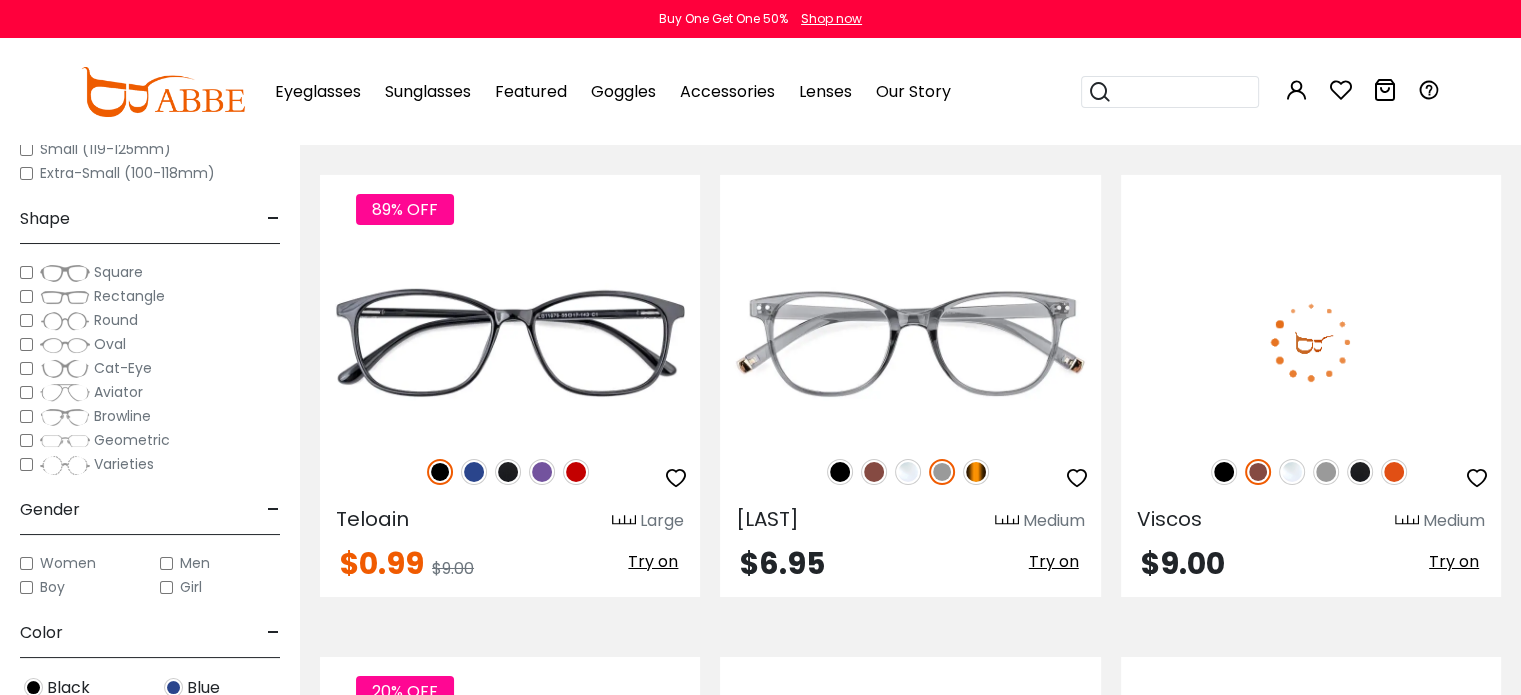 click at bounding box center [1394, 472] 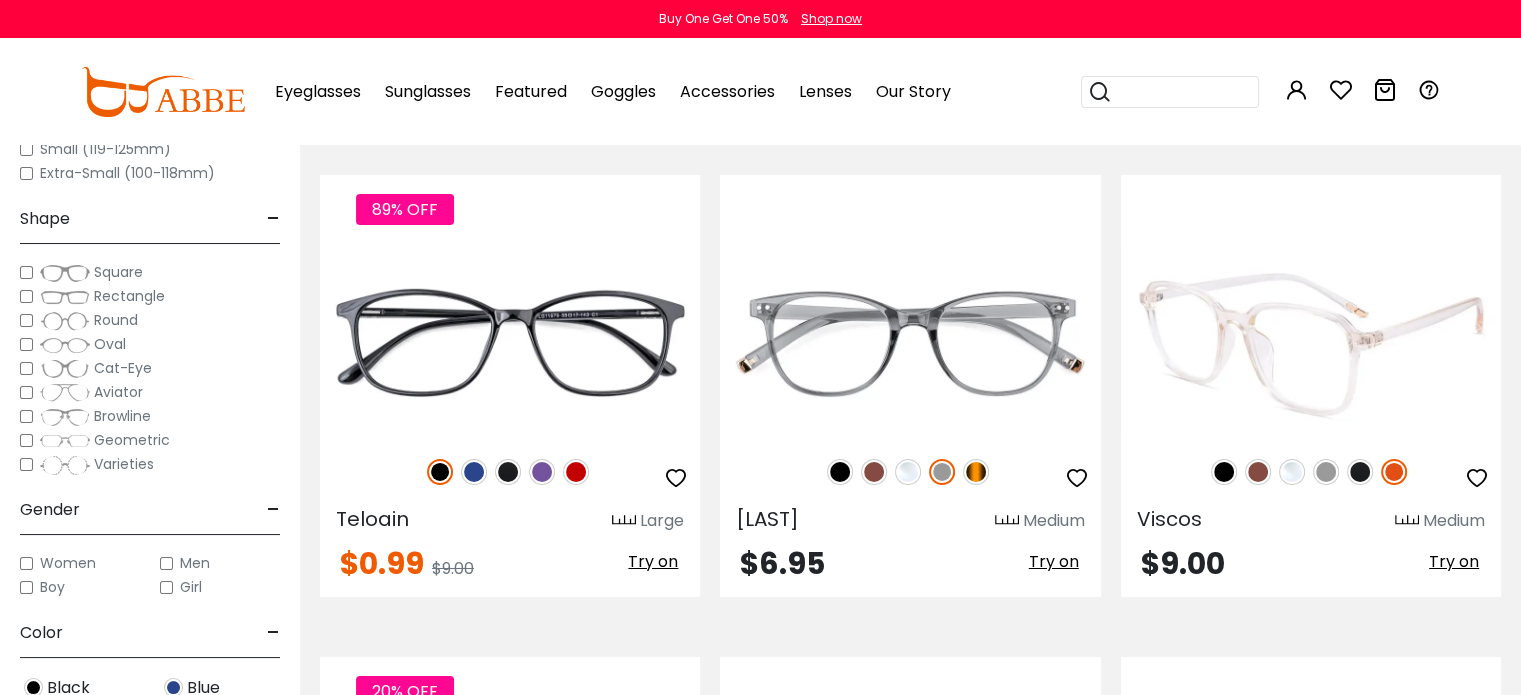 click at bounding box center (1360, 472) 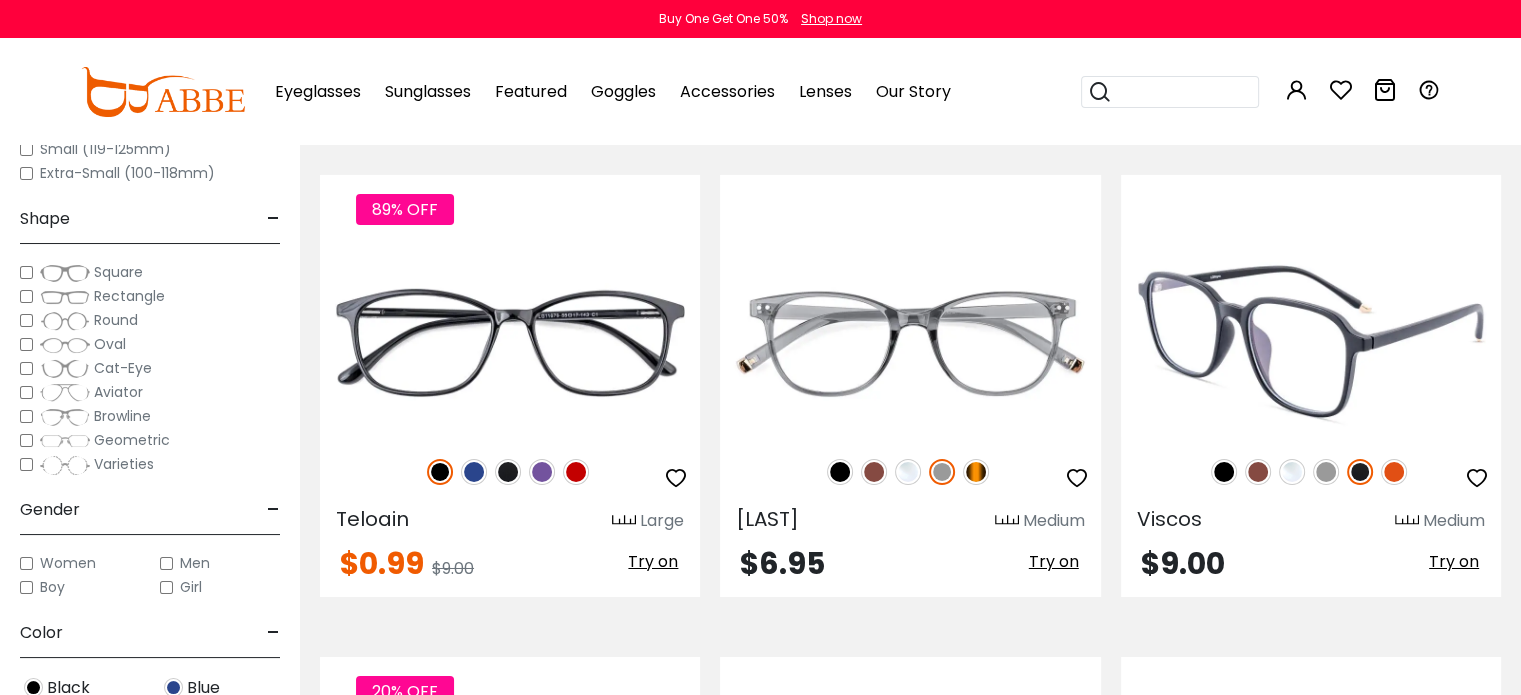 click at bounding box center (1326, 472) 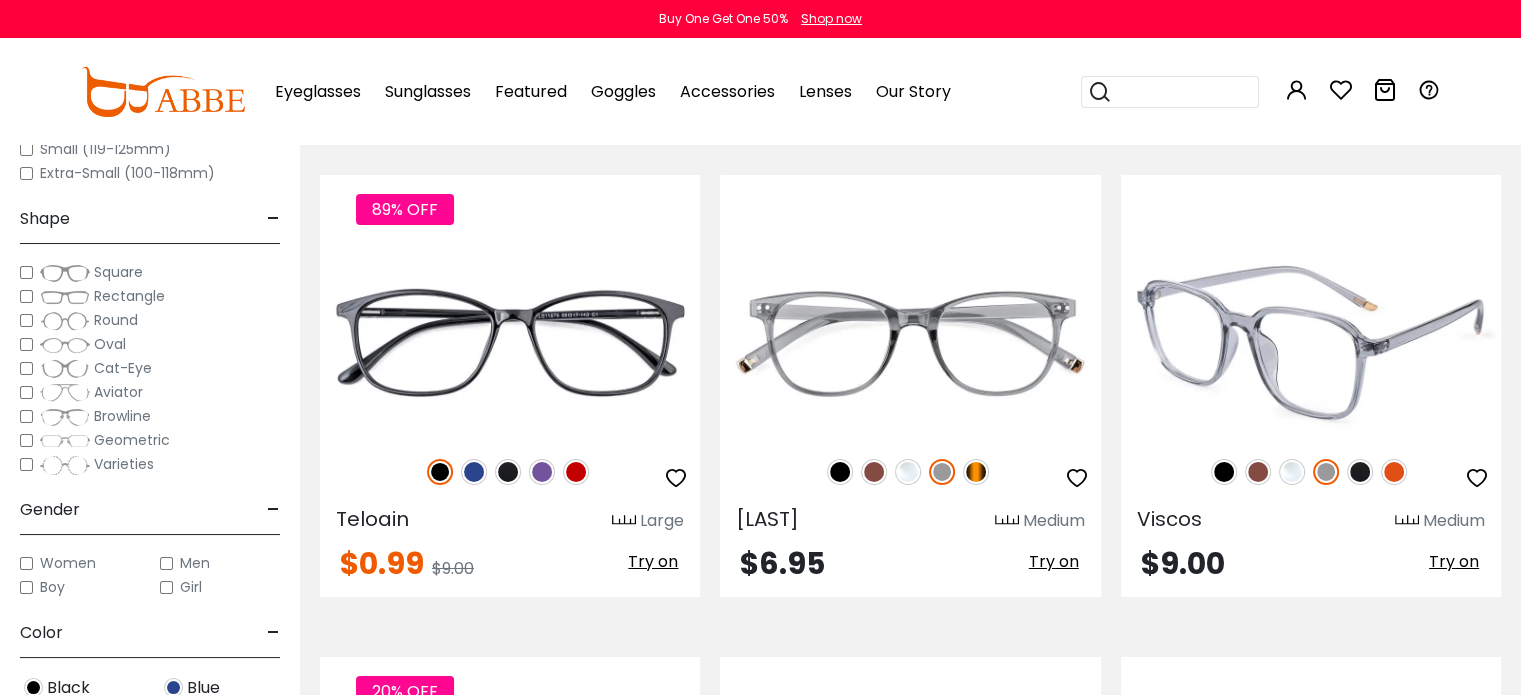 click at bounding box center (1292, 472) 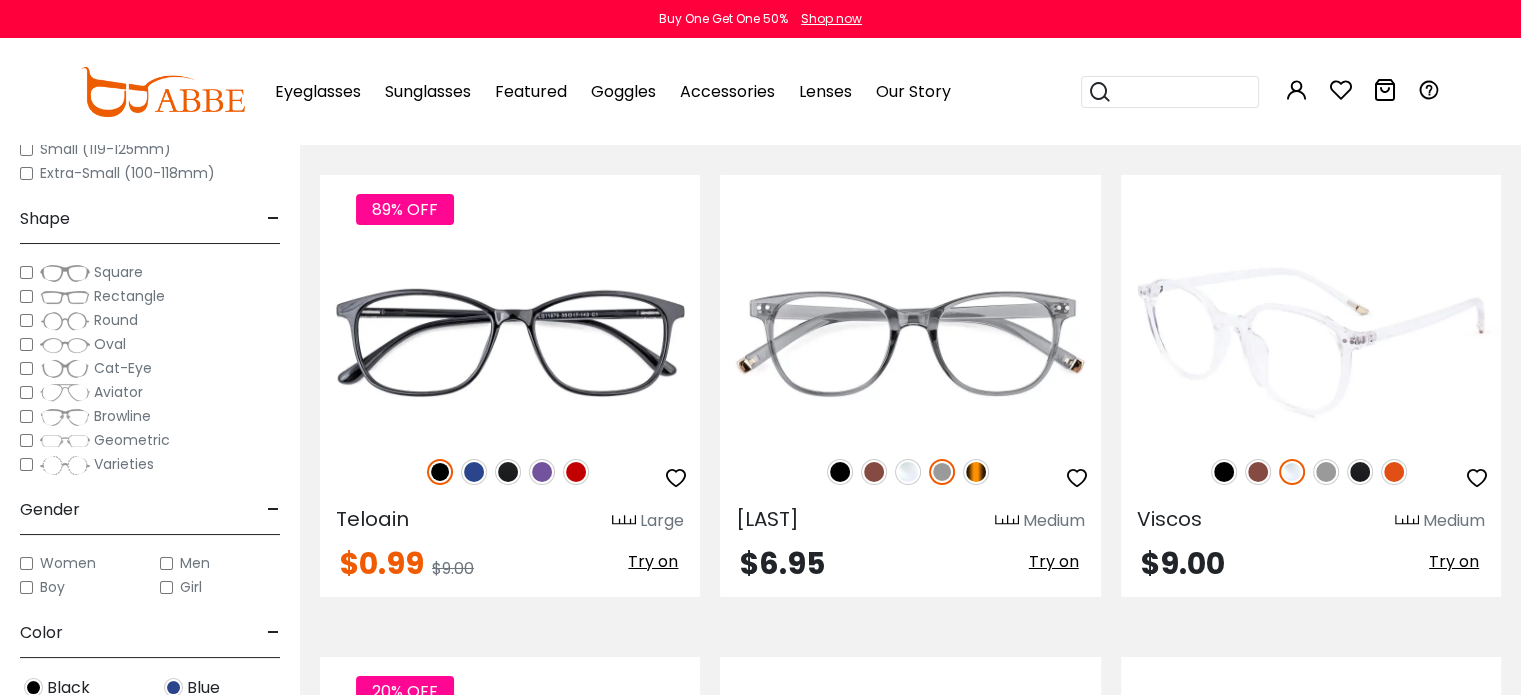 click at bounding box center [1258, 472] 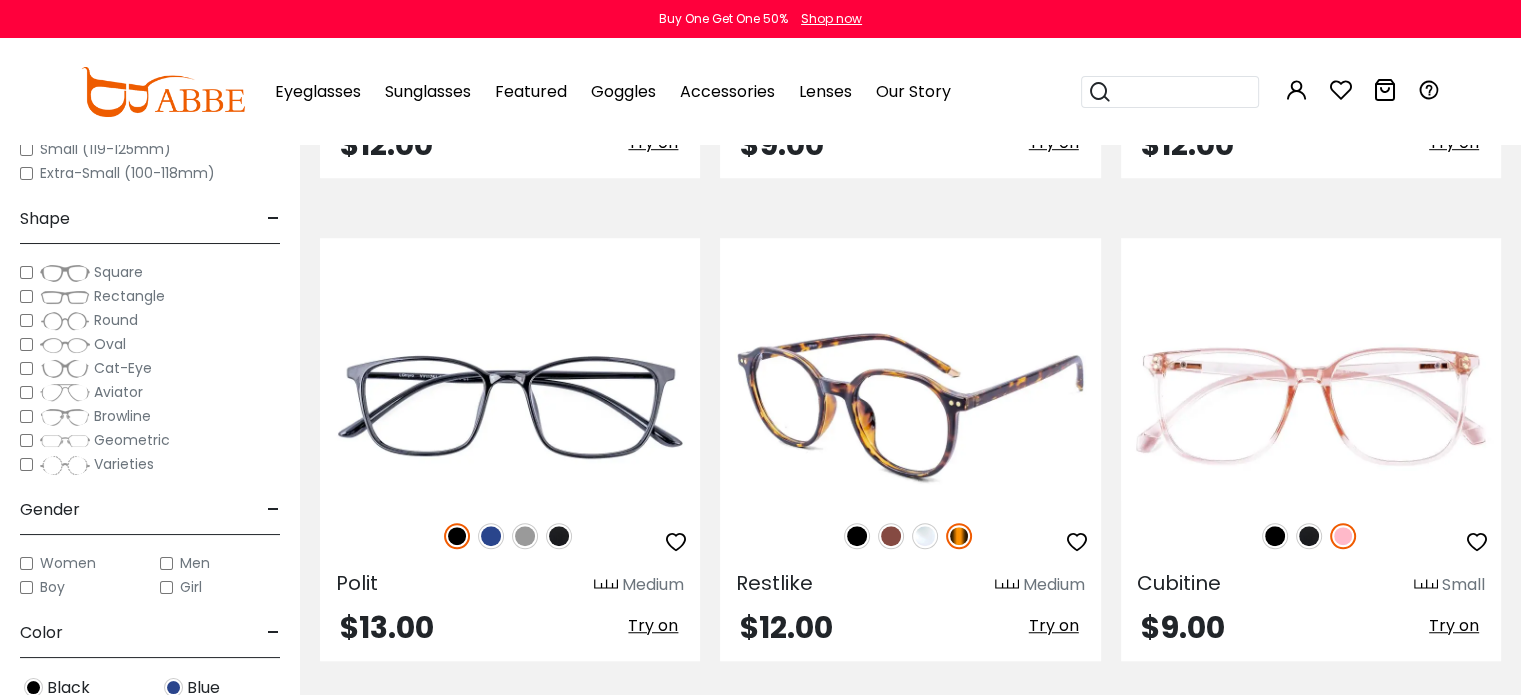 scroll, scrollTop: 8900, scrollLeft: 0, axis: vertical 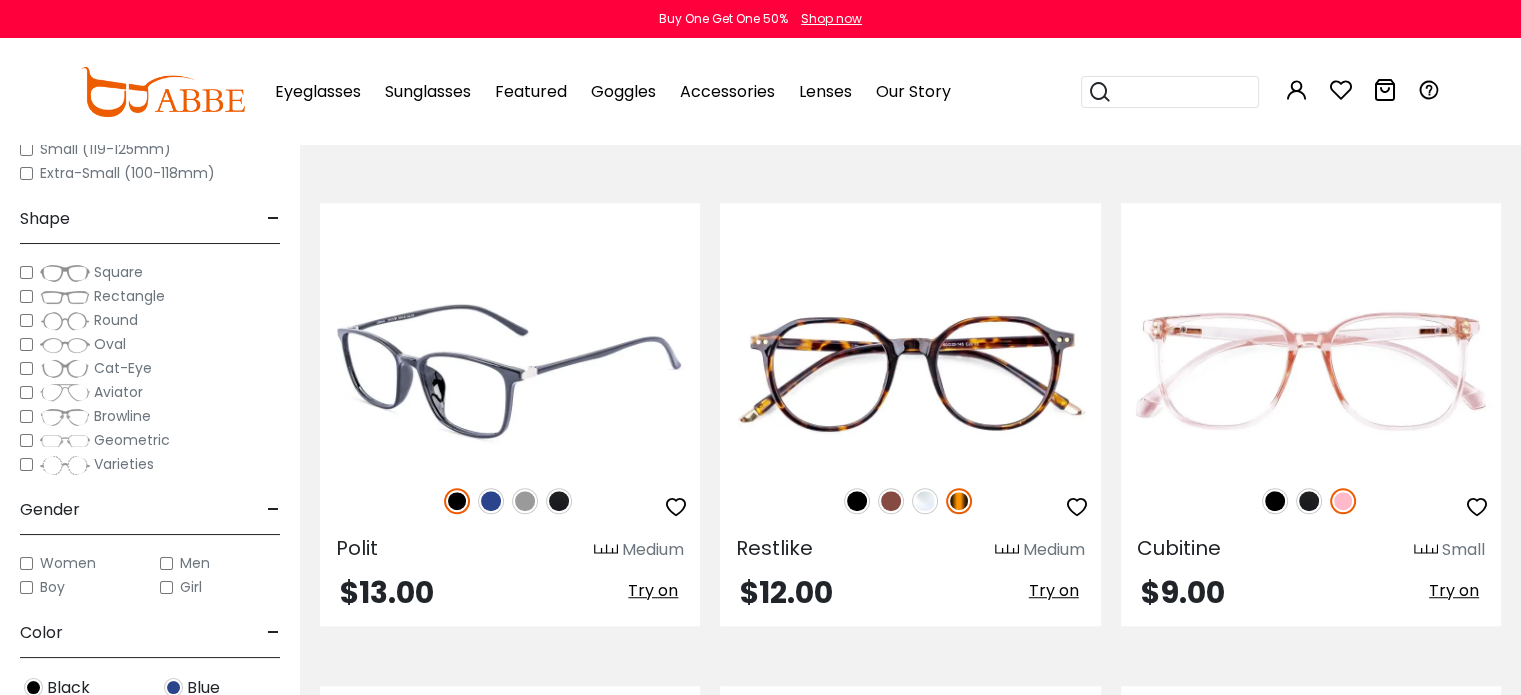 click at bounding box center (491, 501) 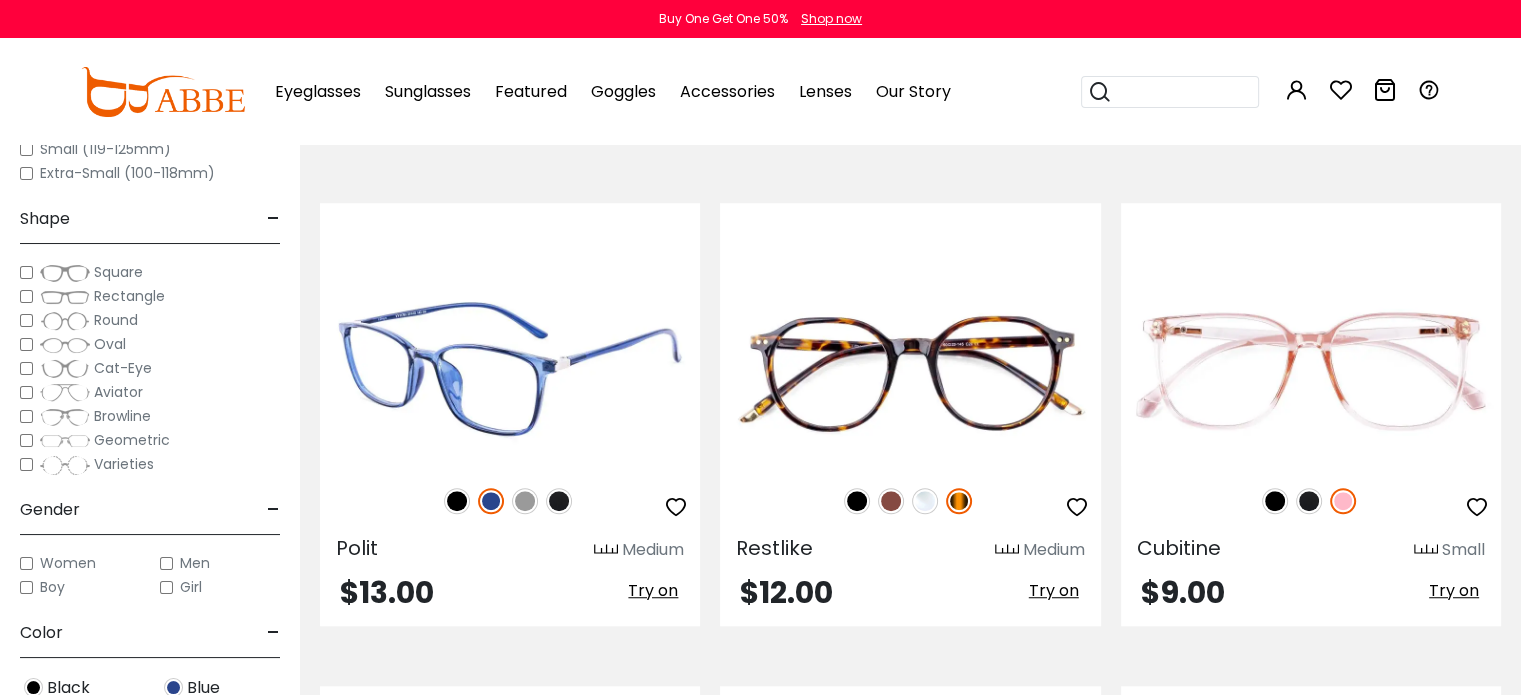 click on "Try on" at bounding box center (653, 590) 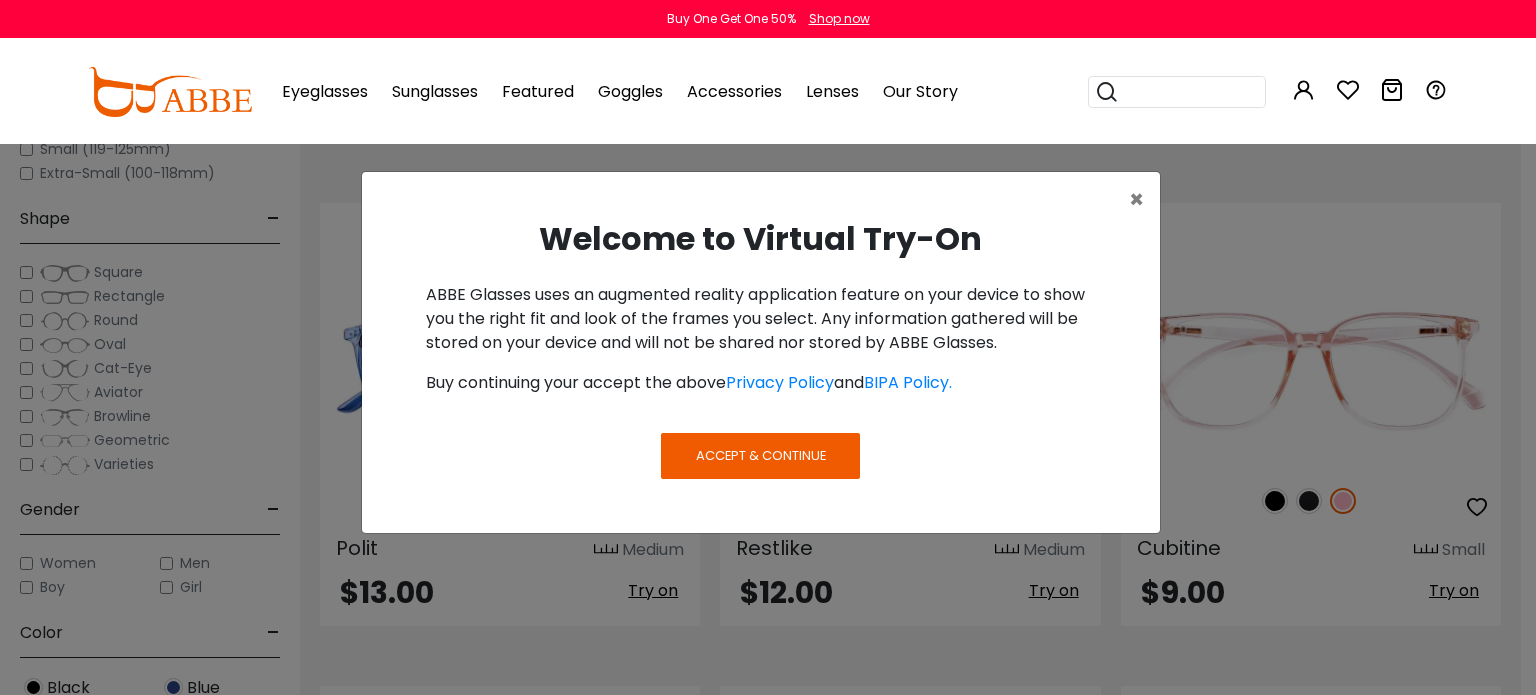 click on "Accept & Continue" at bounding box center [760, 456] 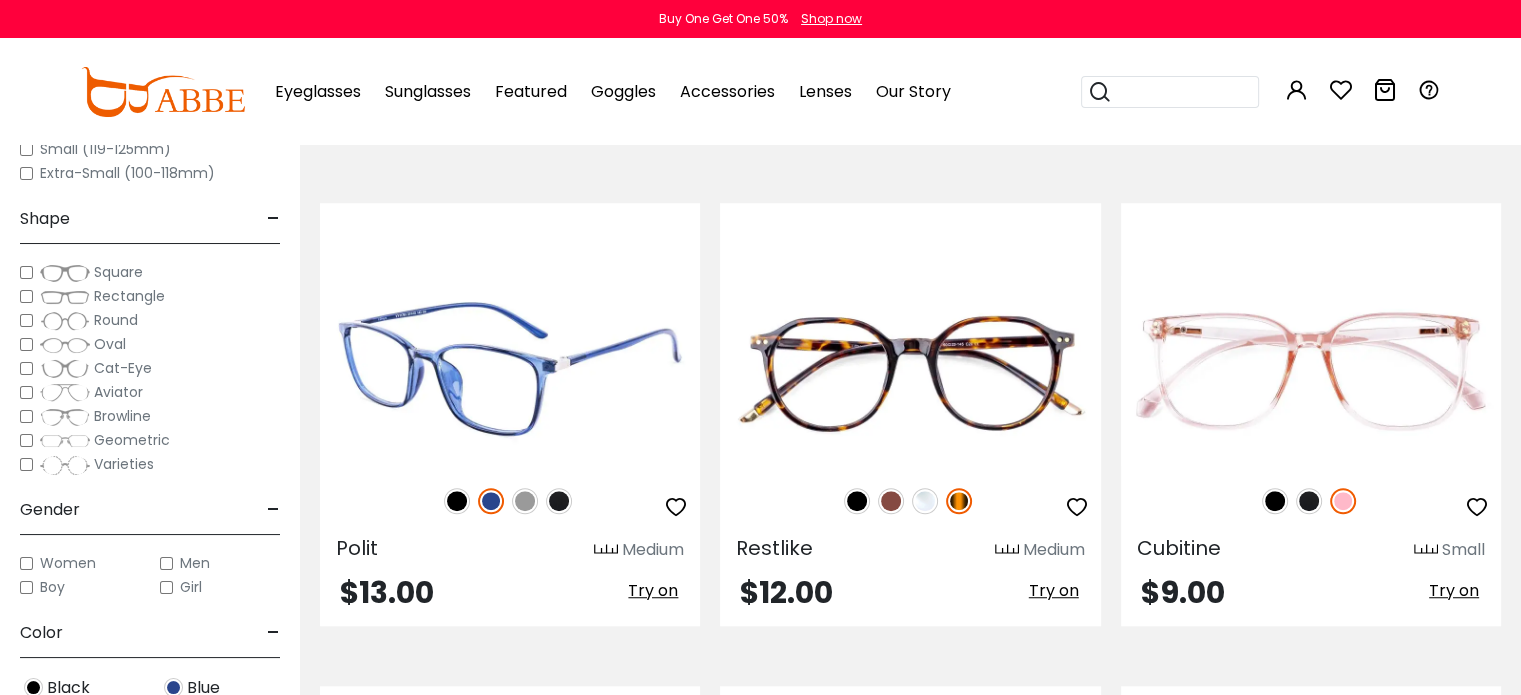 click on "Try on" at bounding box center [653, 590] 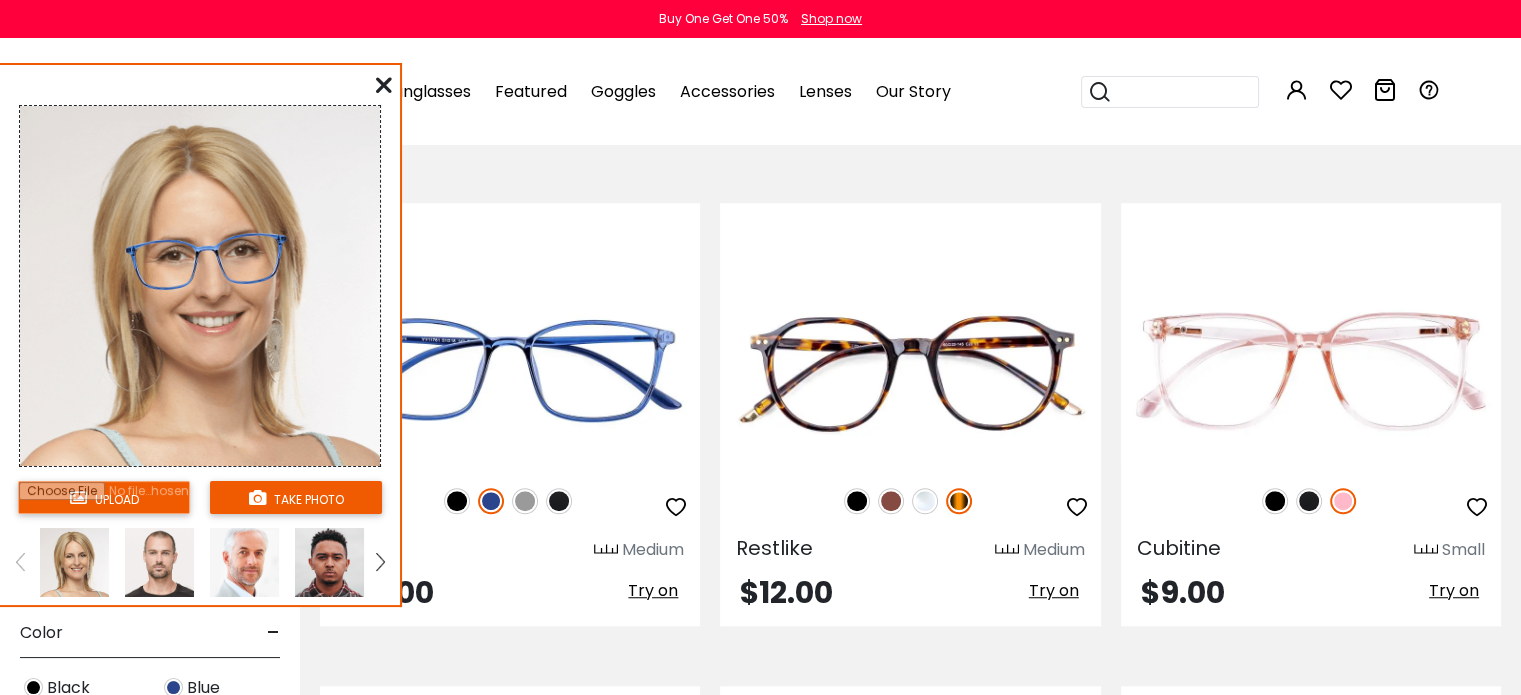 click at bounding box center [104, 497] 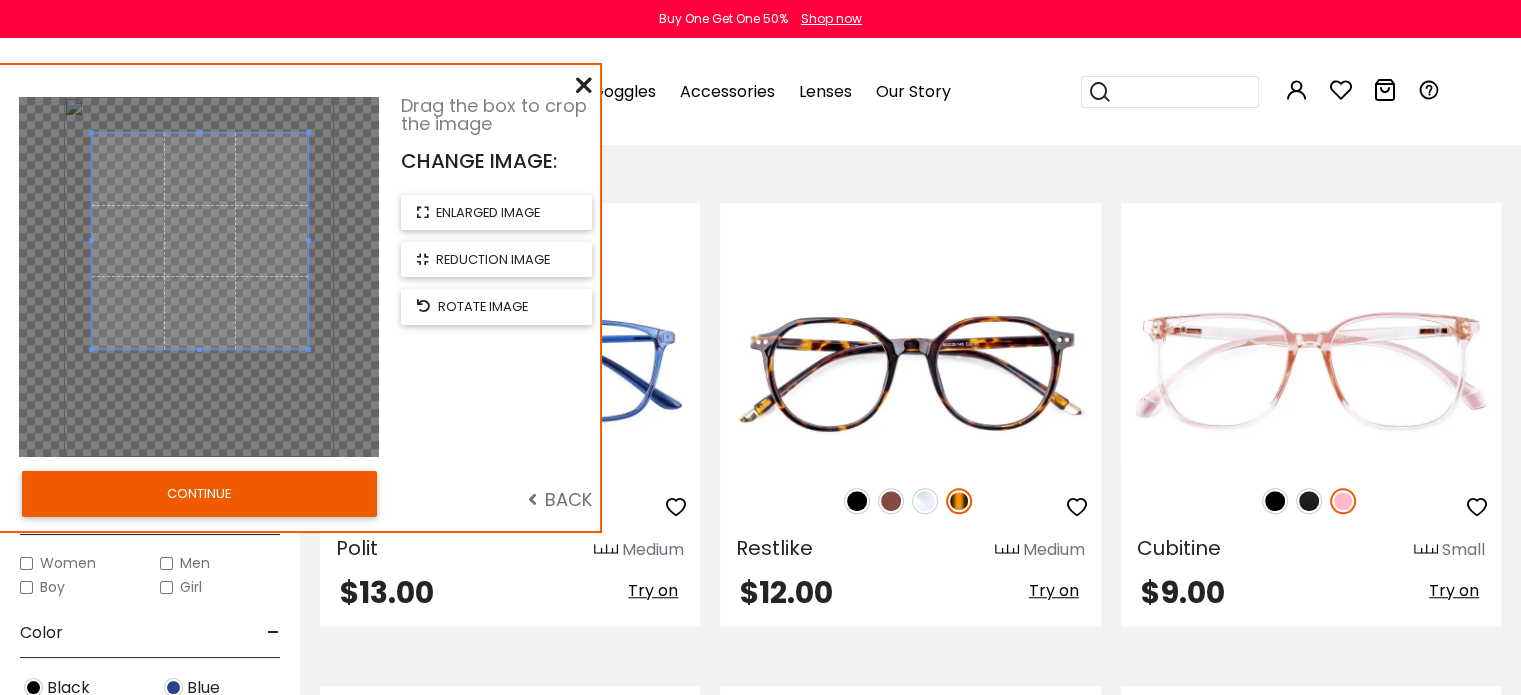 drag, startPoint x: 222, startPoint y: 283, endPoint x: 223, endPoint y: 247, distance: 36.013885 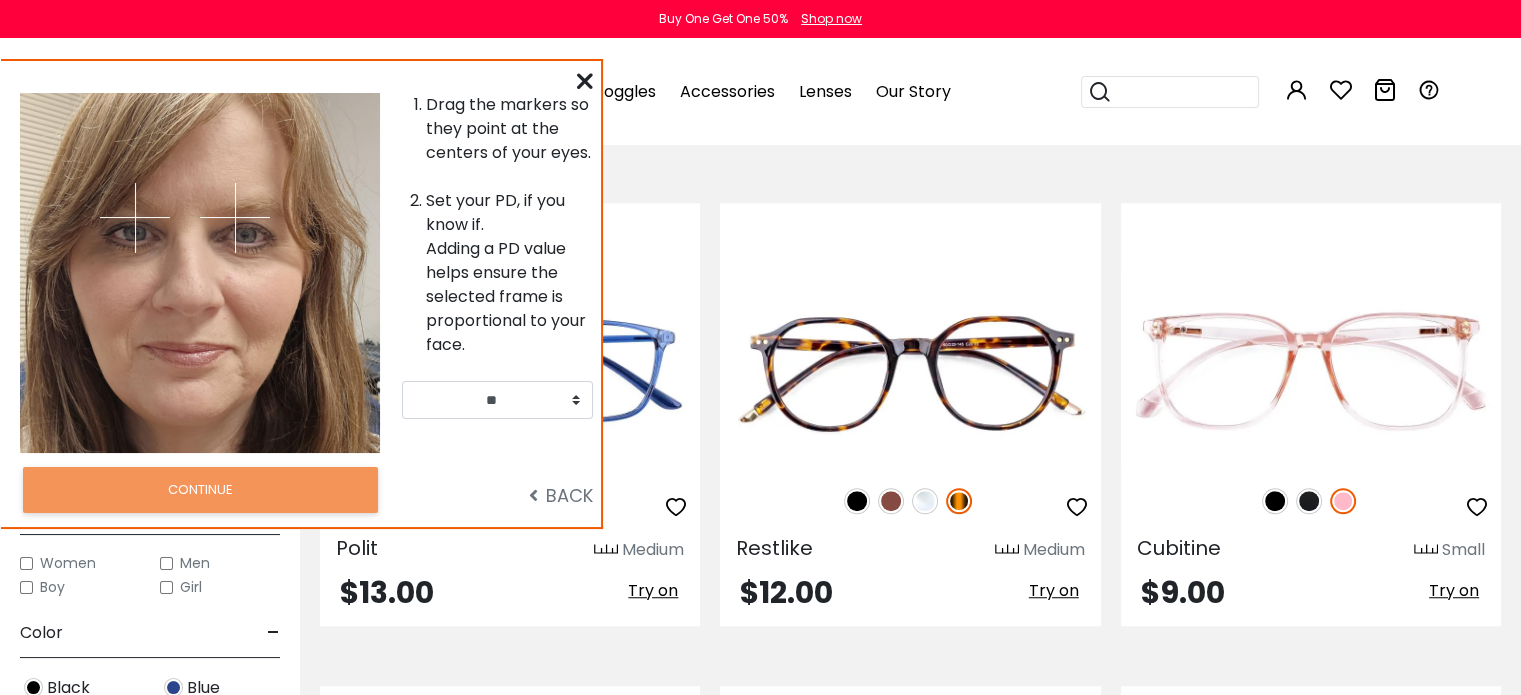 click at bounding box center [110, 273] 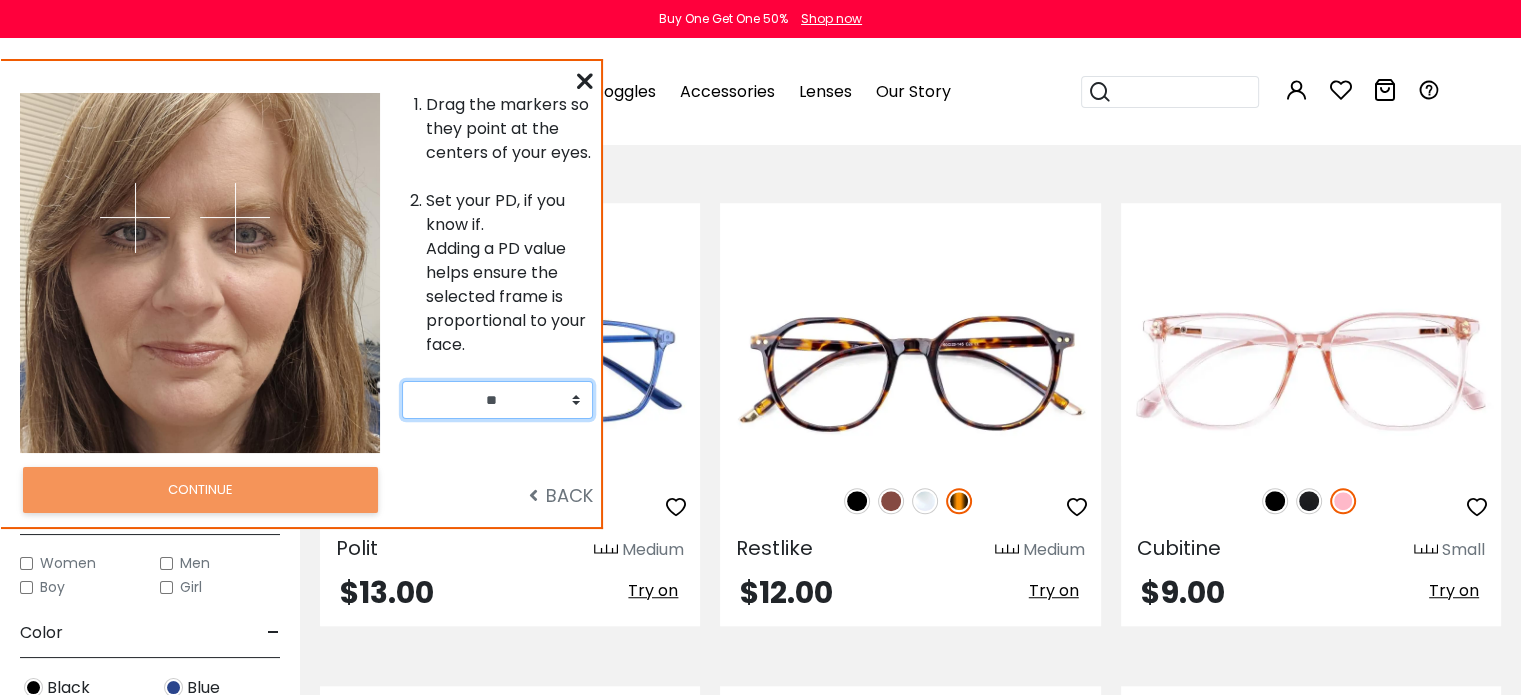 click on "** ** ** ** ** ** ** ** ** ** ** ** ** ** ** ** ** ** ** ** ** ** ** ** ** ** ** ** ** ** ** ** ** **" at bounding box center (497, 400) 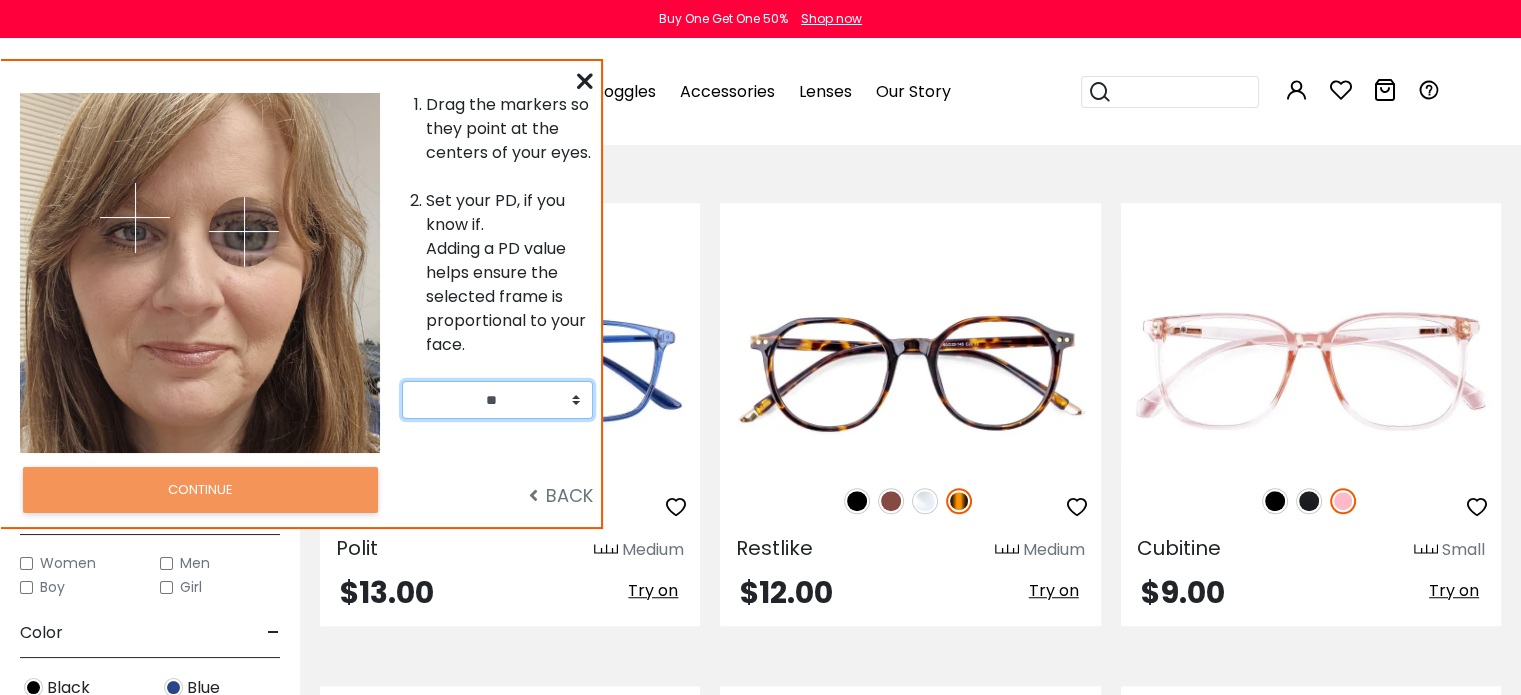 drag, startPoint x: 233, startPoint y: 213, endPoint x: 244, endPoint y: 231, distance: 21.095022 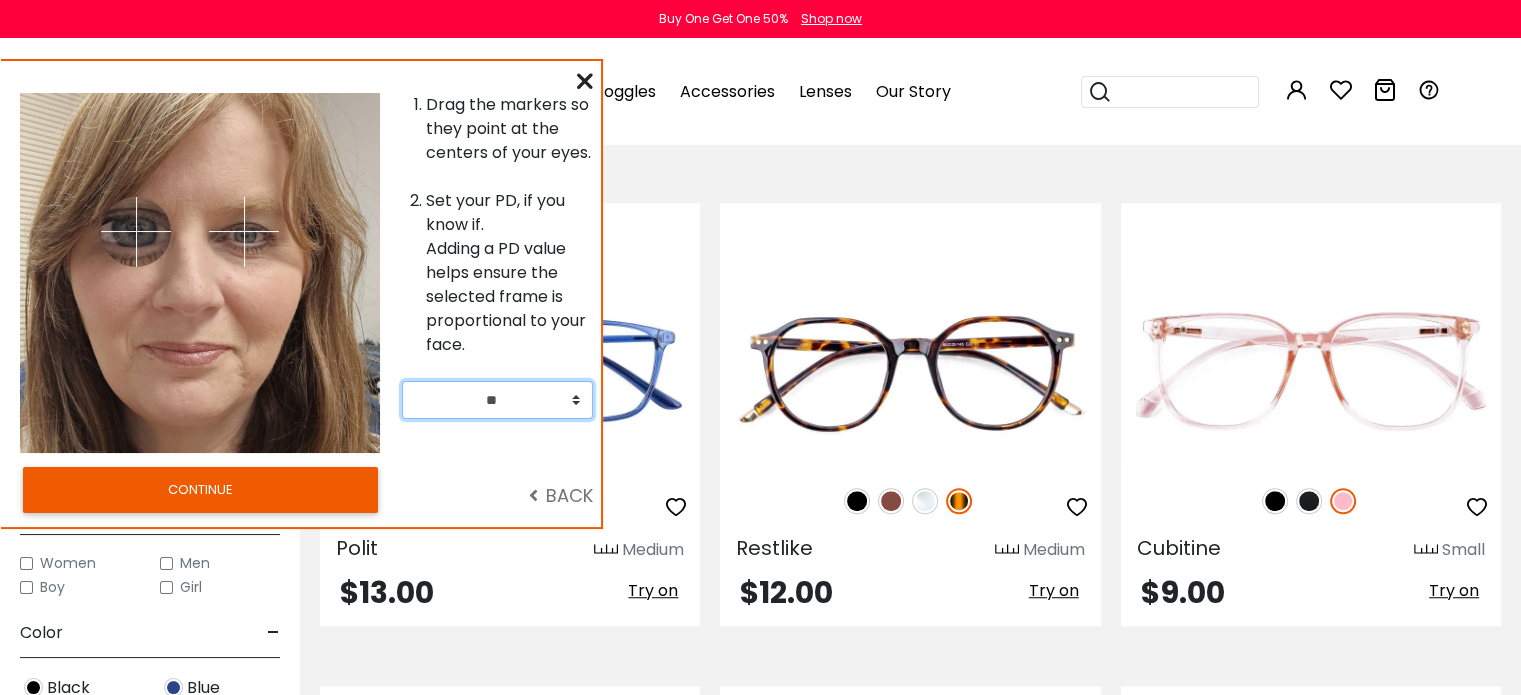 drag, startPoint x: 133, startPoint y: 214, endPoint x: 136, endPoint y: 231, distance: 17.262676 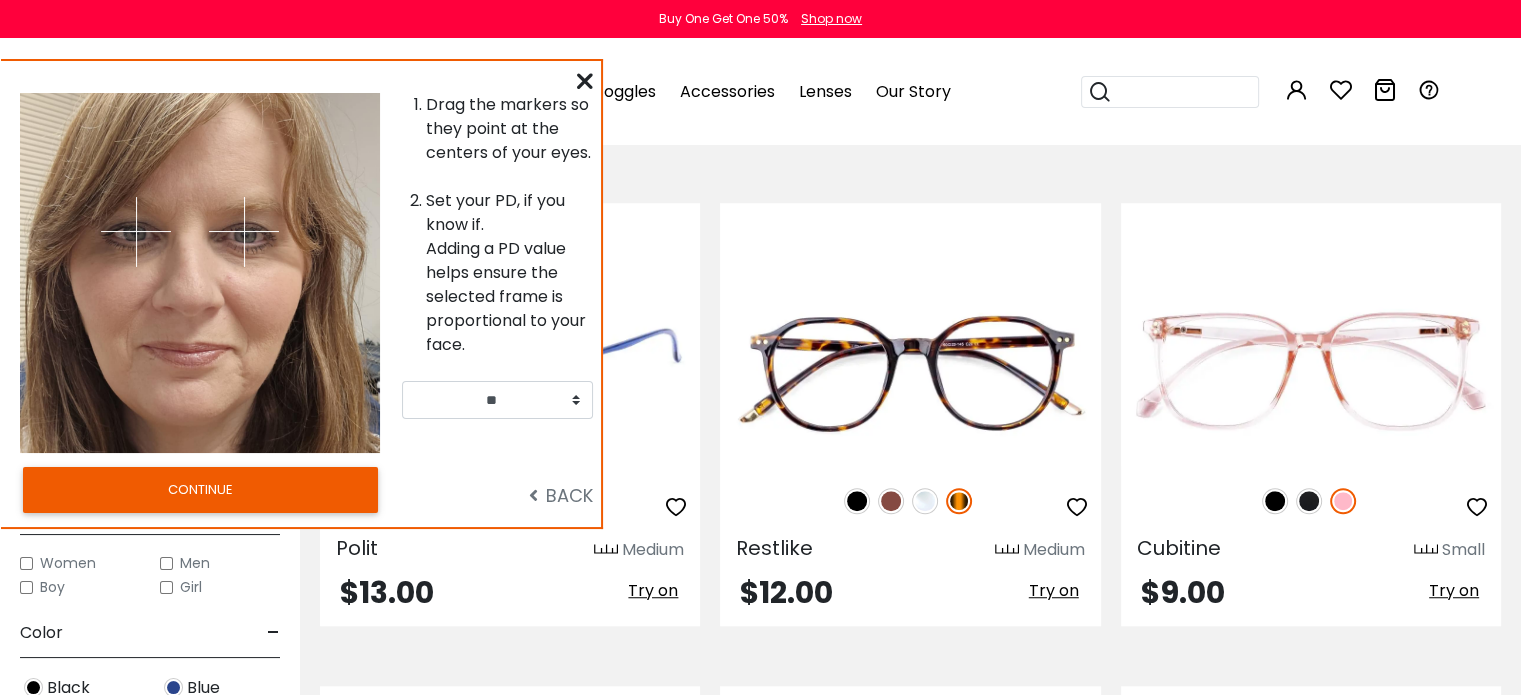 click on "CONTINUE" at bounding box center (200, 490) 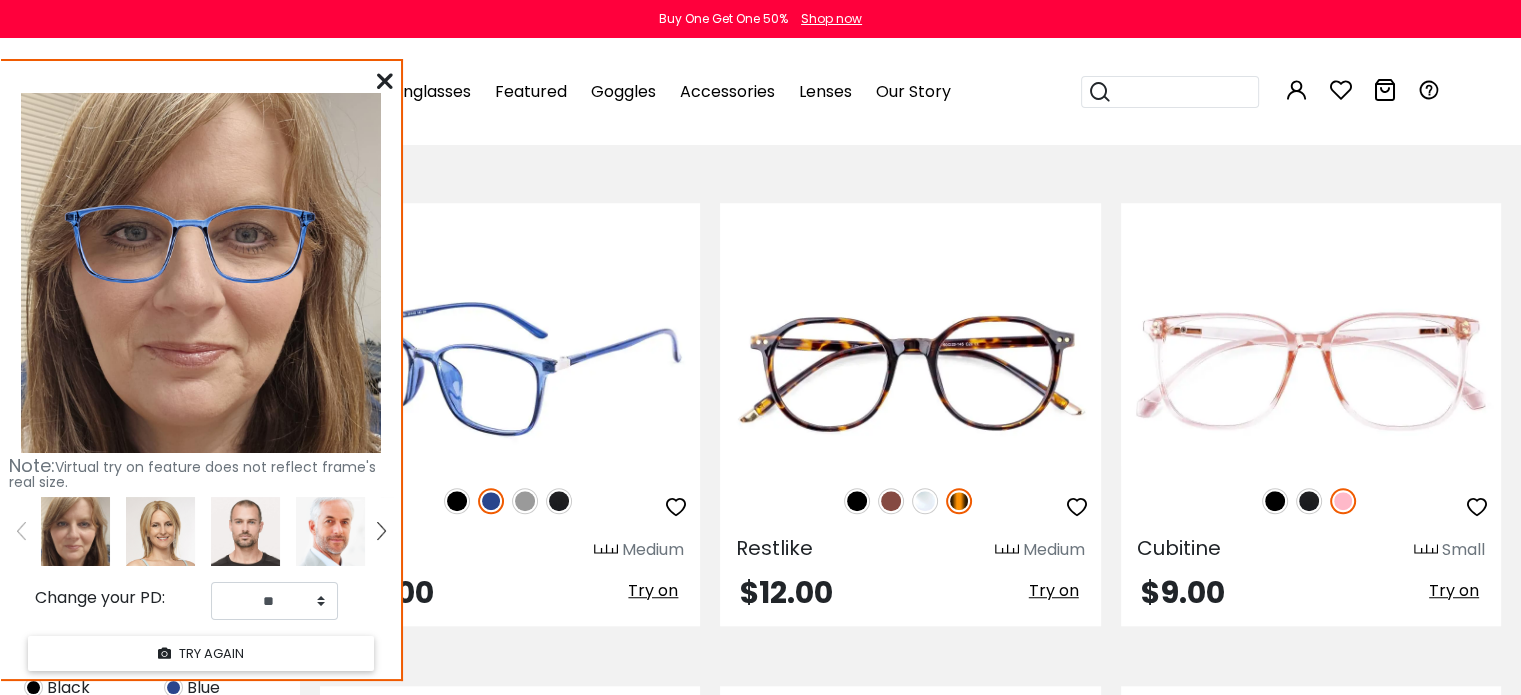 click at bounding box center [559, 501] 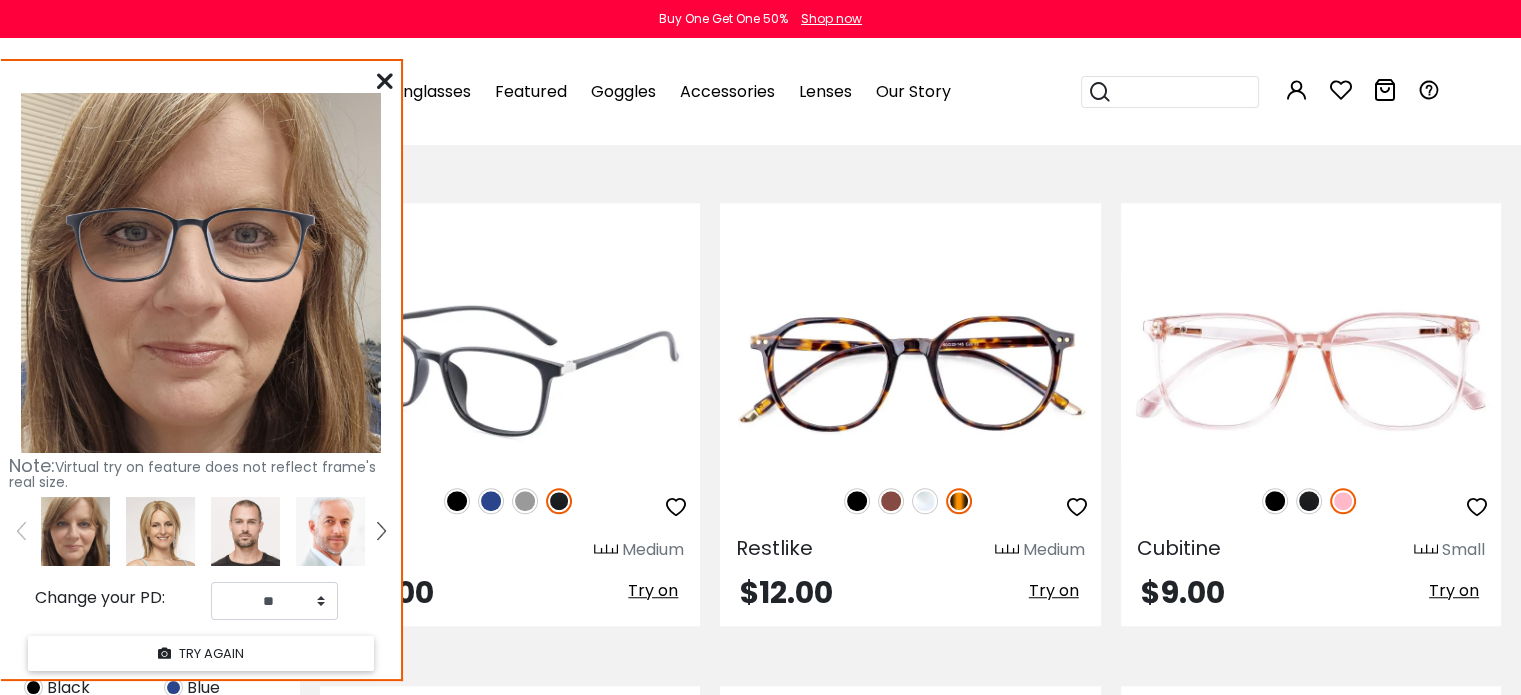 click at bounding box center (457, 501) 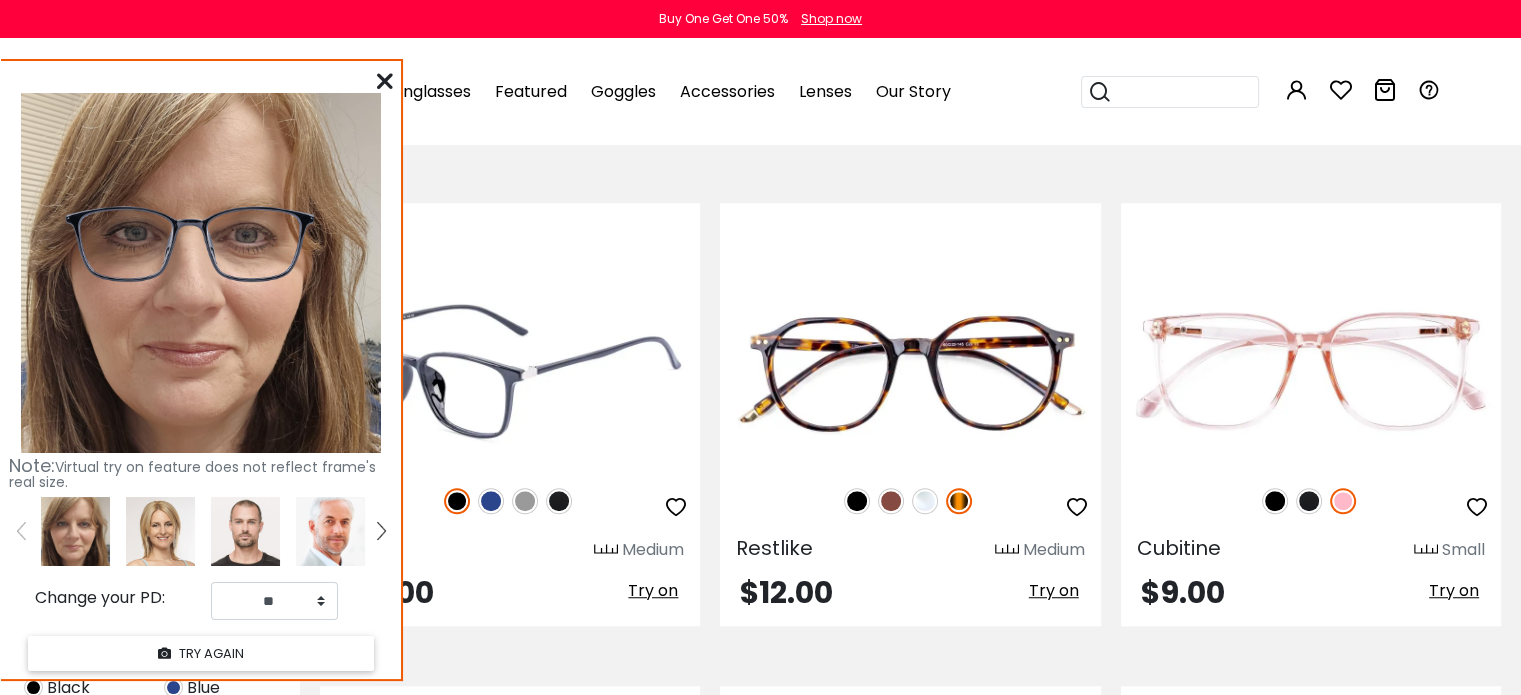 click at bounding box center [491, 501] 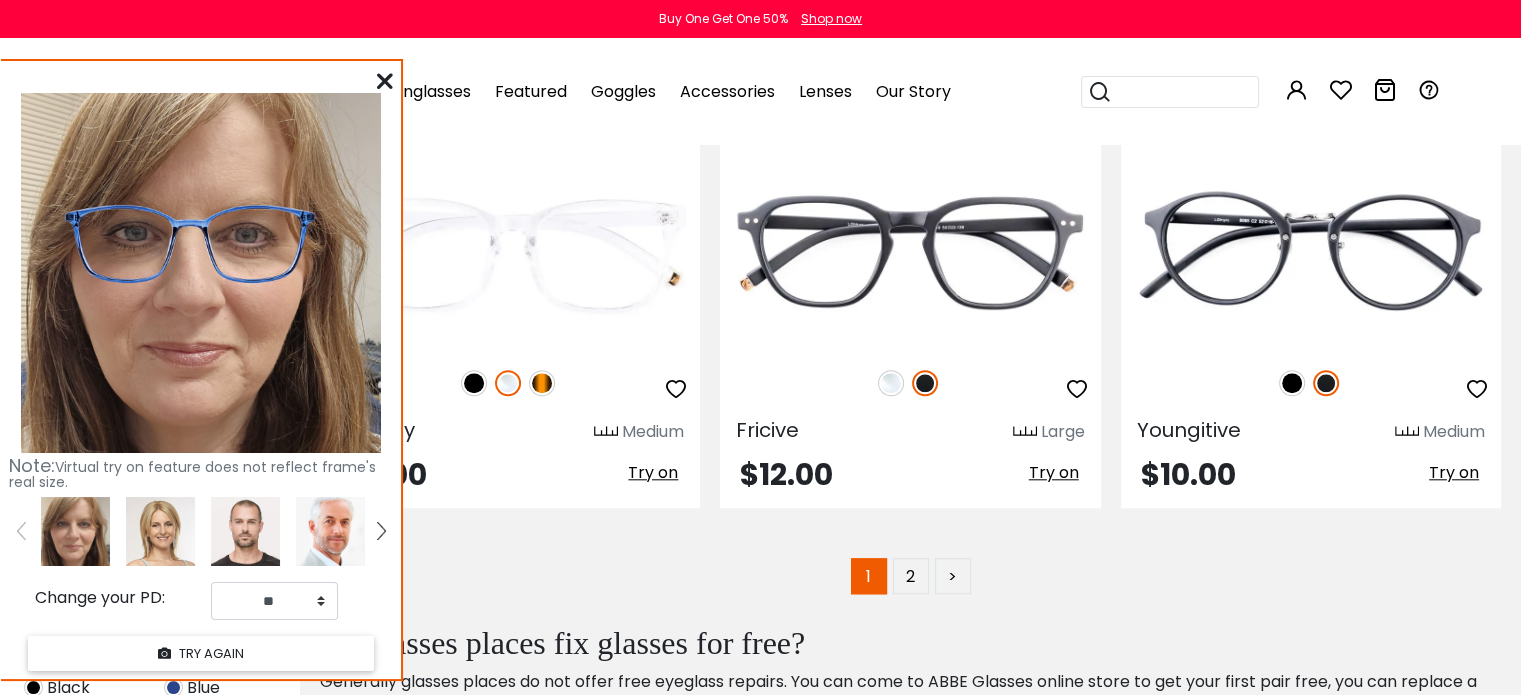 scroll, scrollTop: 9700, scrollLeft: 0, axis: vertical 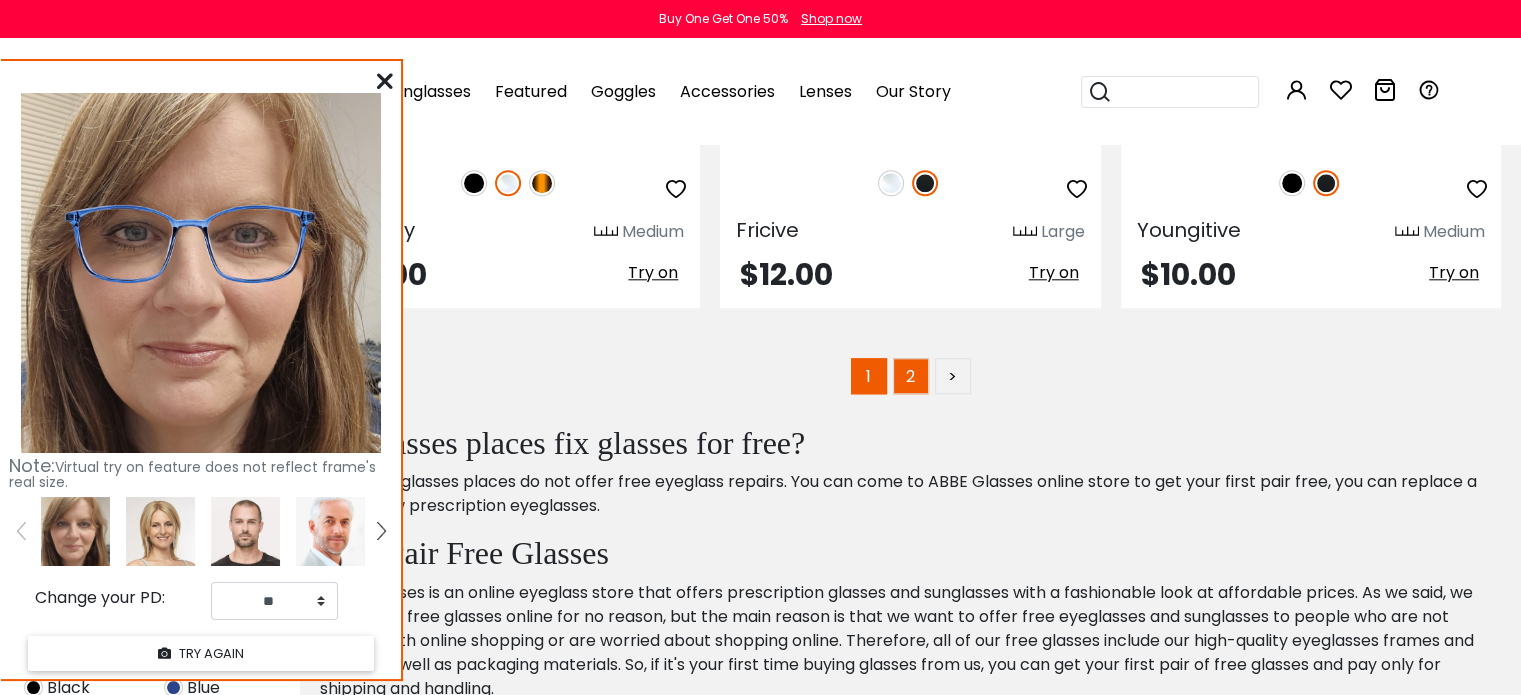 click on "2" at bounding box center (911, 376) 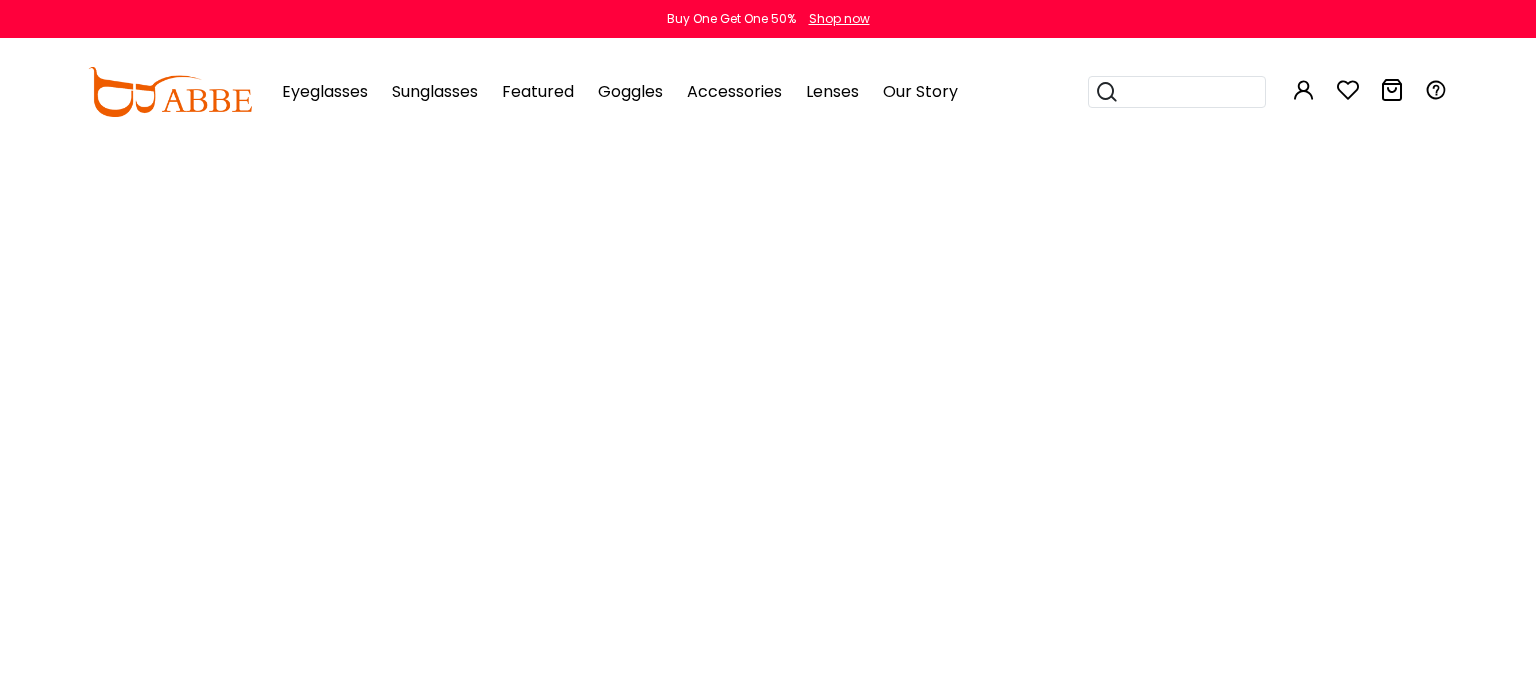 scroll, scrollTop: 0, scrollLeft: 0, axis: both 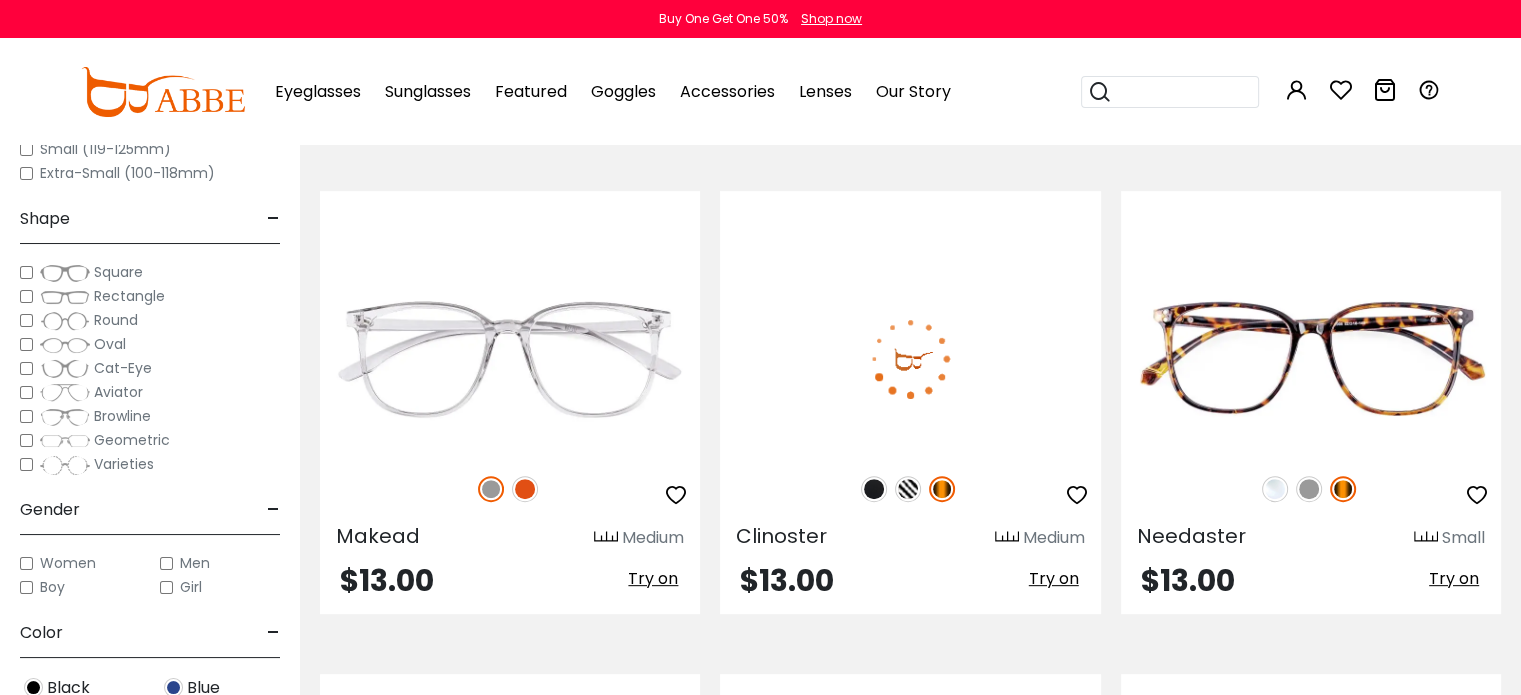 click on "Try on" at bounding box center (1054, 578) 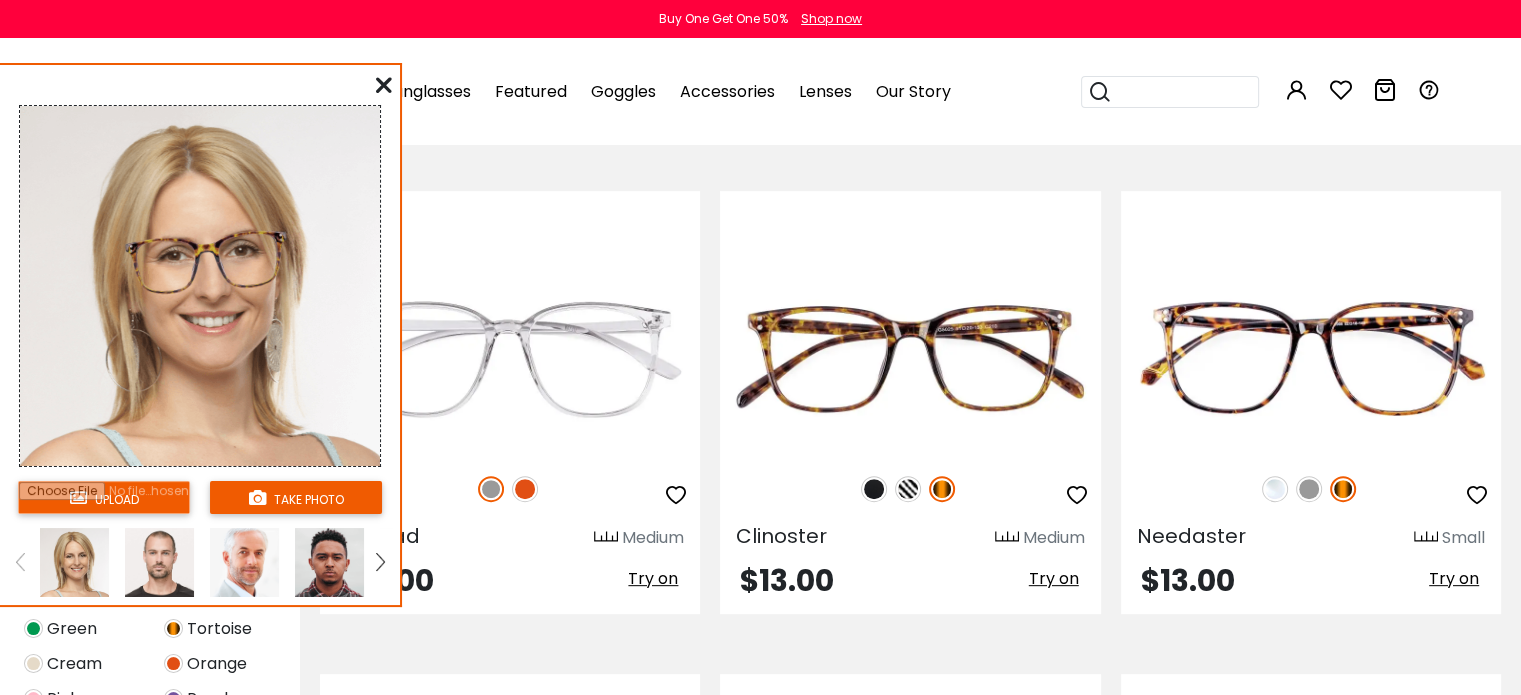 scroll, scrollTop: 200, scrollLeft: 0, axis: vertical 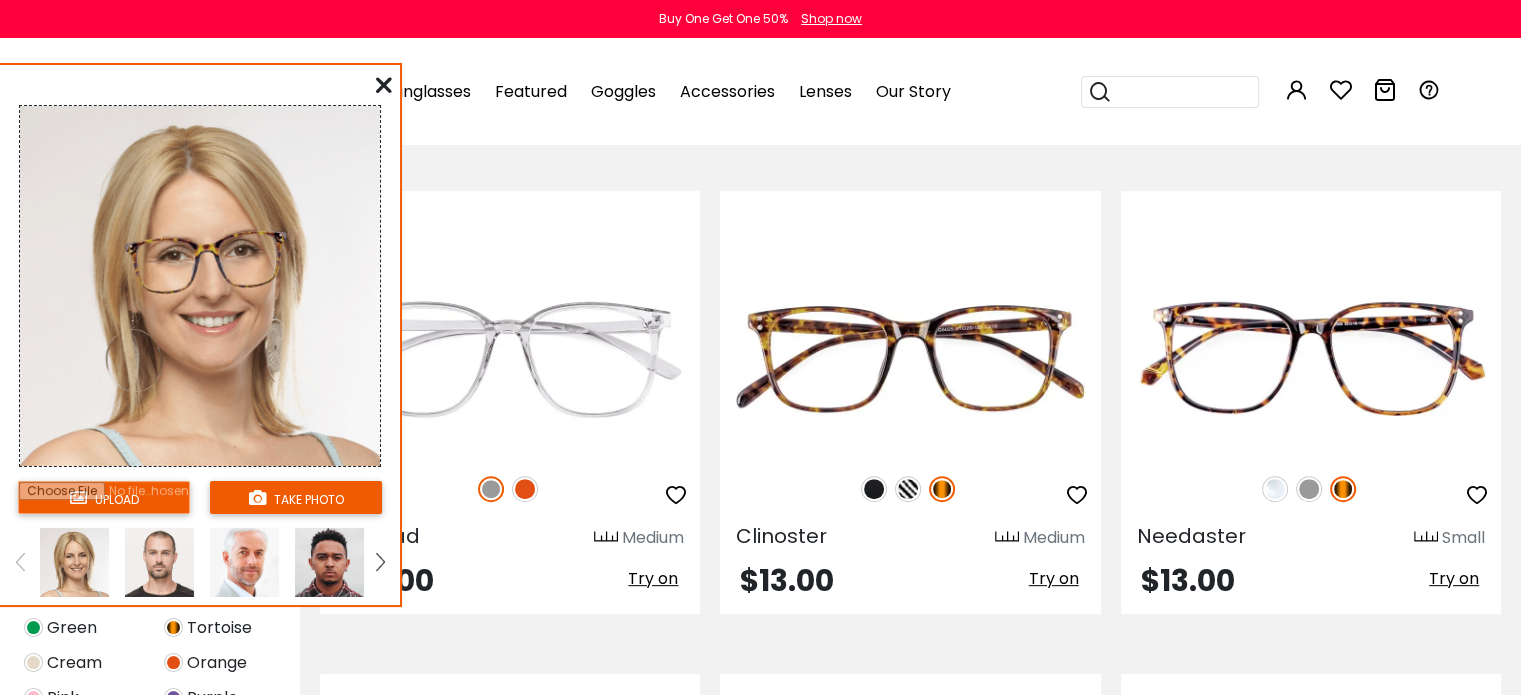 click at bounding box center [104, 497] 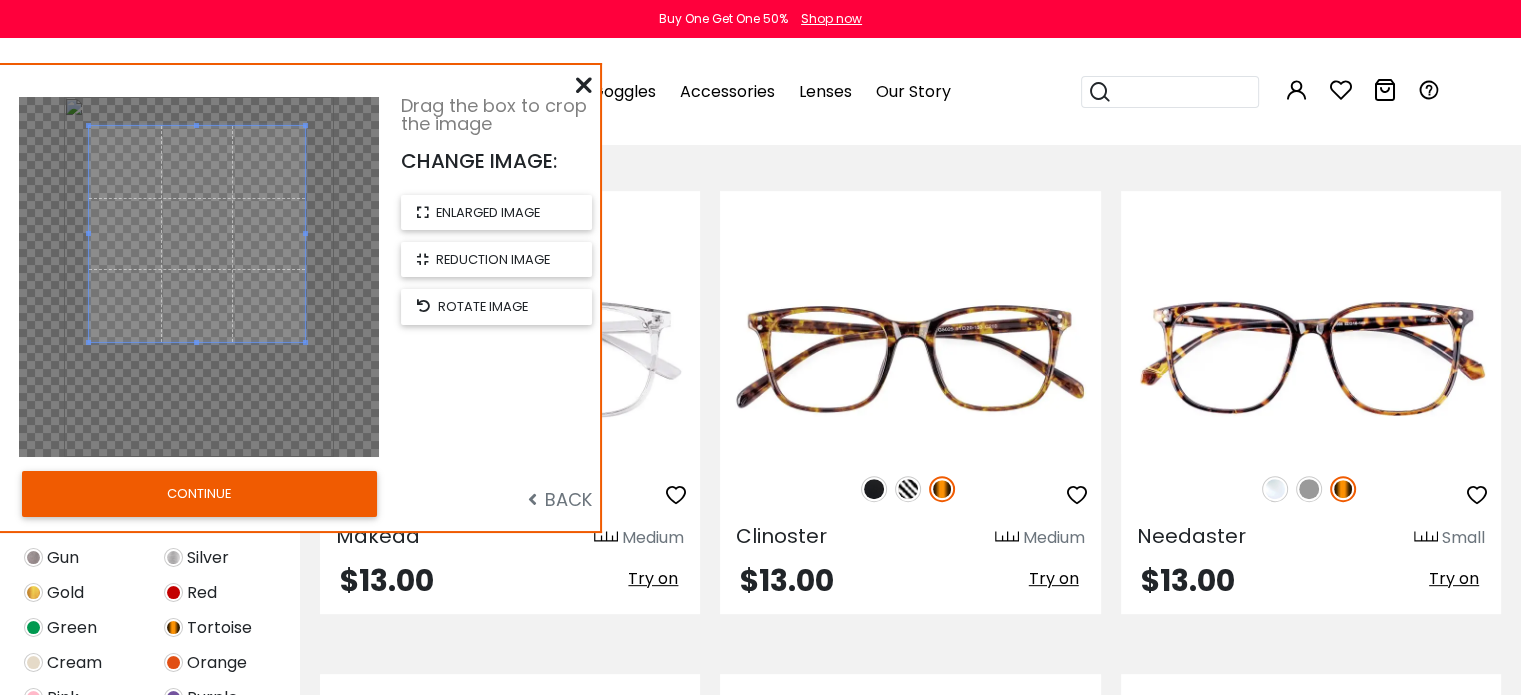 drag, startPoint x: 194, startPoint y: 303, endPoint x: 187, endPoint y: 270, distance: 33.734257 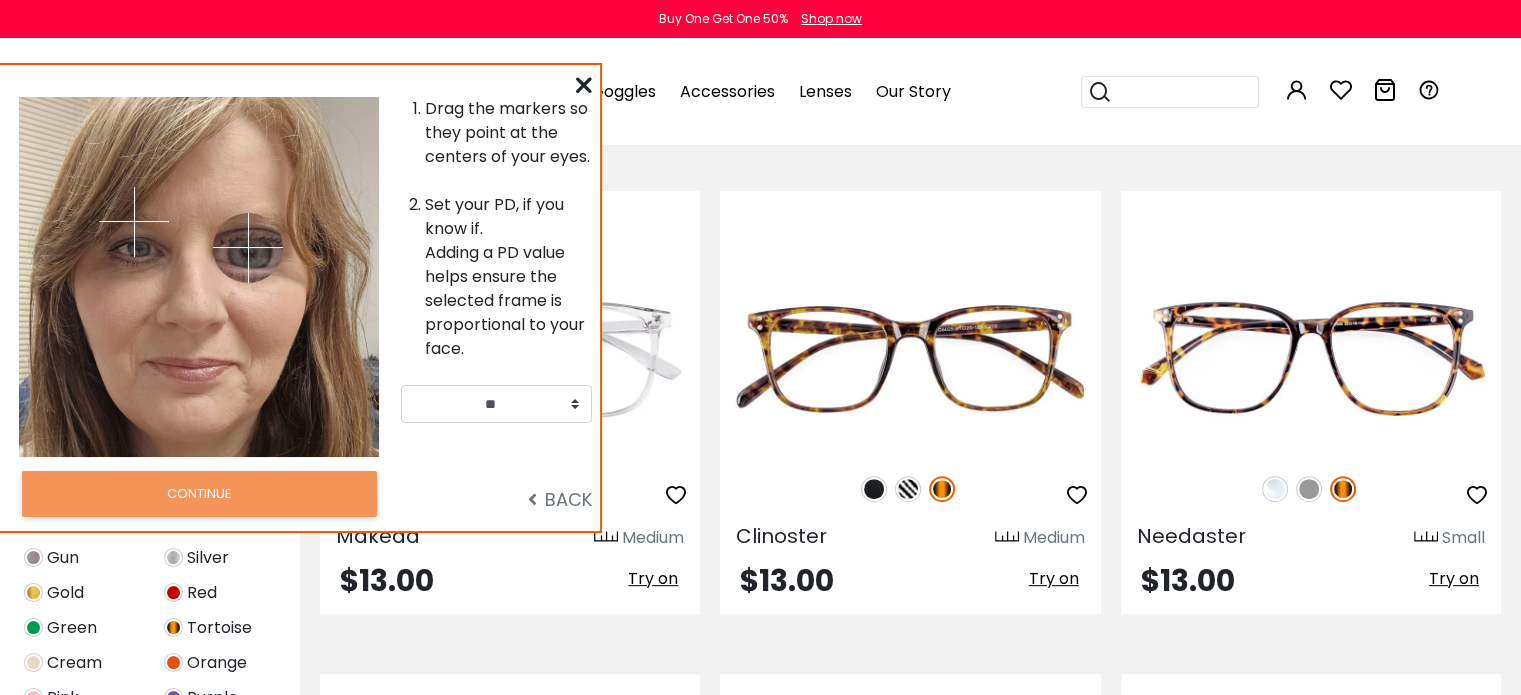 drag, startPoint x: 235, startPoint y: 216, endPoint x: 248, endPoint y: 247, distance: 33.61547 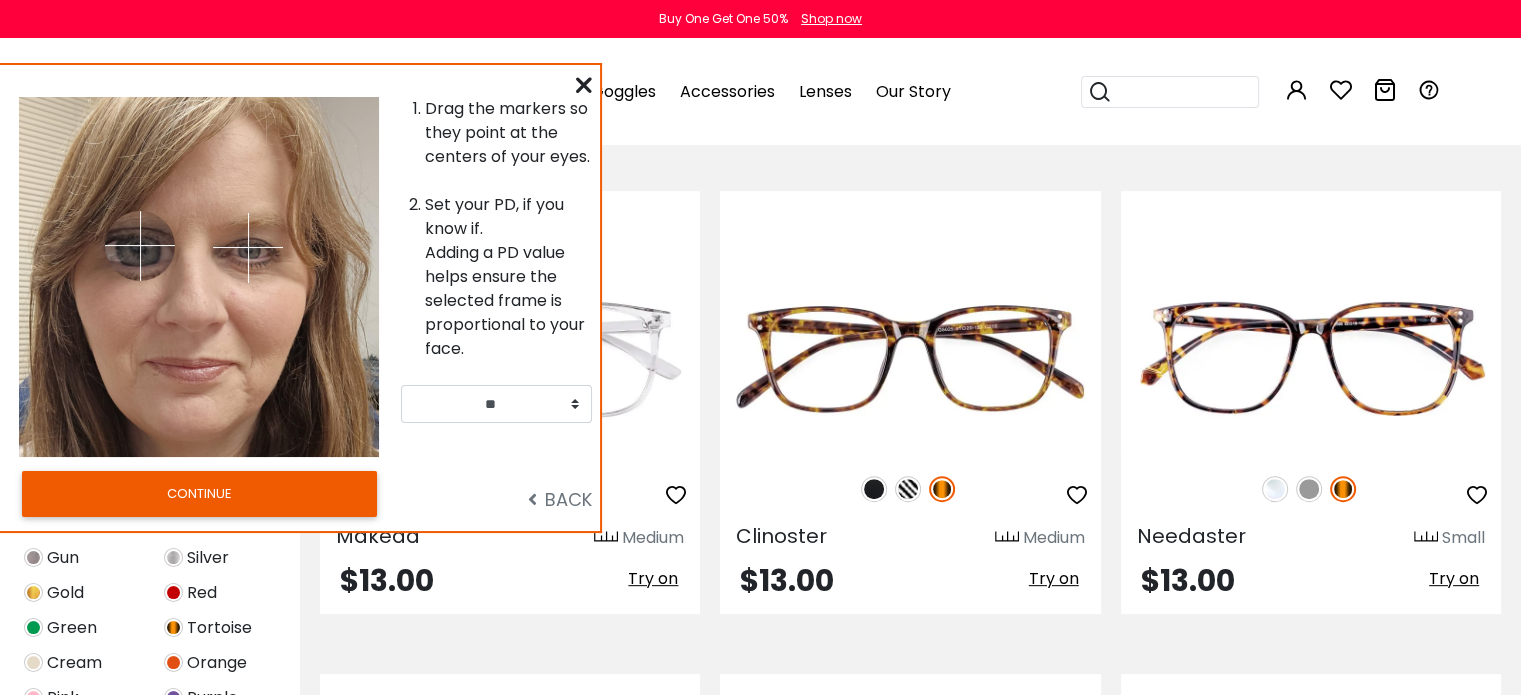 drag, startPoint x: 133, startPoint y: 214, endPoint x: 140, endPoint y: 245, distance: 31.780497 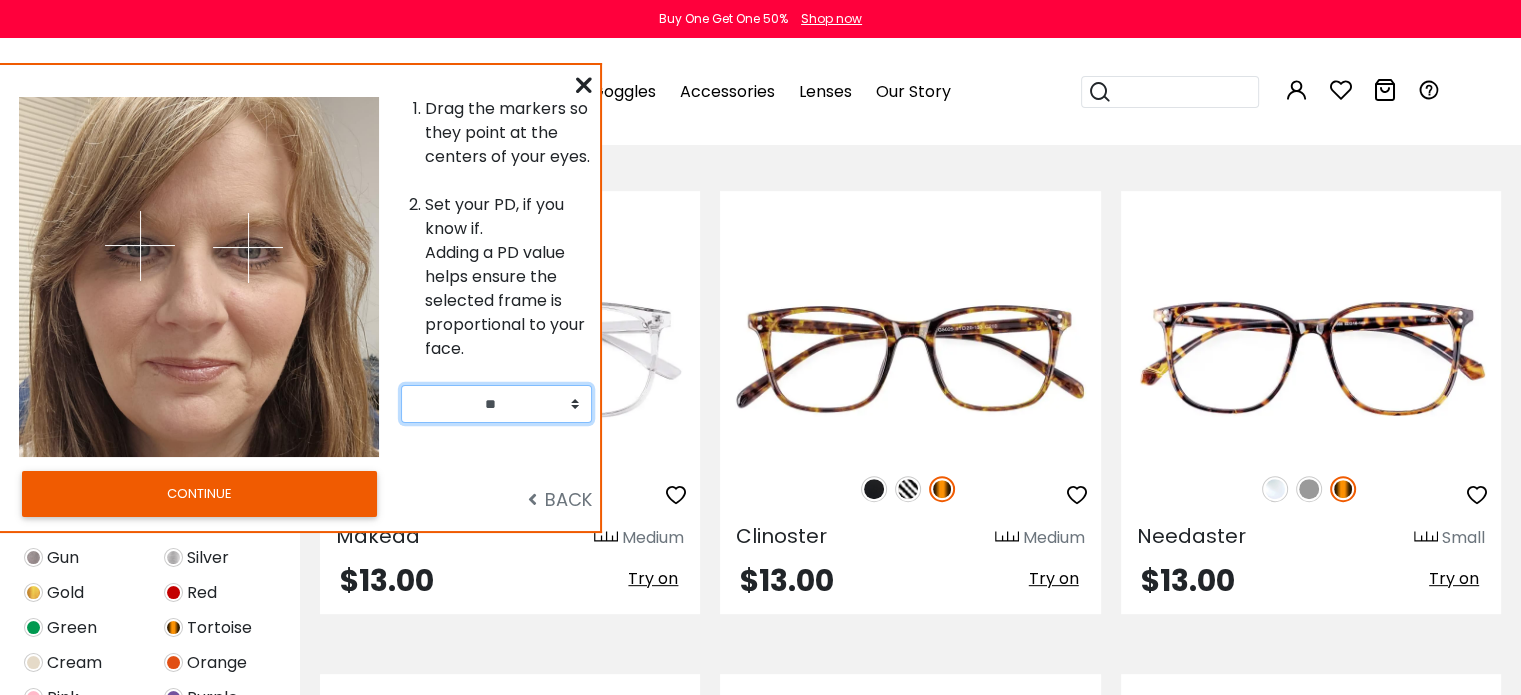 click on "** ** ** ** ** ** ** ** ** ** ** ** ** ** ** ** ** ** ** ** ** ** ** ** ** ** ** ** ** ** ** ** ** **" at bounding box center [496, 404] 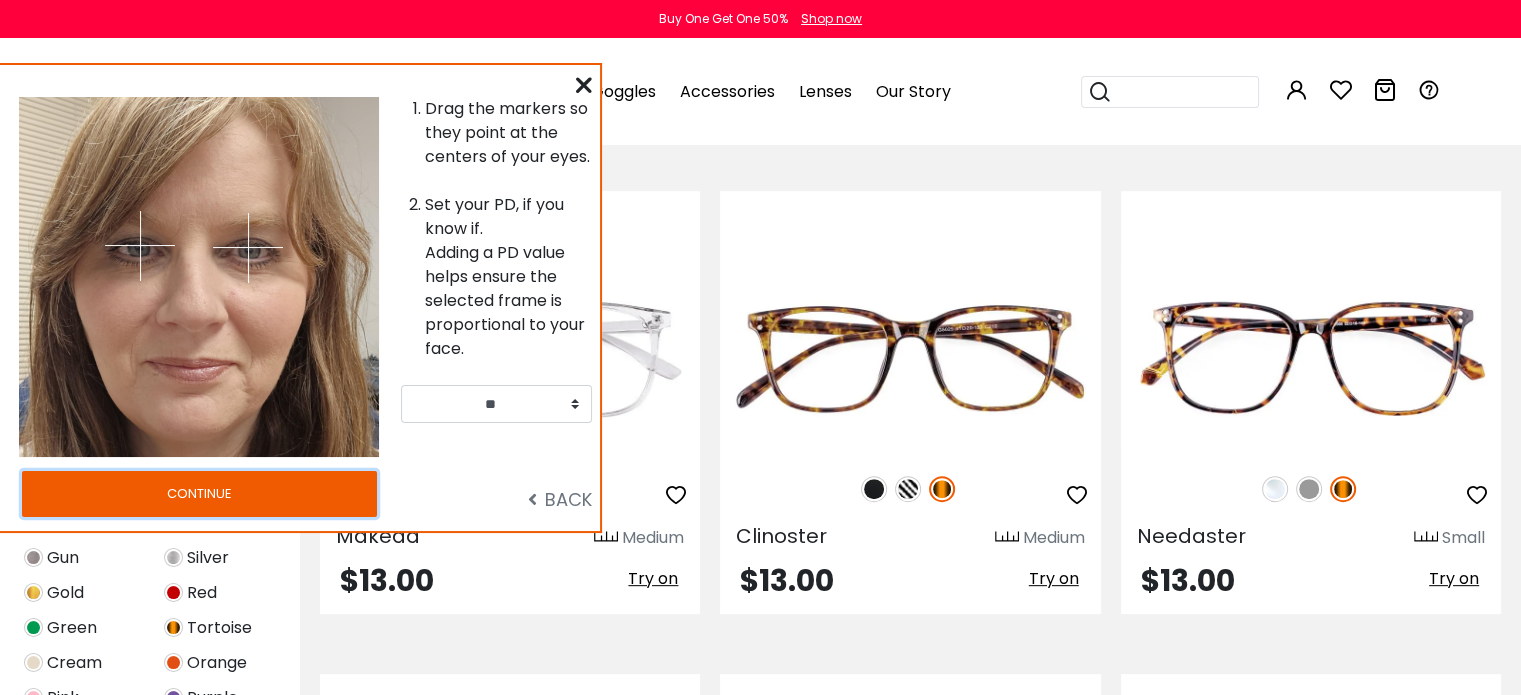 click on "CONTINUE" at bounding box center (199, 494) 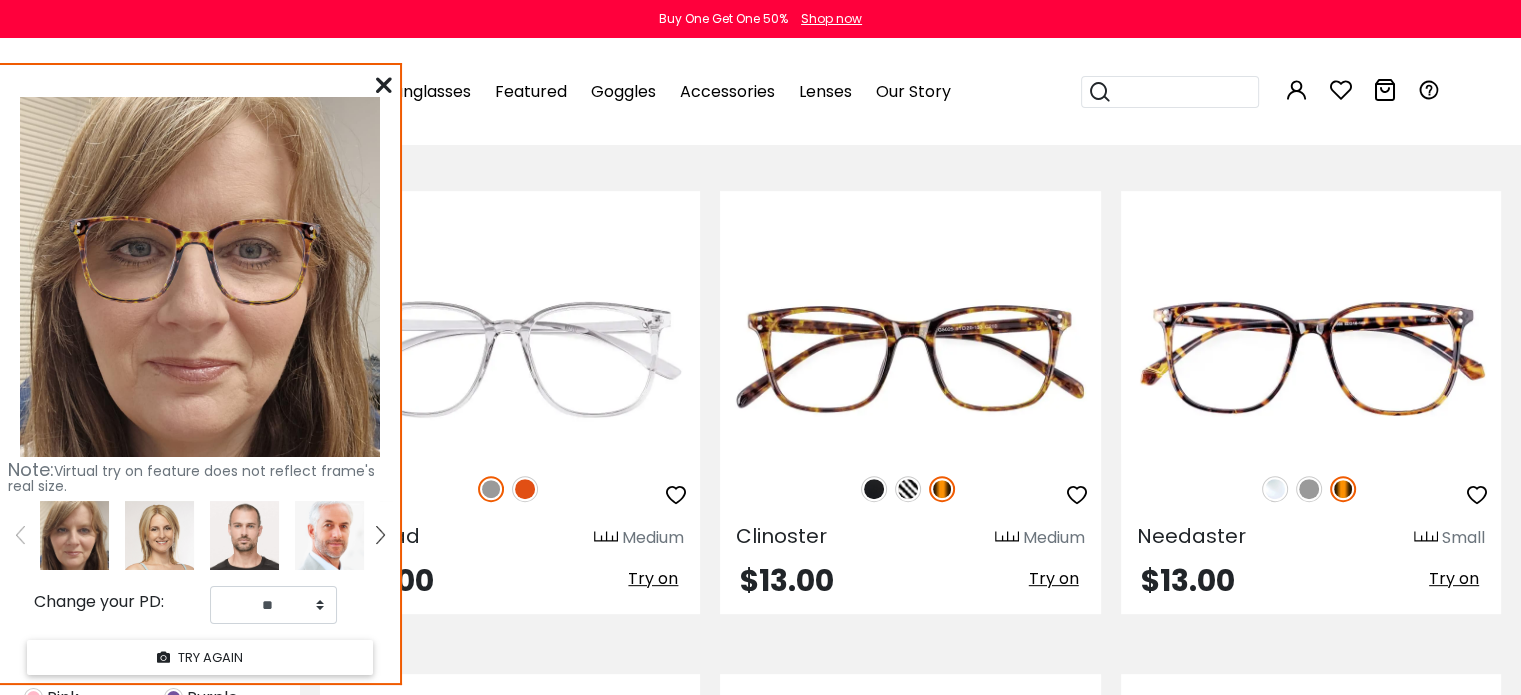 scroll, scrollTop: 300, scrollLeft: 0, axis: vertical 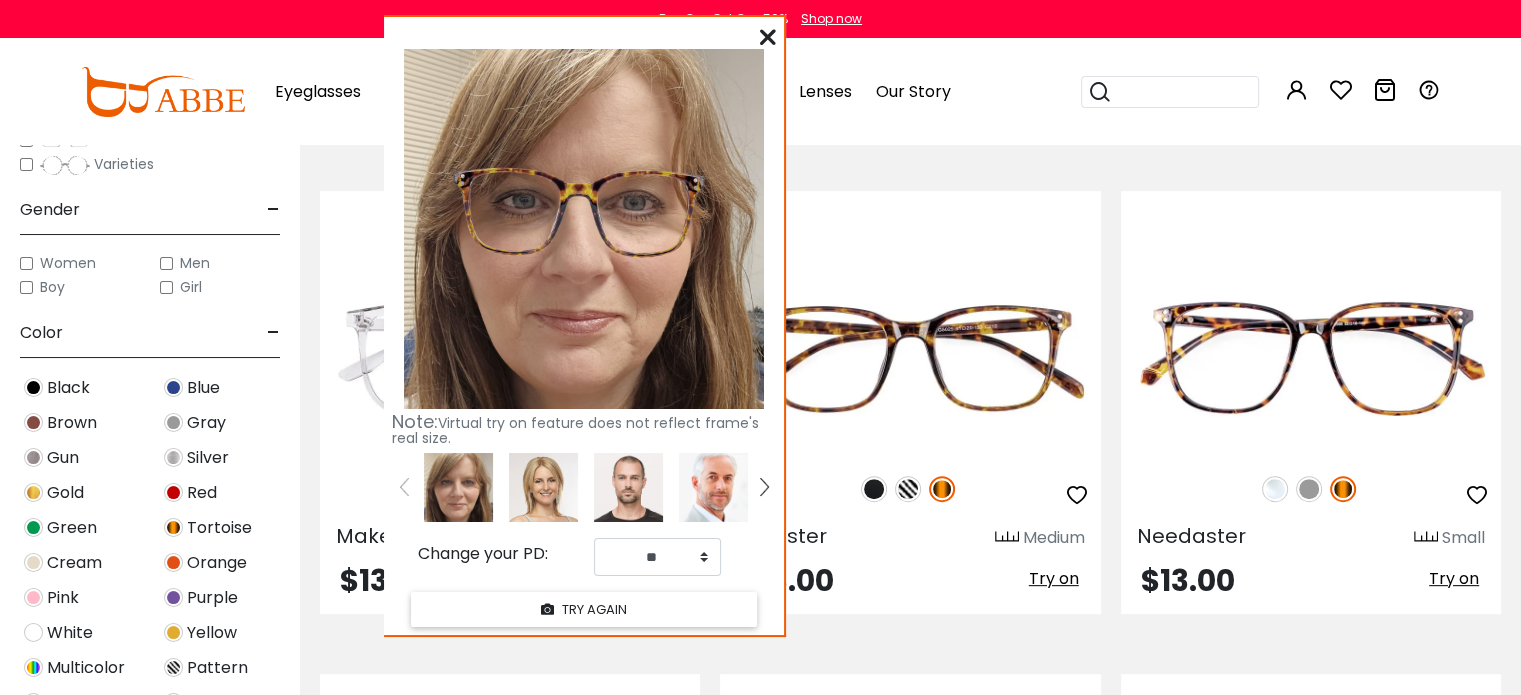 drag, startPoint x: 200, startPoint y: 81, endPoint x: 575, endPoint y: 32, distance: 378.18777 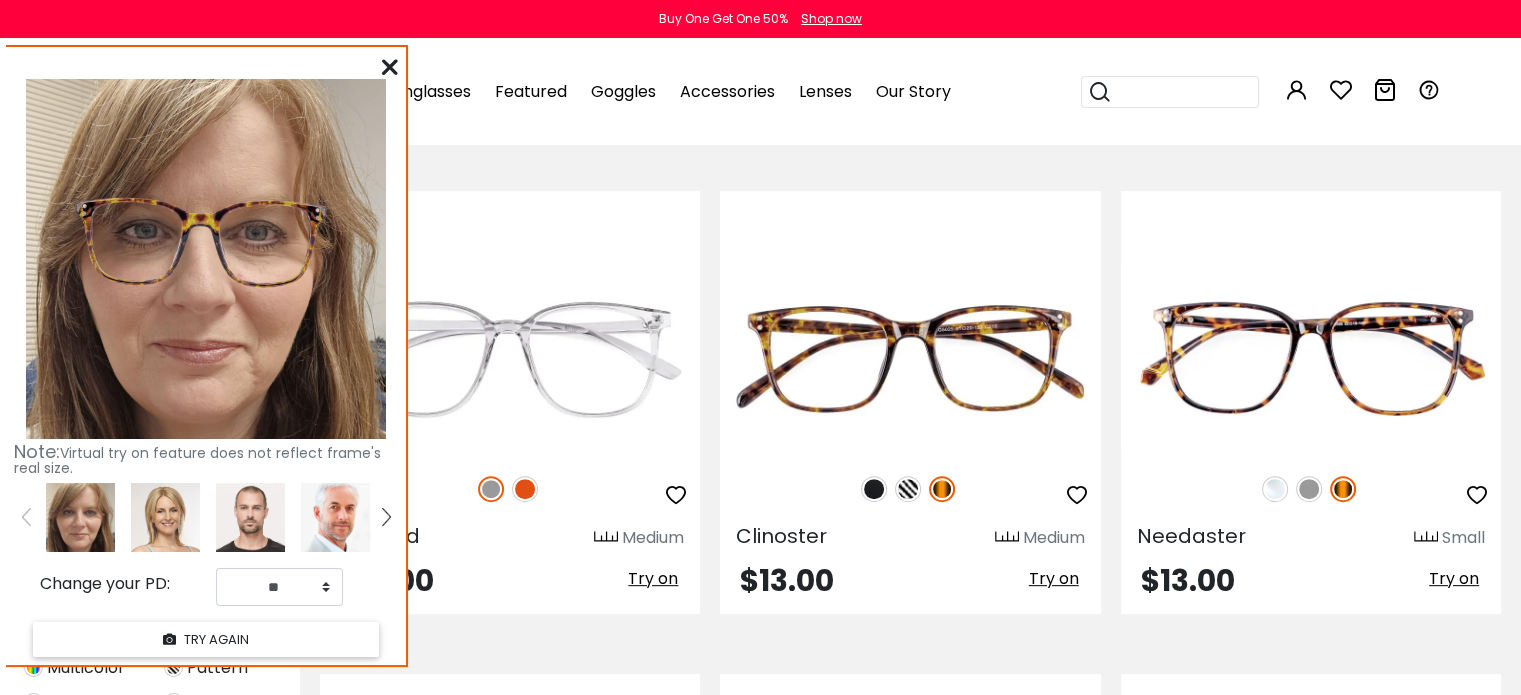drag, startPoint x: 572, startPoint y: 31, endPoint x: 201, endPoint y: 62, distance: 372.2929 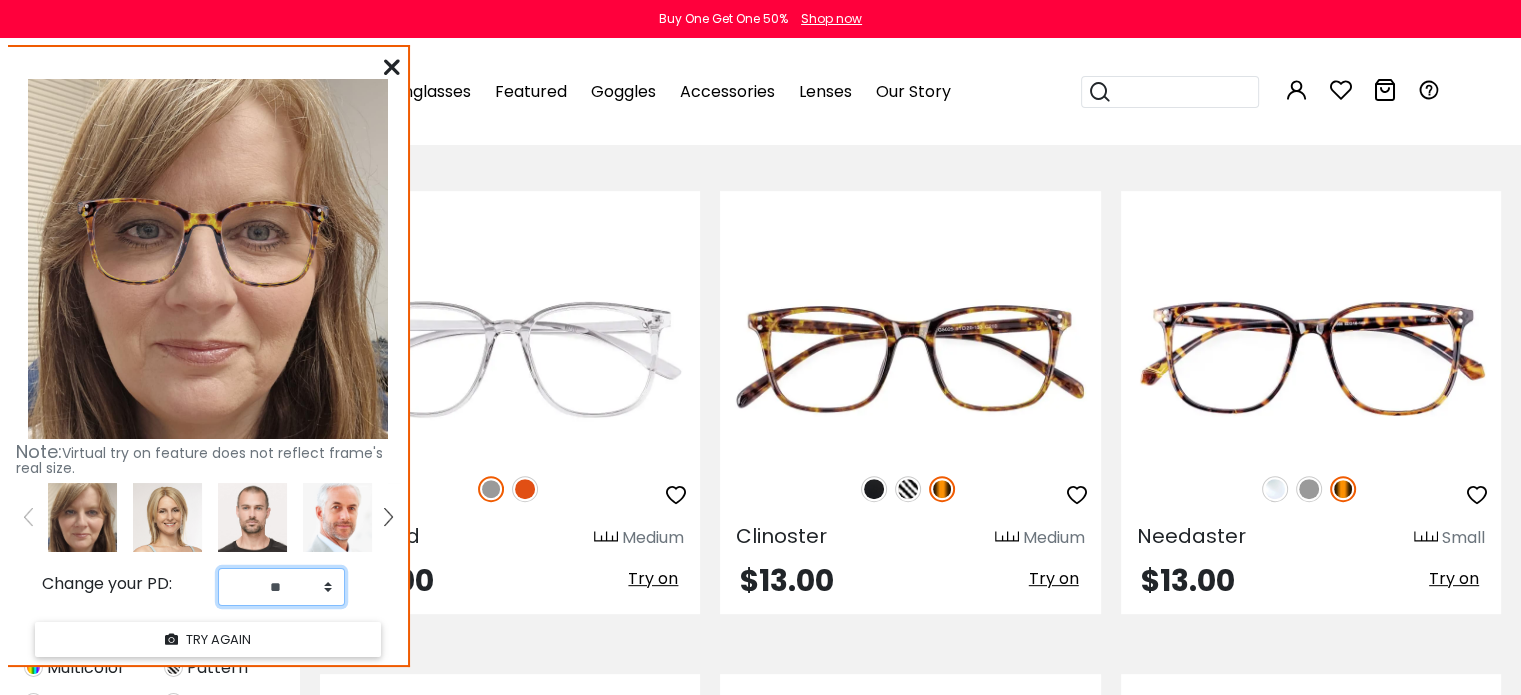click on "** ** ** ** ** ** ** ** ** ** ** ** ** ** ** ** ** ** ** ** ** ** ** ** ** ** ** ** ** ** ** ** ** **" at bounding box center (281, 587) 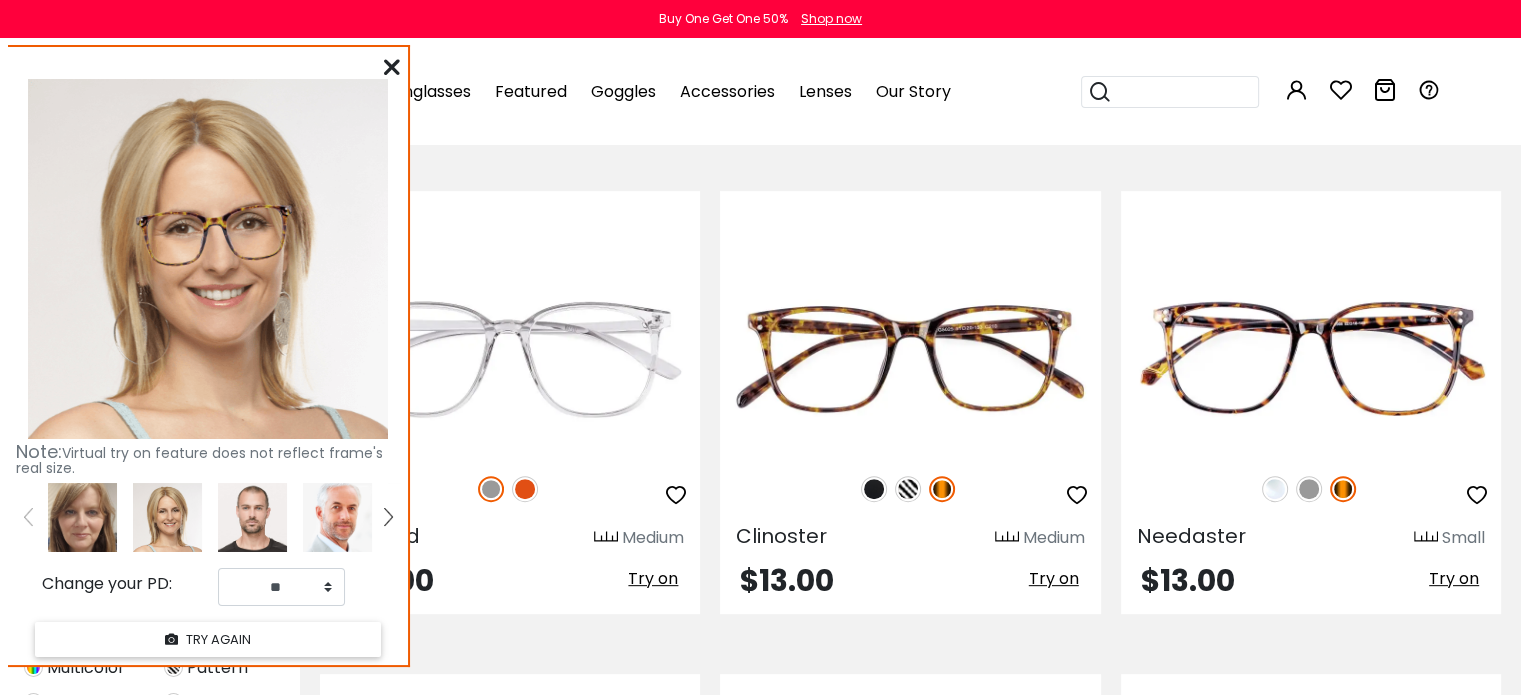 click at bounding box center [82, 517] 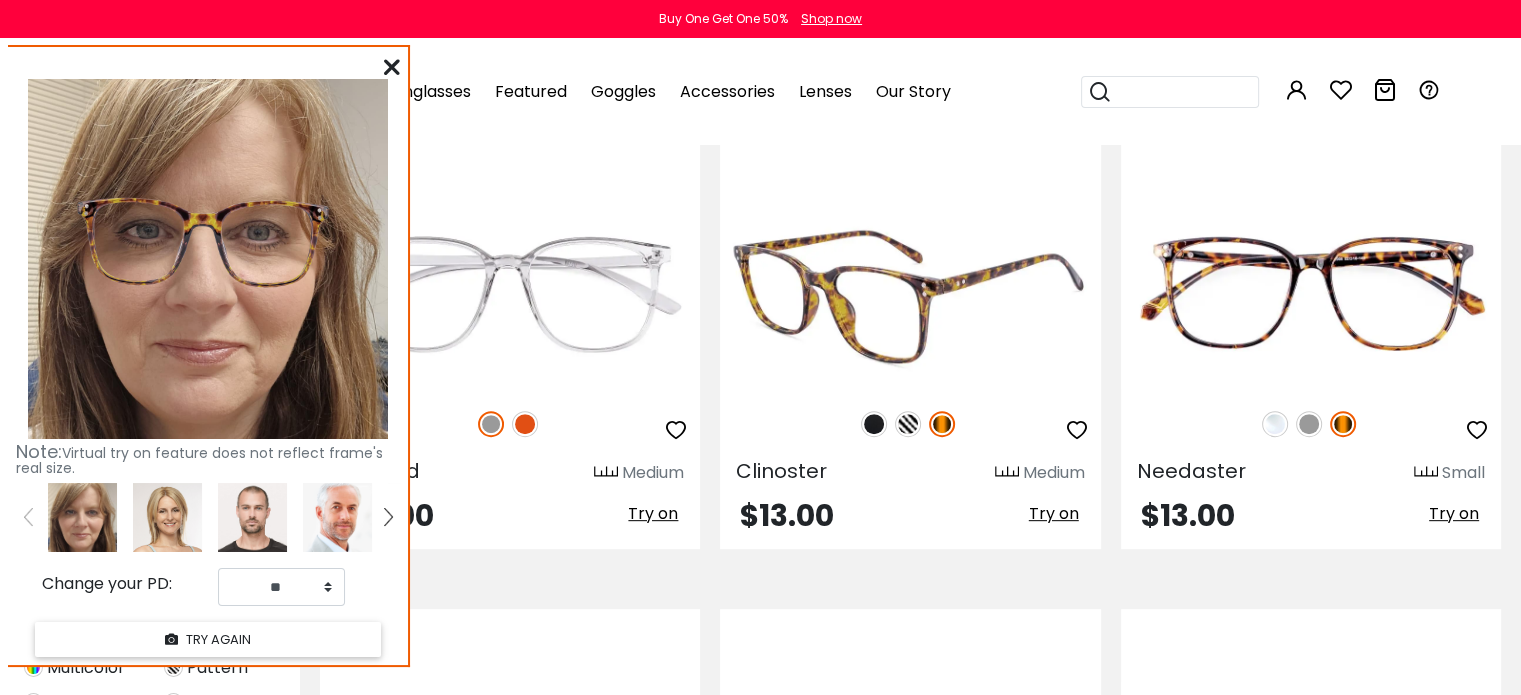 scroll, scrollTop: 800, scrollLeft: 0, axis: vertical 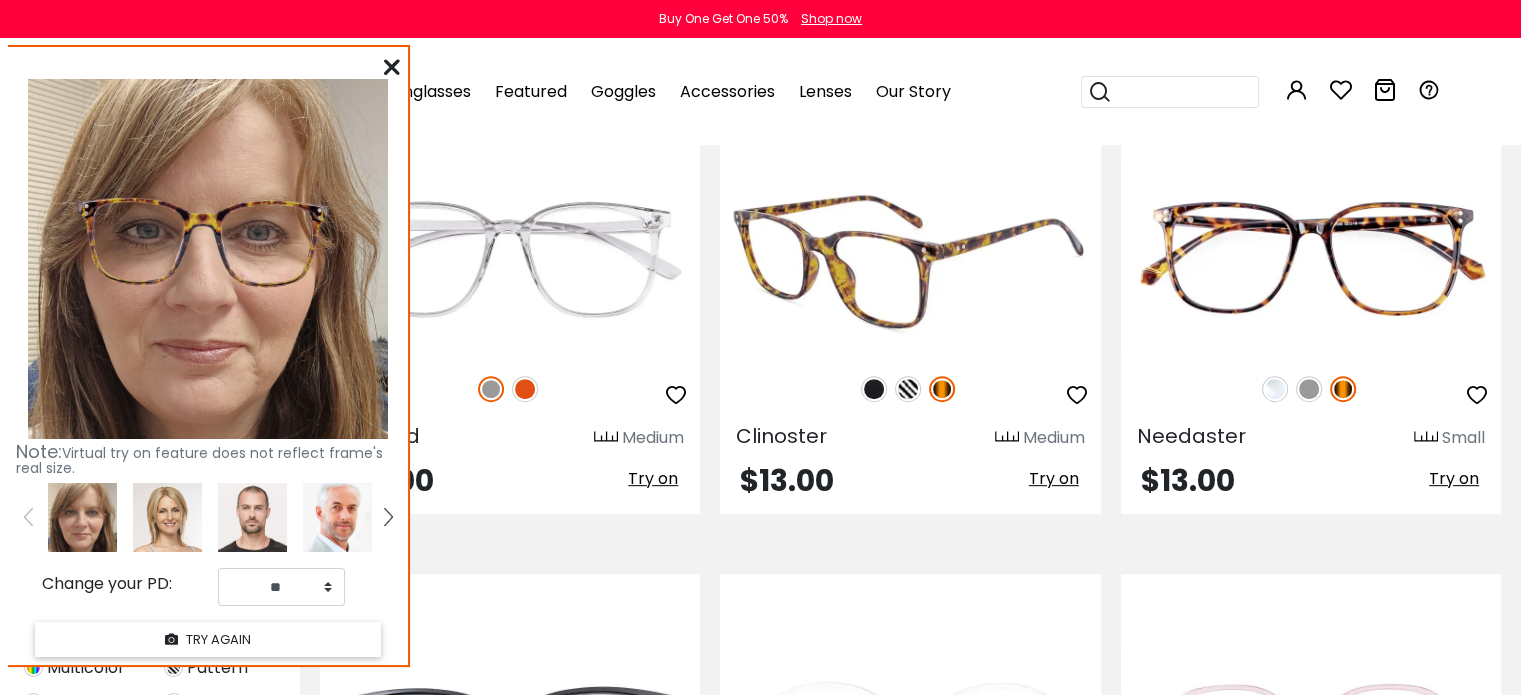 click at bounding box center (908, 389) 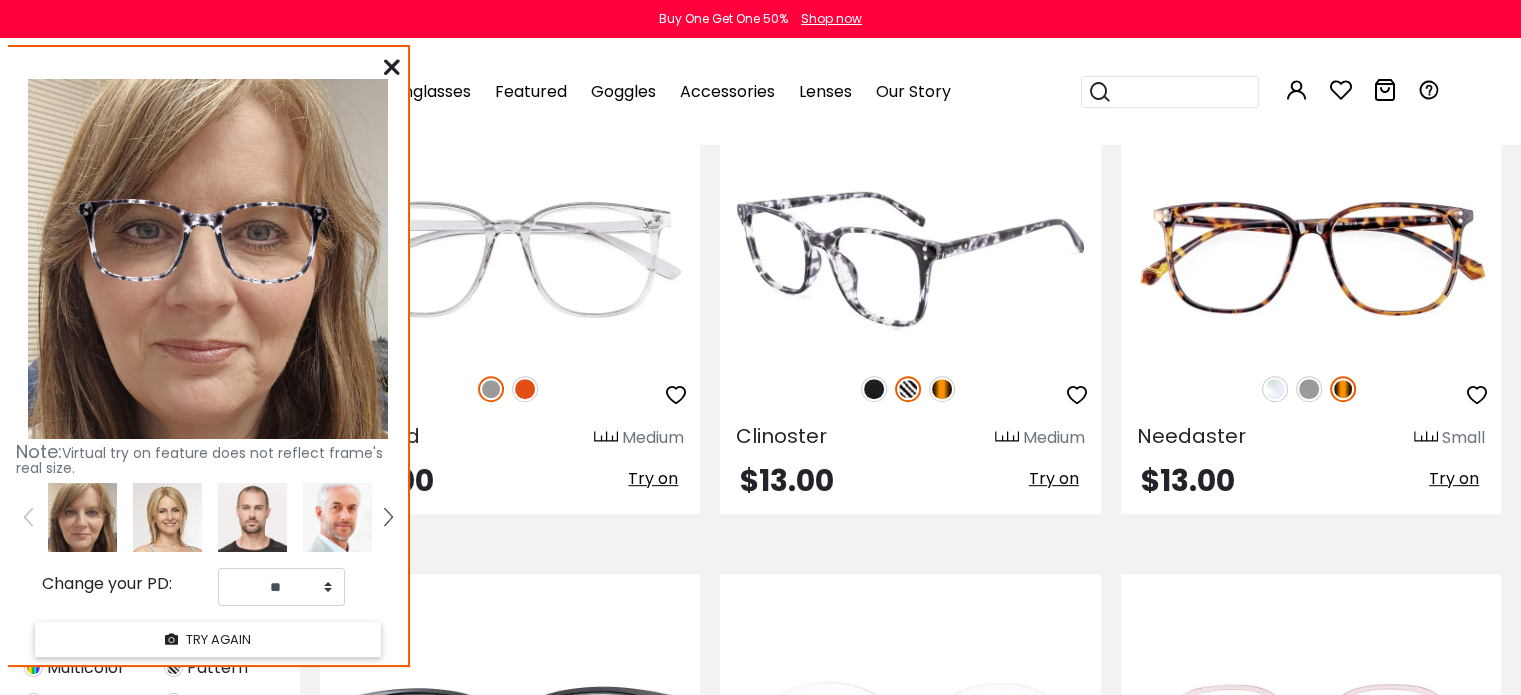 click at bounding box center (874, 389) 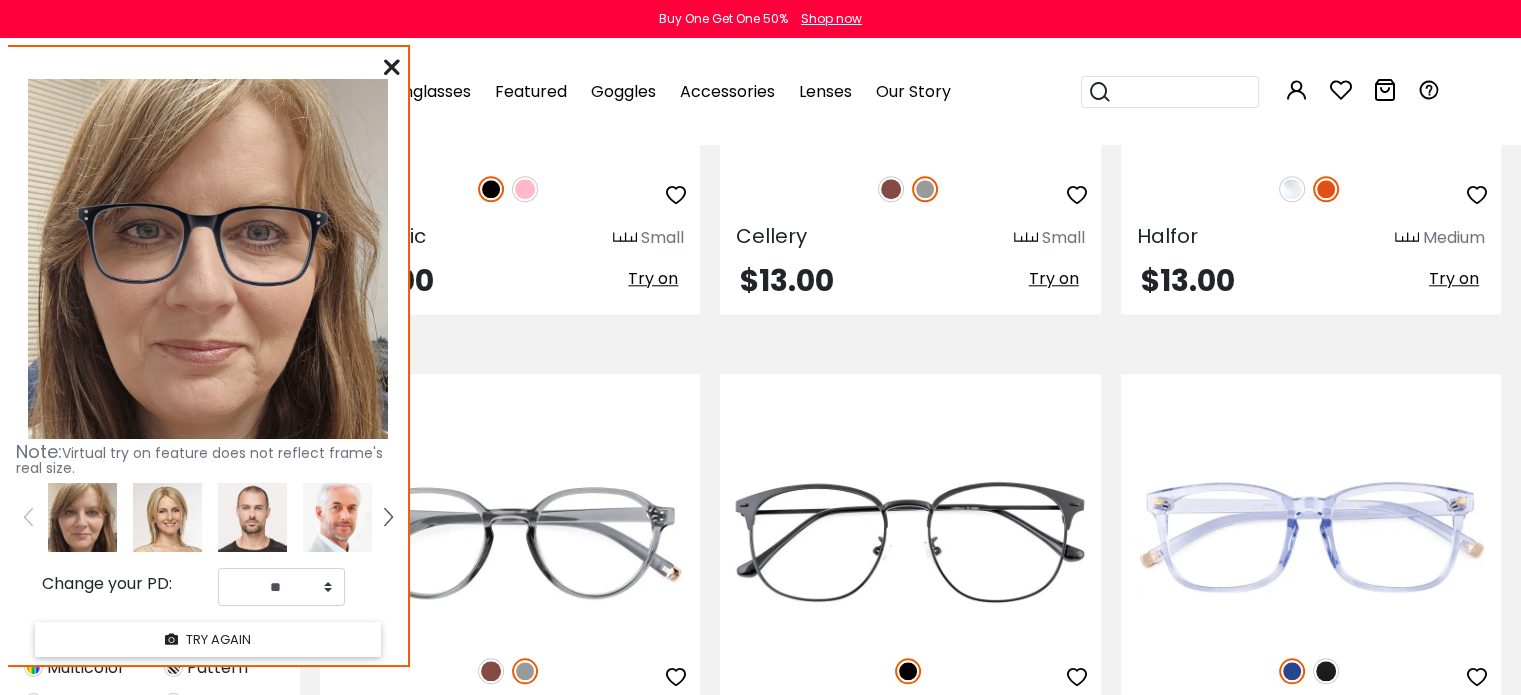 scroll, scrollTop: 2000, scrollLeft: 0, axis: vertical 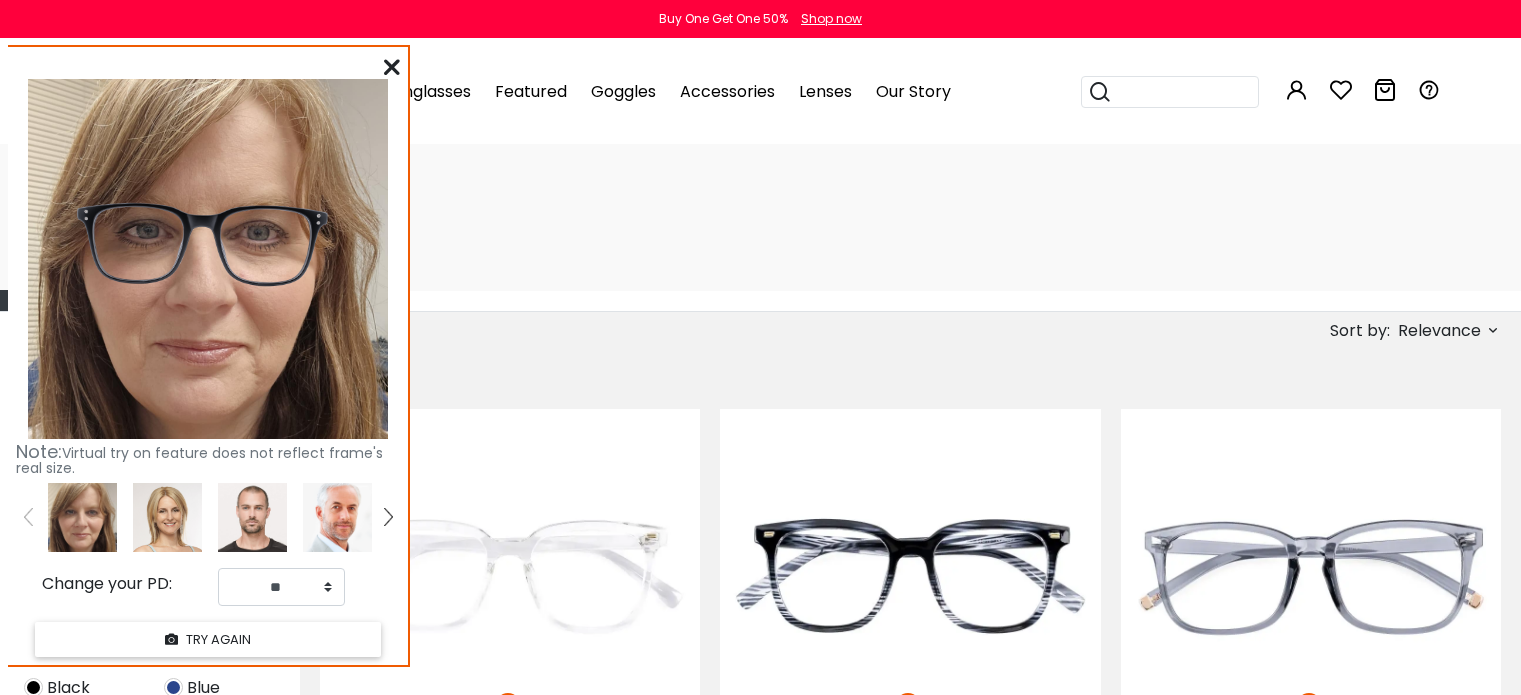 select on "**" 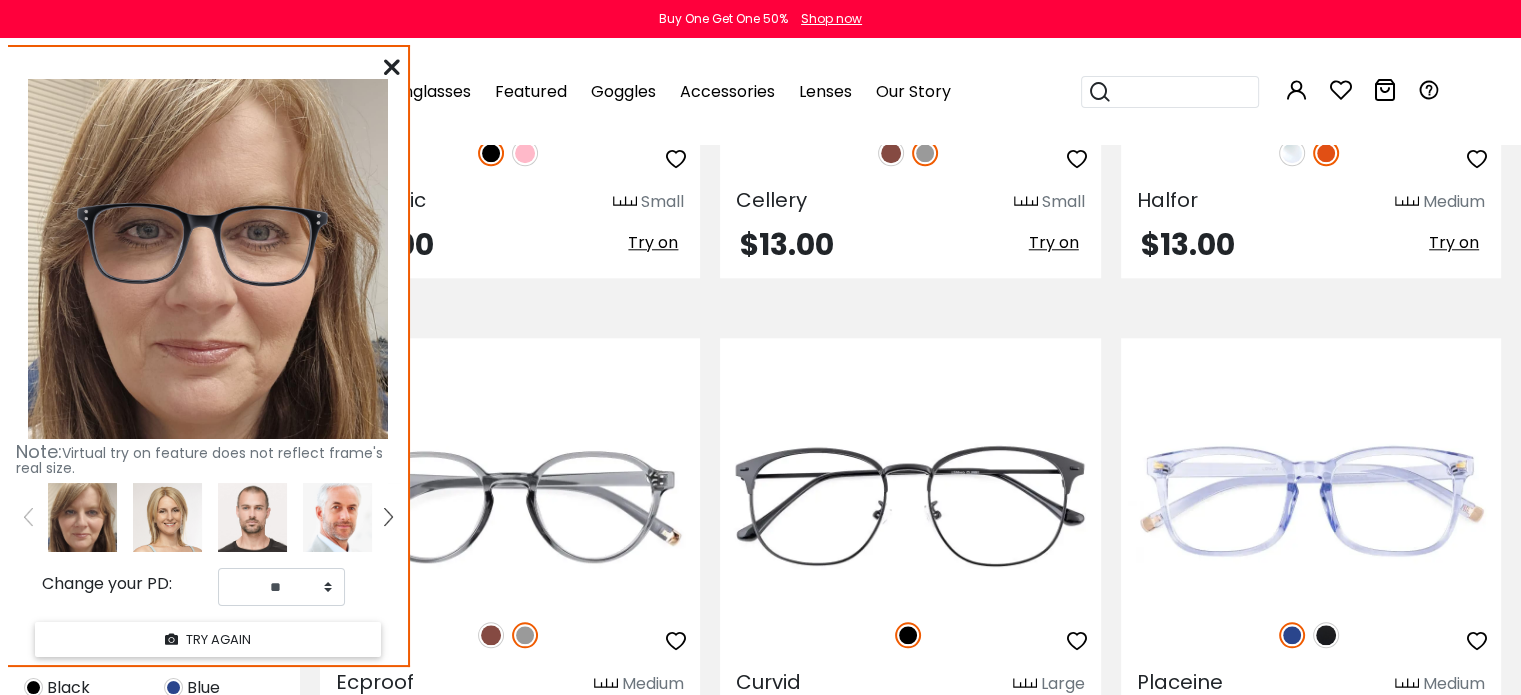 scroll, scrollTop: 0, scrollLeft: 0, axis: both 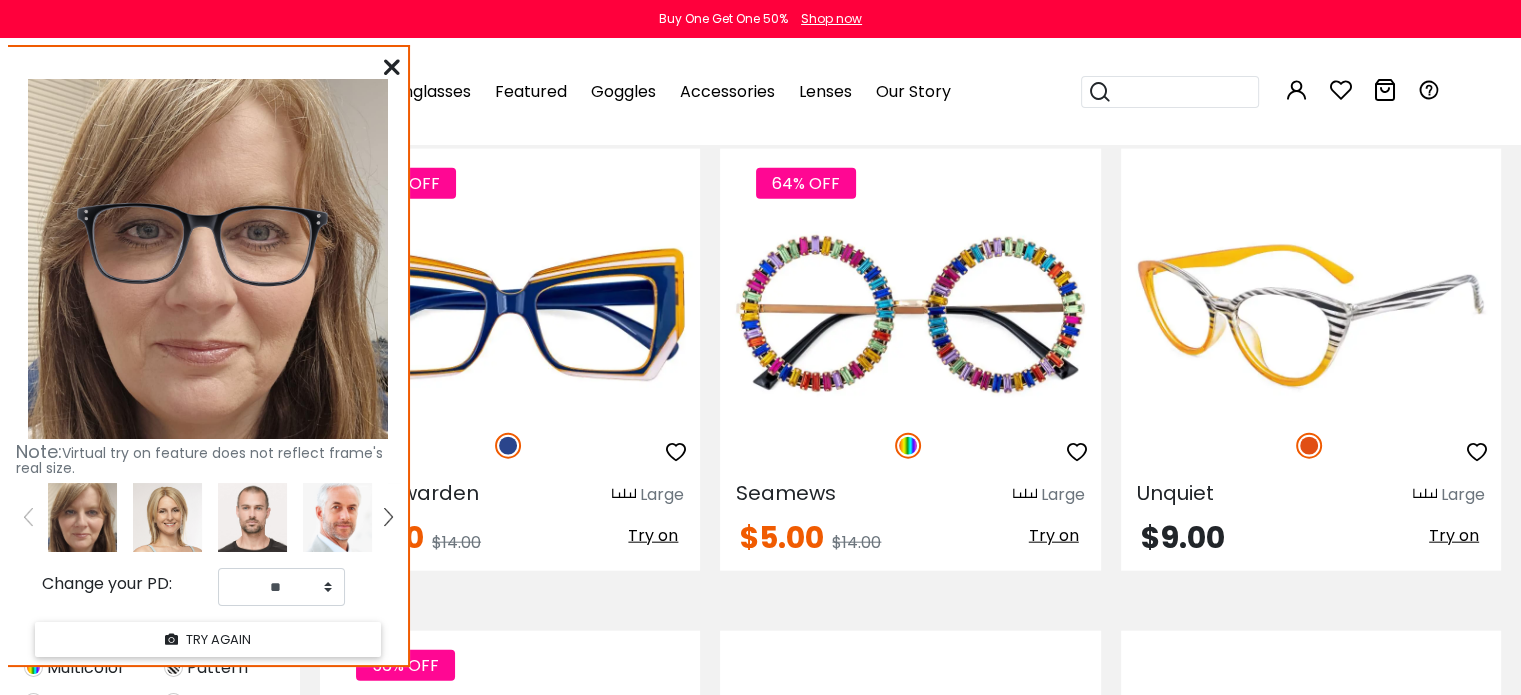 click on "Try on" at bounding box center [1454, 535] 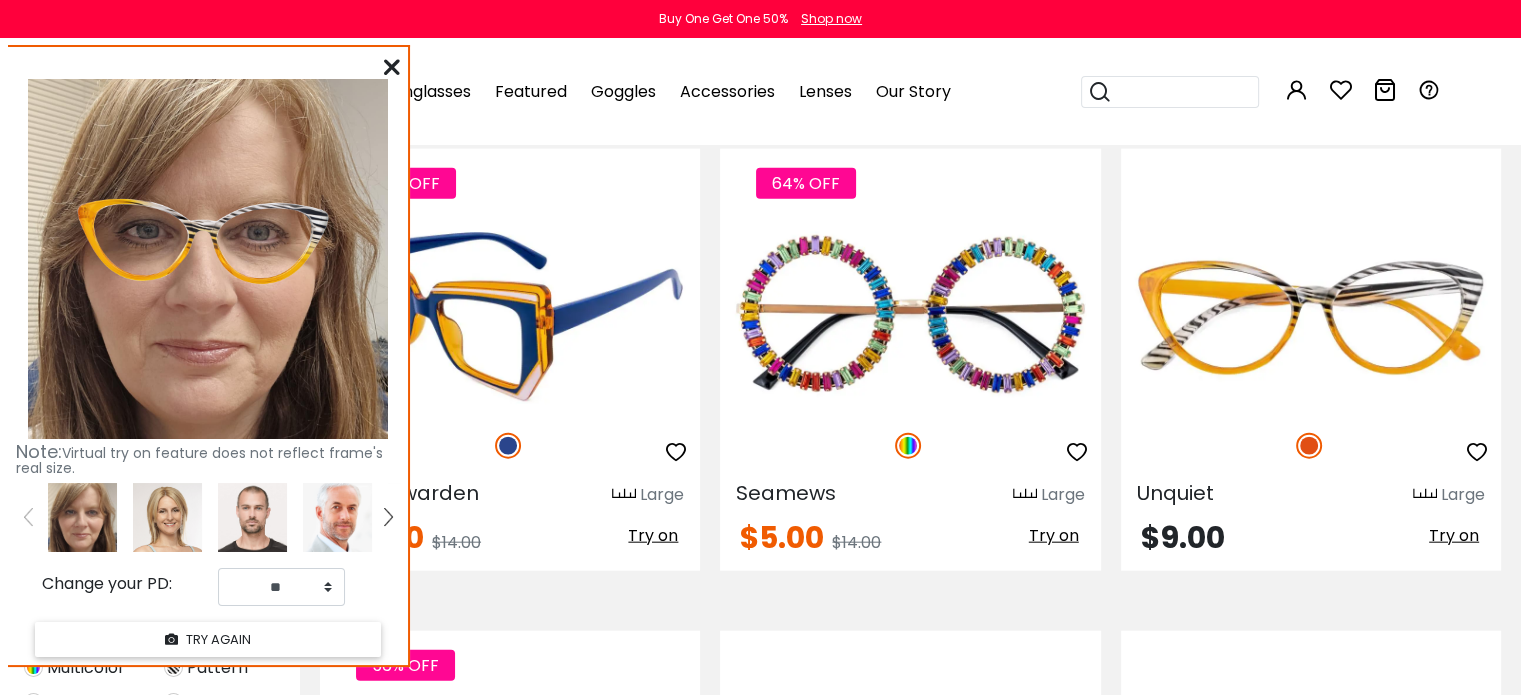 click on "Try on" at bounding box center (653, 535) 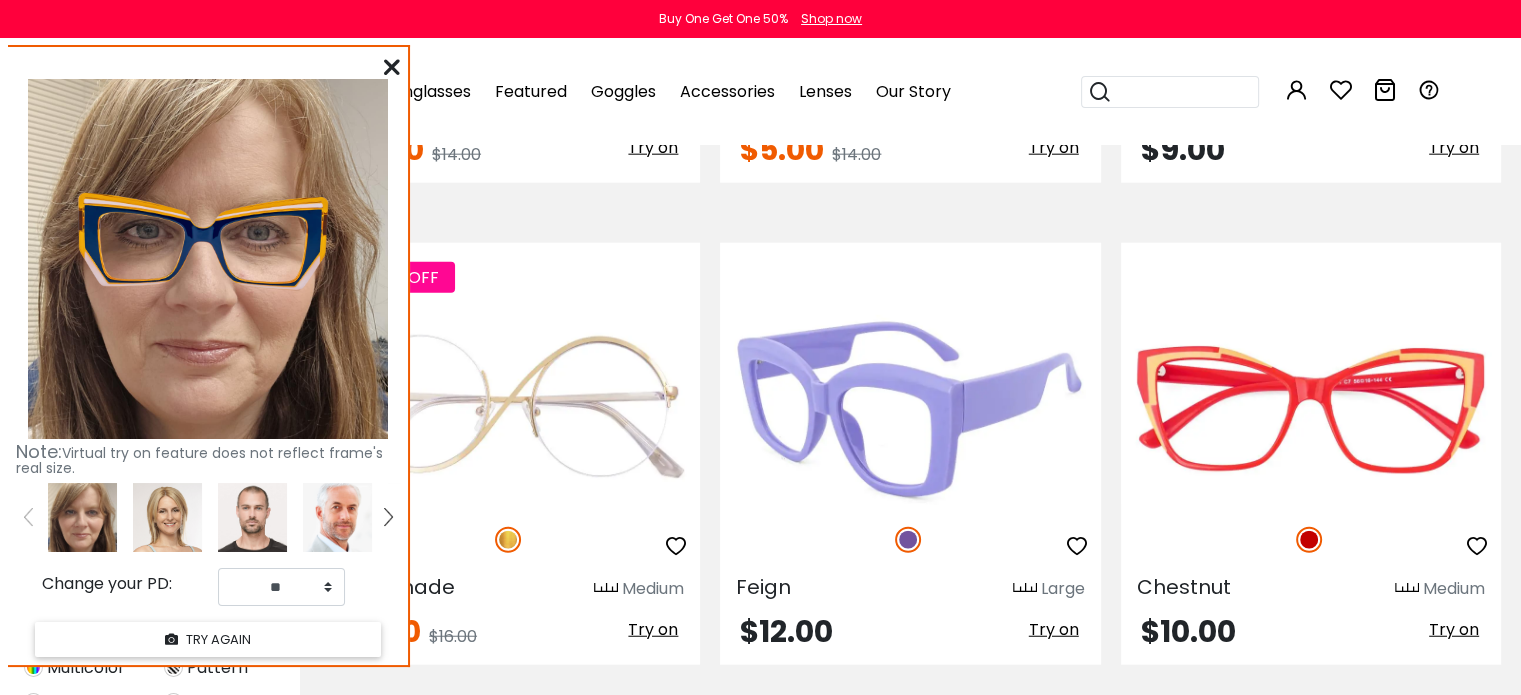 scroll, scrollTop: 5100, scrollLeft: 0, axis: vertical 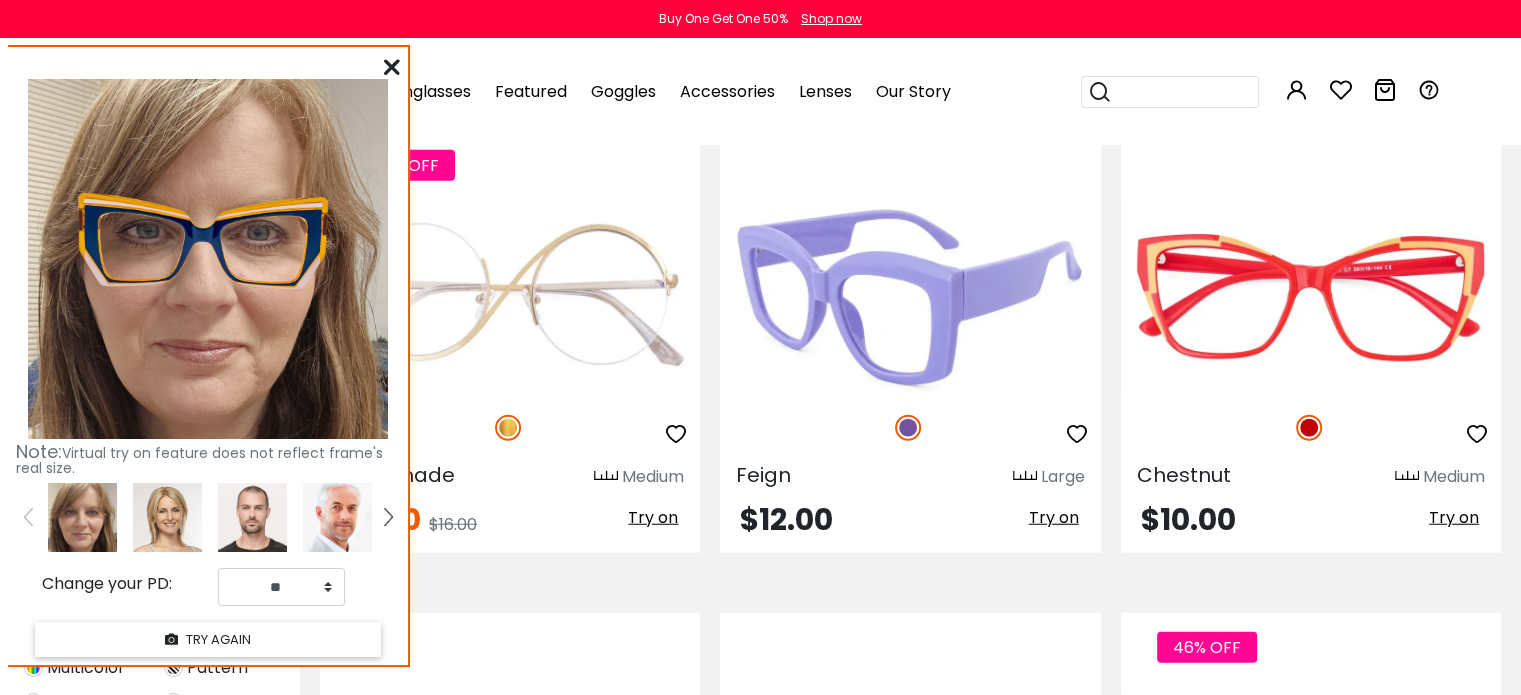 click on "Try on" at bounding box center [1054, 517] 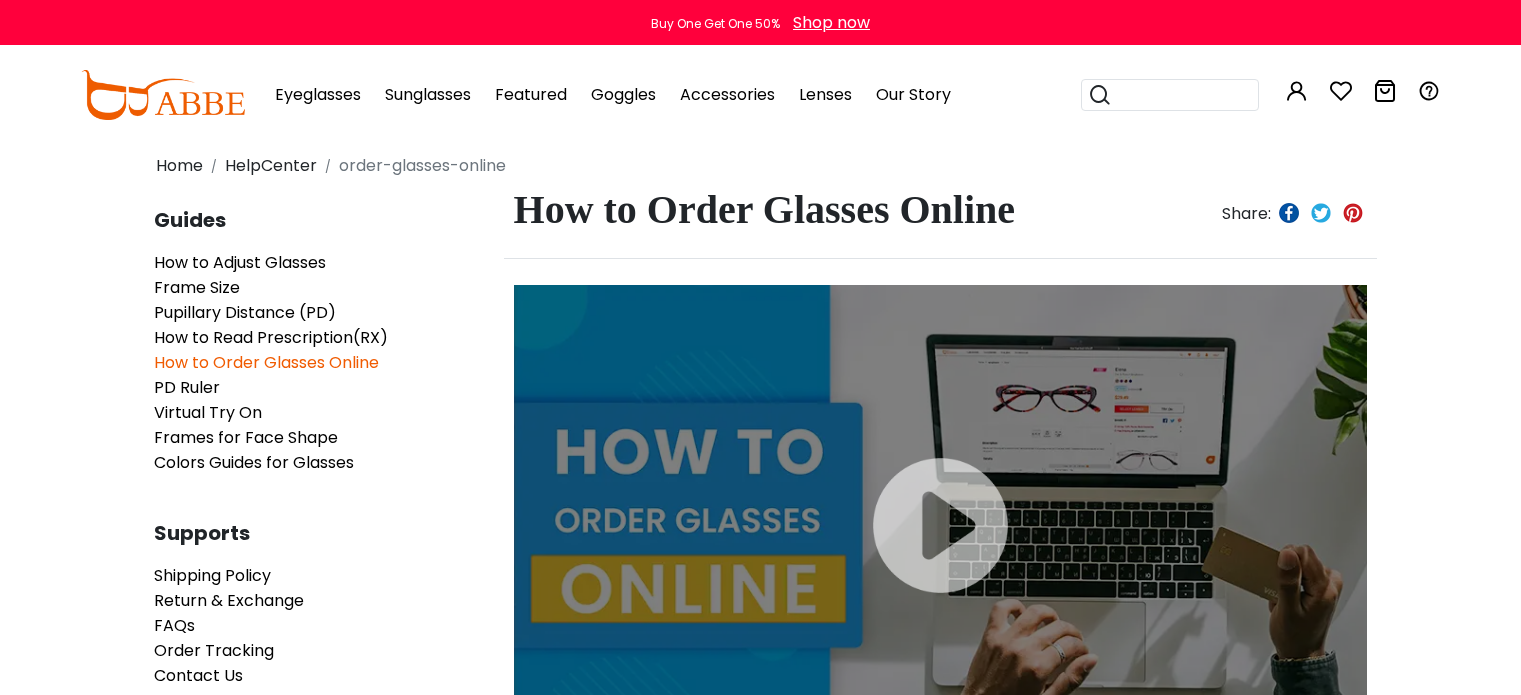 scroll, scrollTop: 0, scrollLeft: 0, axis: both 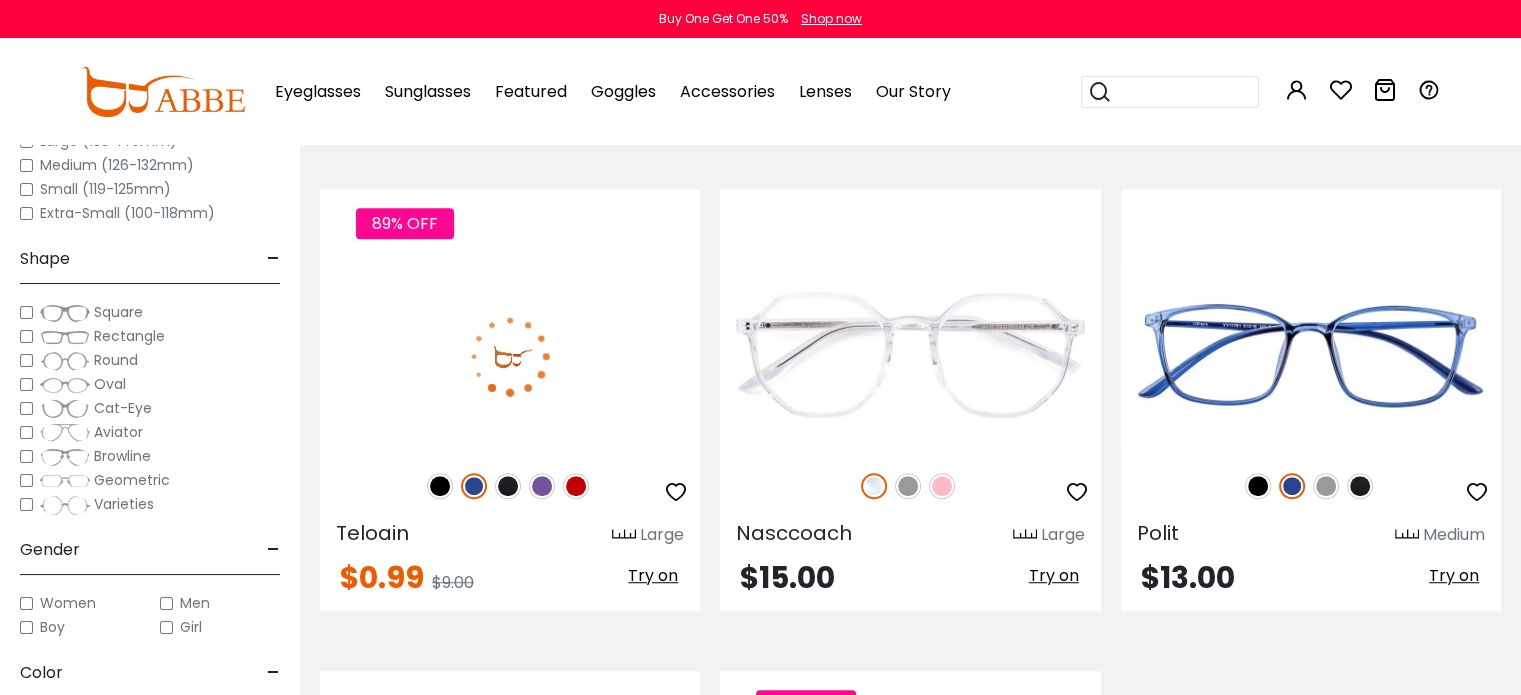click on "Try on" at bounding box center [653, 575] 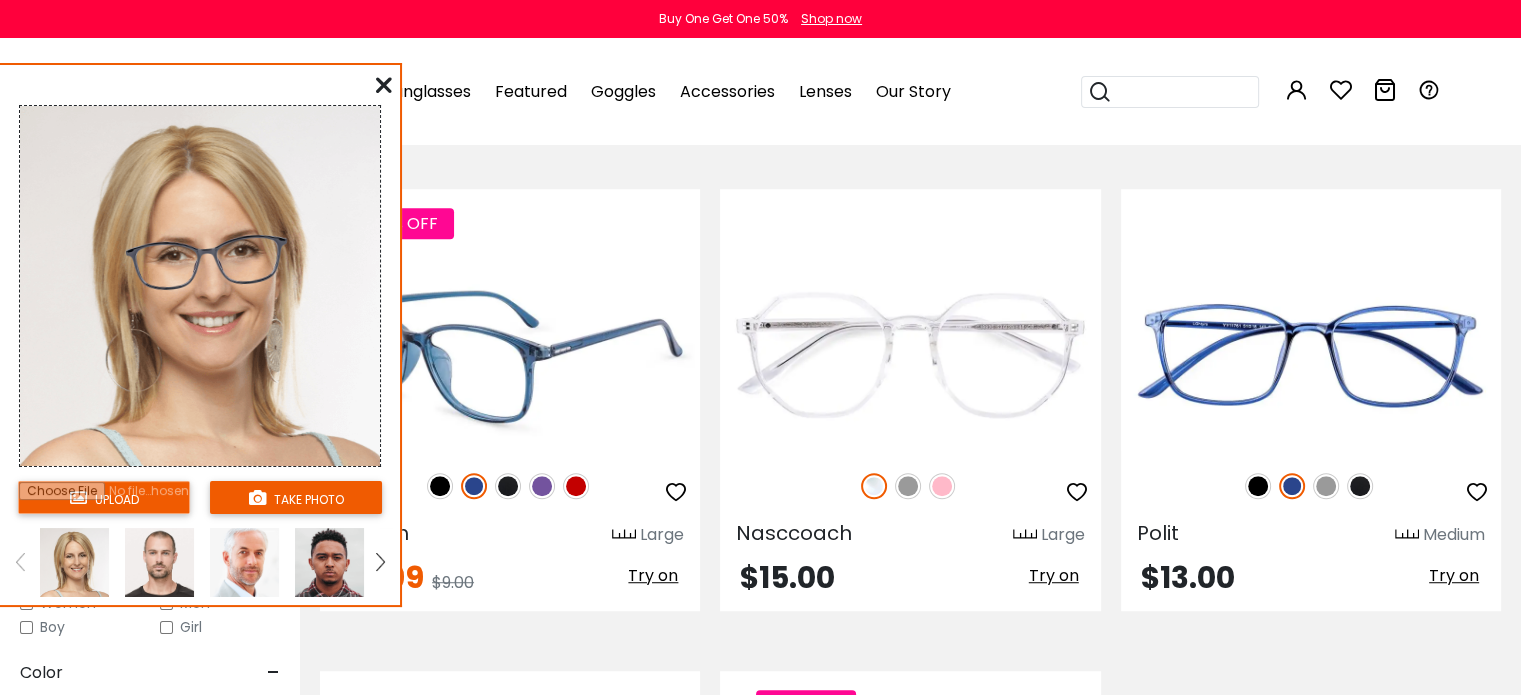 click at bounding box center (510, 356) 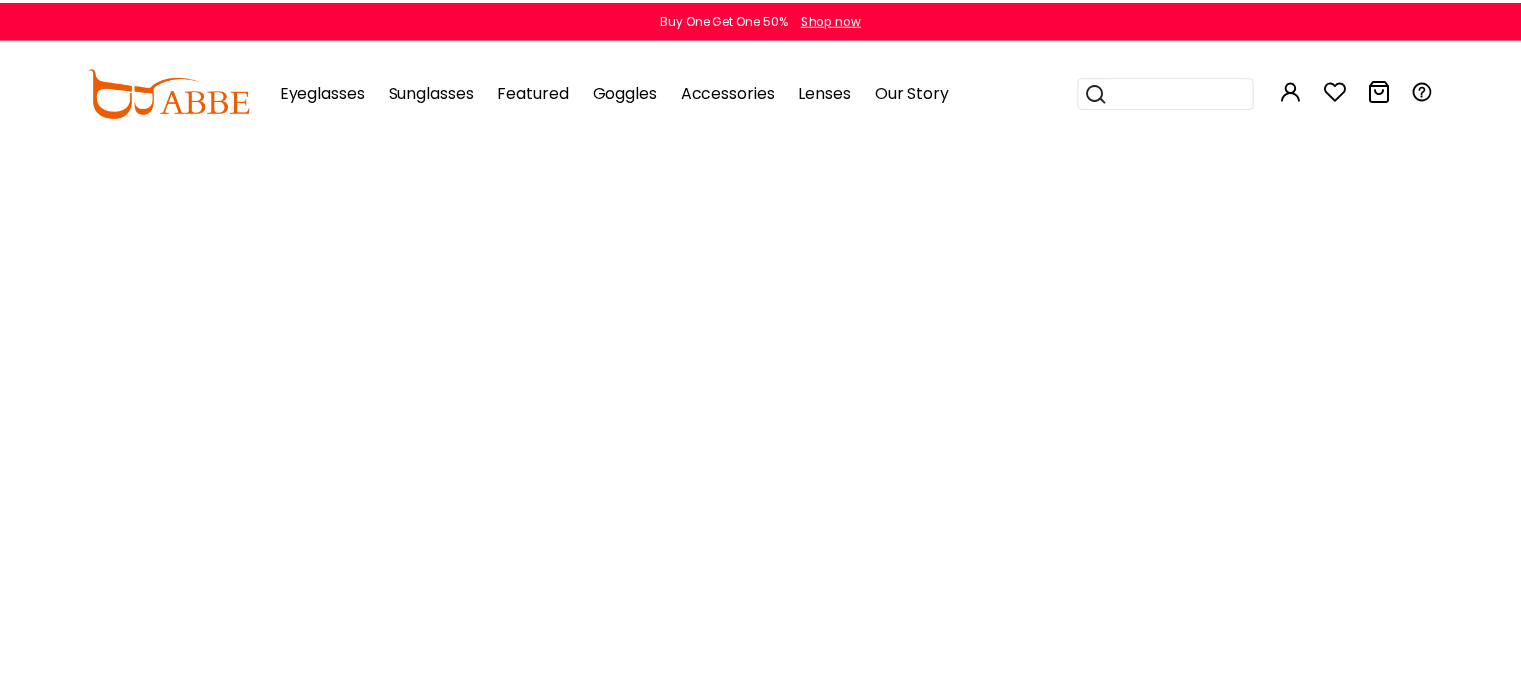 scroll, scrollTop: 0, scrollLeft: 0, axis: both 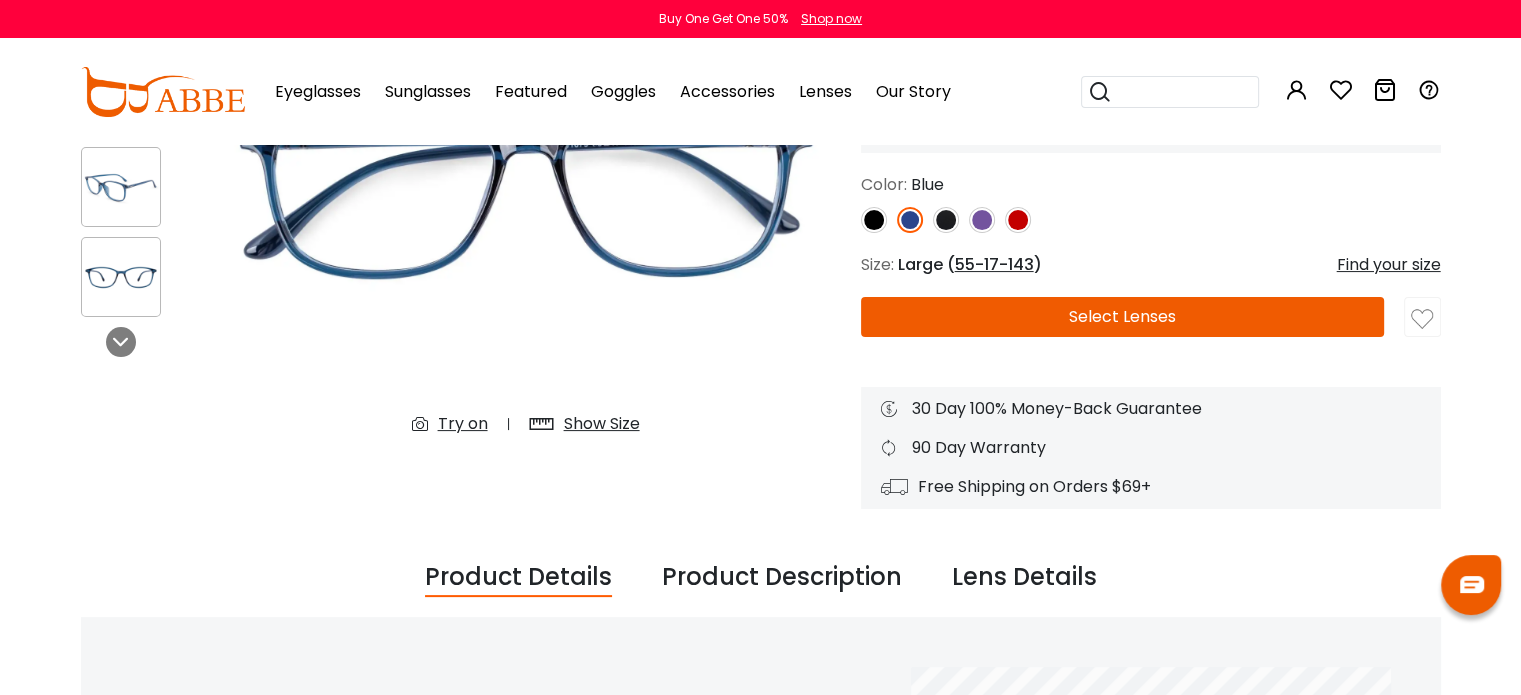 click on "Show Size" at bounding box center (602, 424) 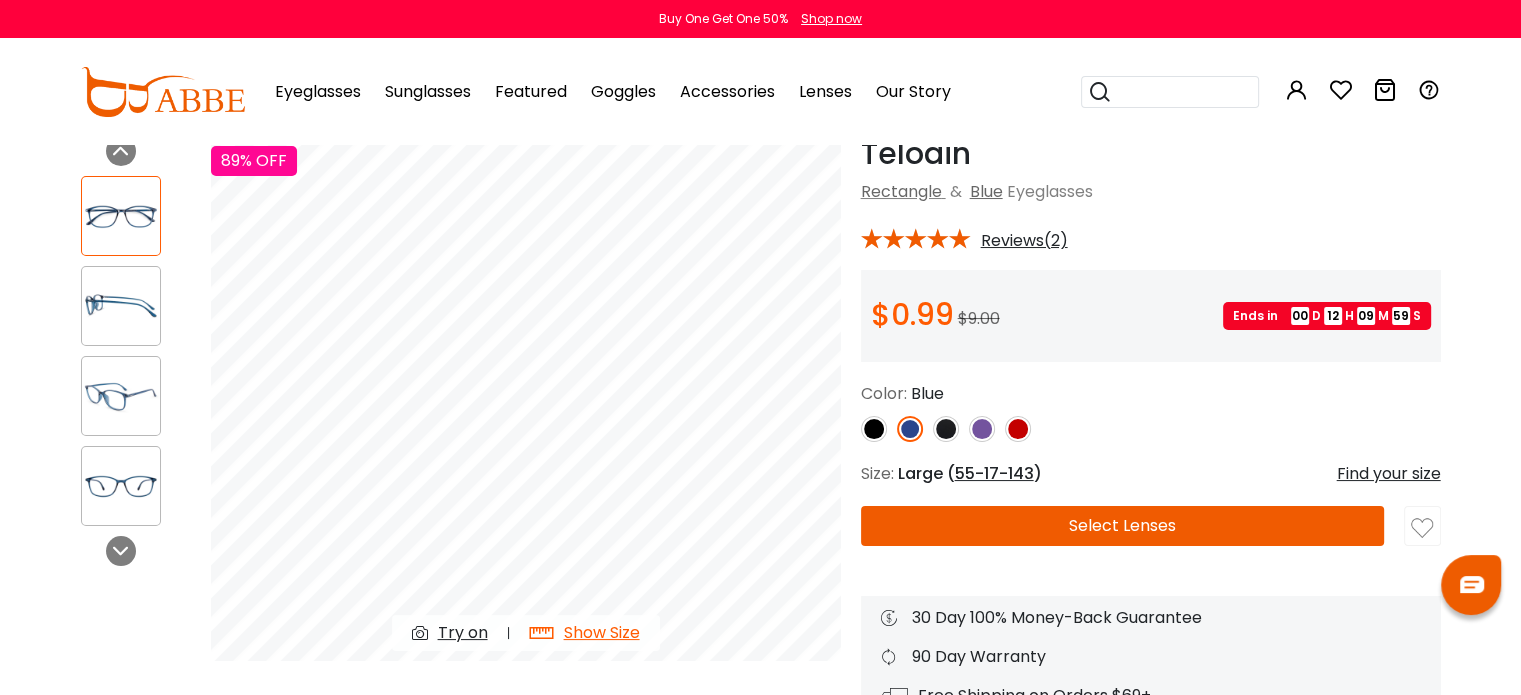 scroll, scrollTop: 200, scrollLeft: 0, axis: vertical 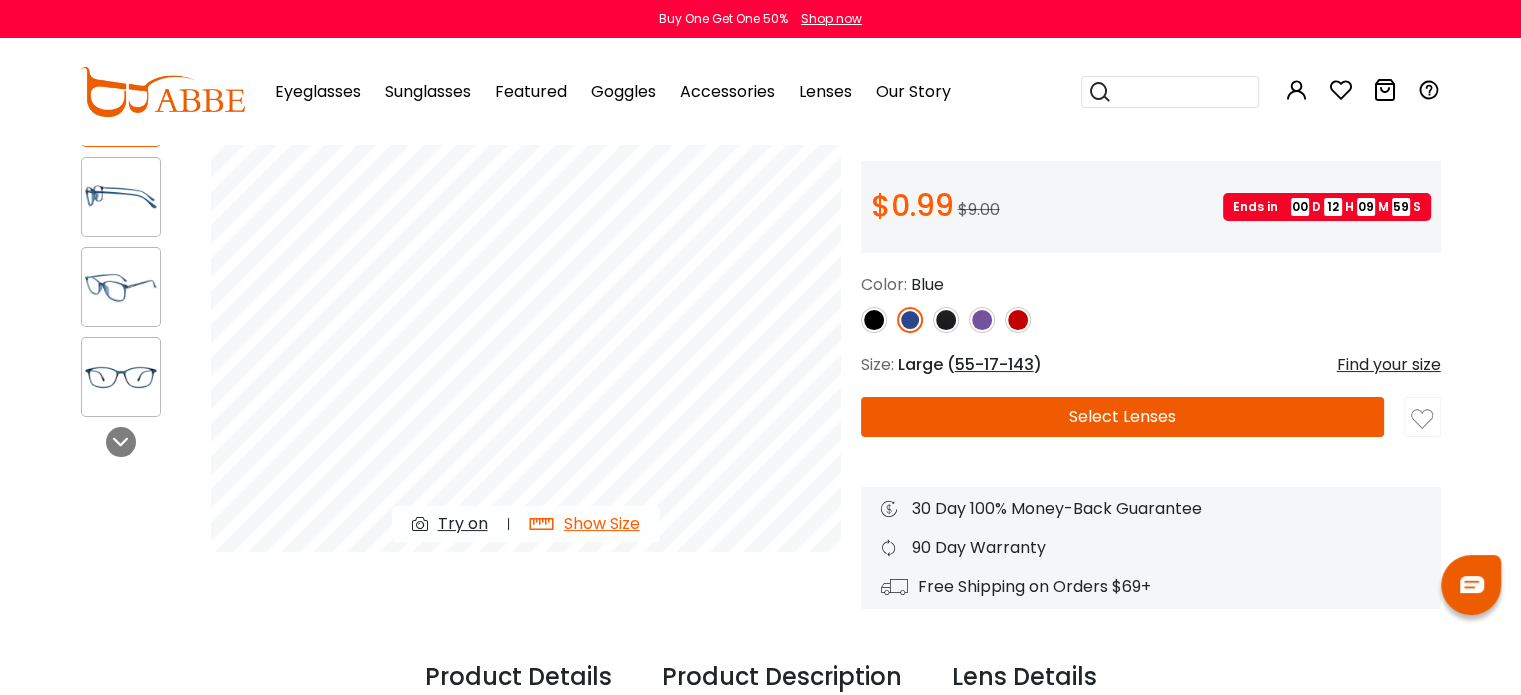click on "Select Lenses" at bounding box center (1123, 417) 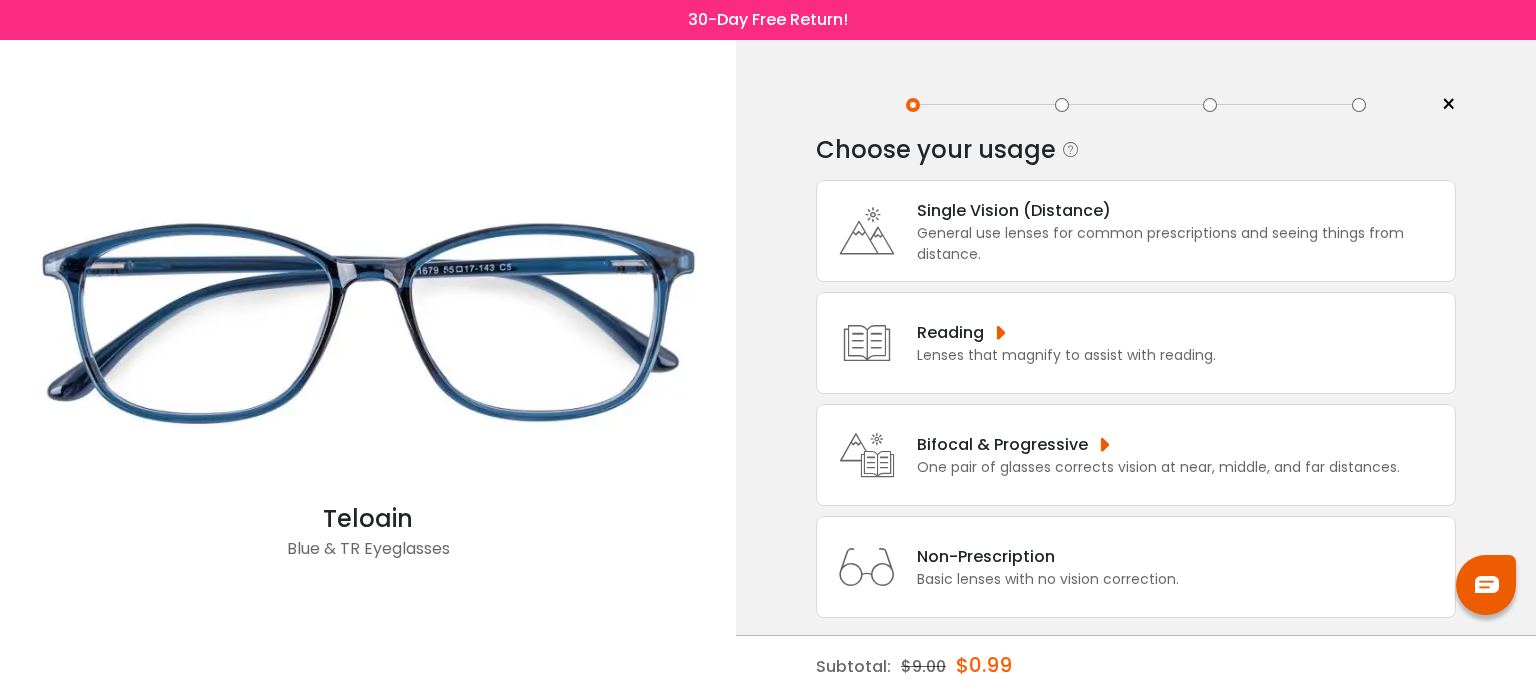 scroll, scrollTop: 0, scrollLeft: 0, axis: both 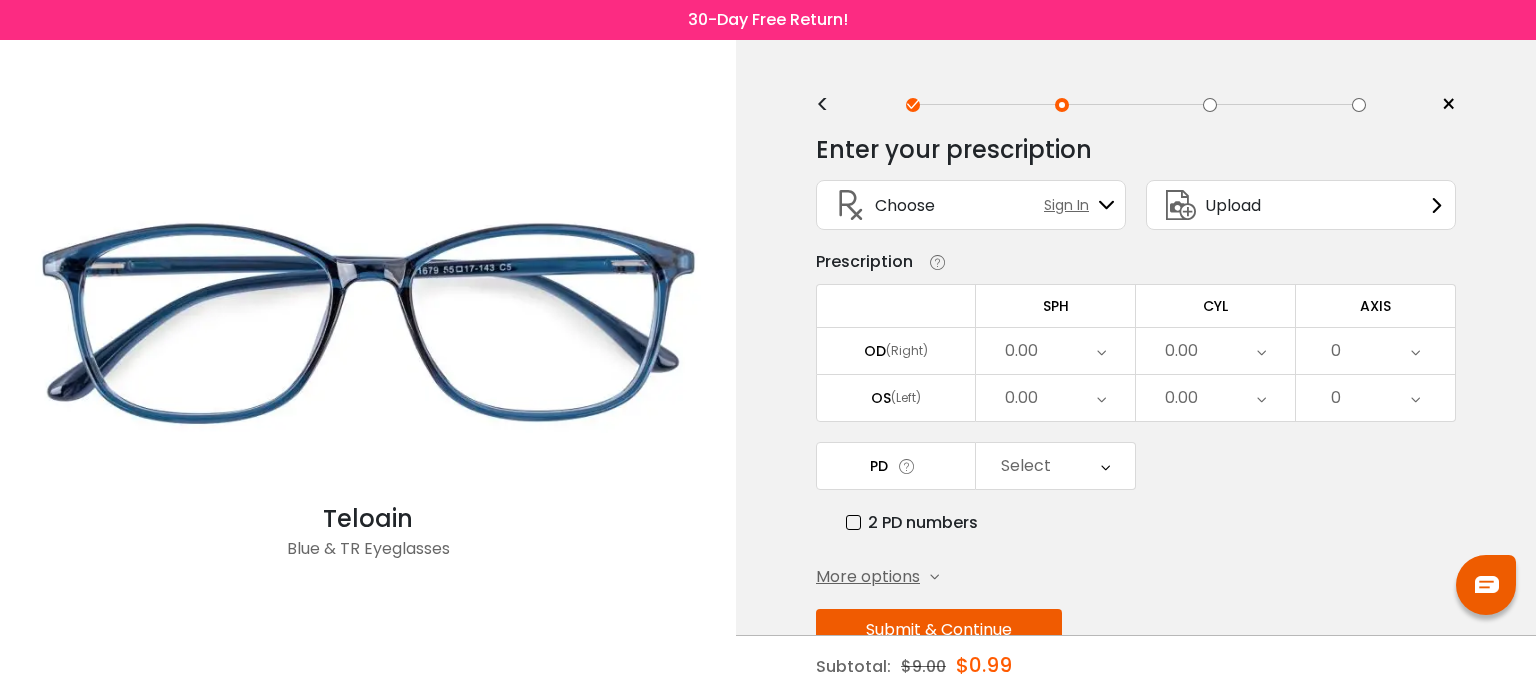 click on "0.00" at bounding box center (1021, 351) 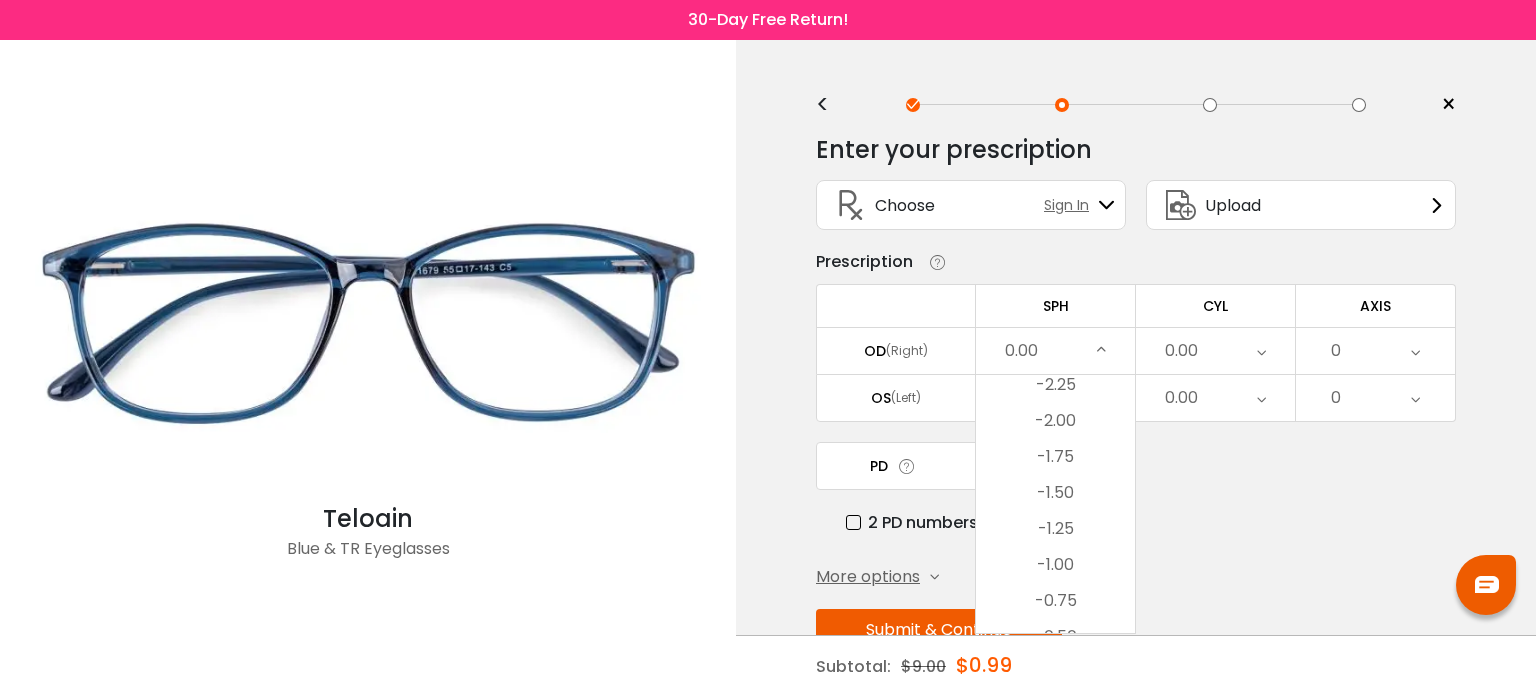 scroll, scrollTop: 2550, scrollLeft: 0, axis: vertical 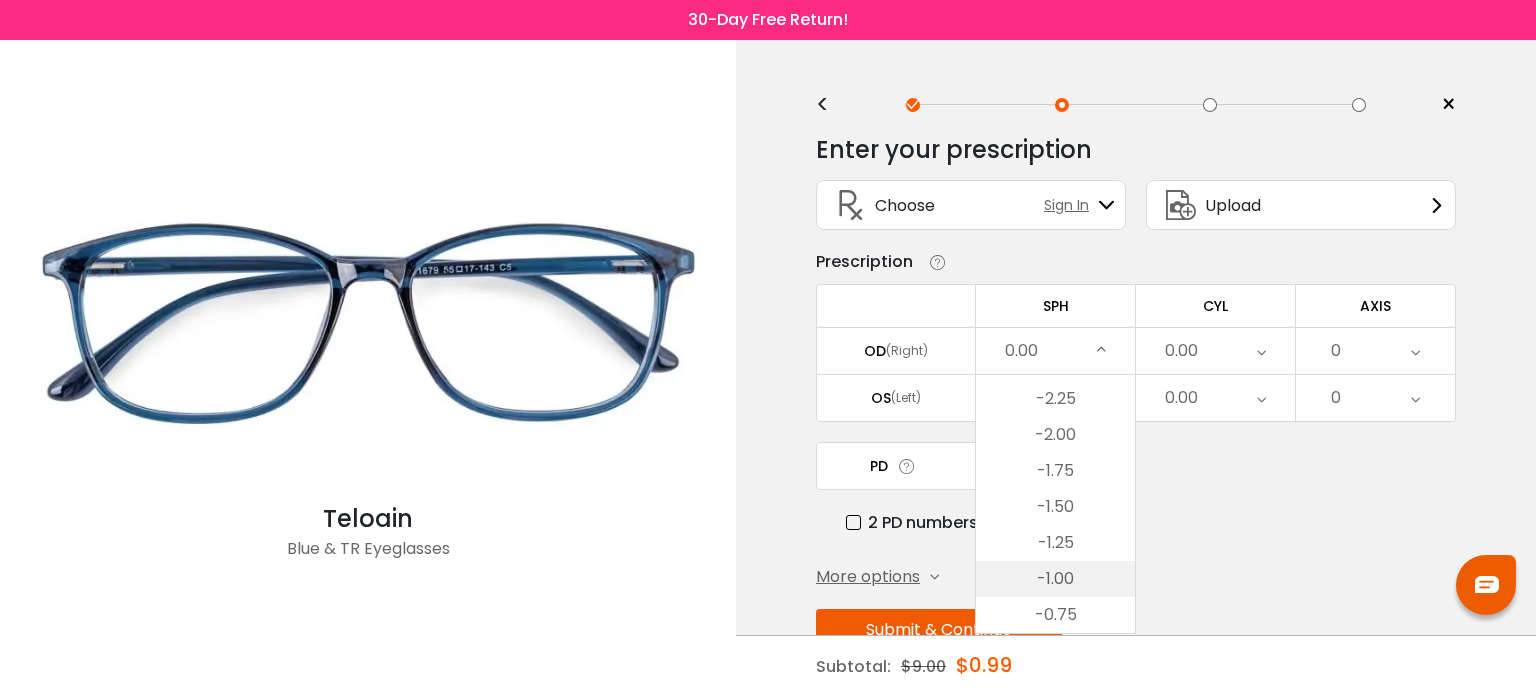 click on "-1.00" at bounding box center (1055, 579) 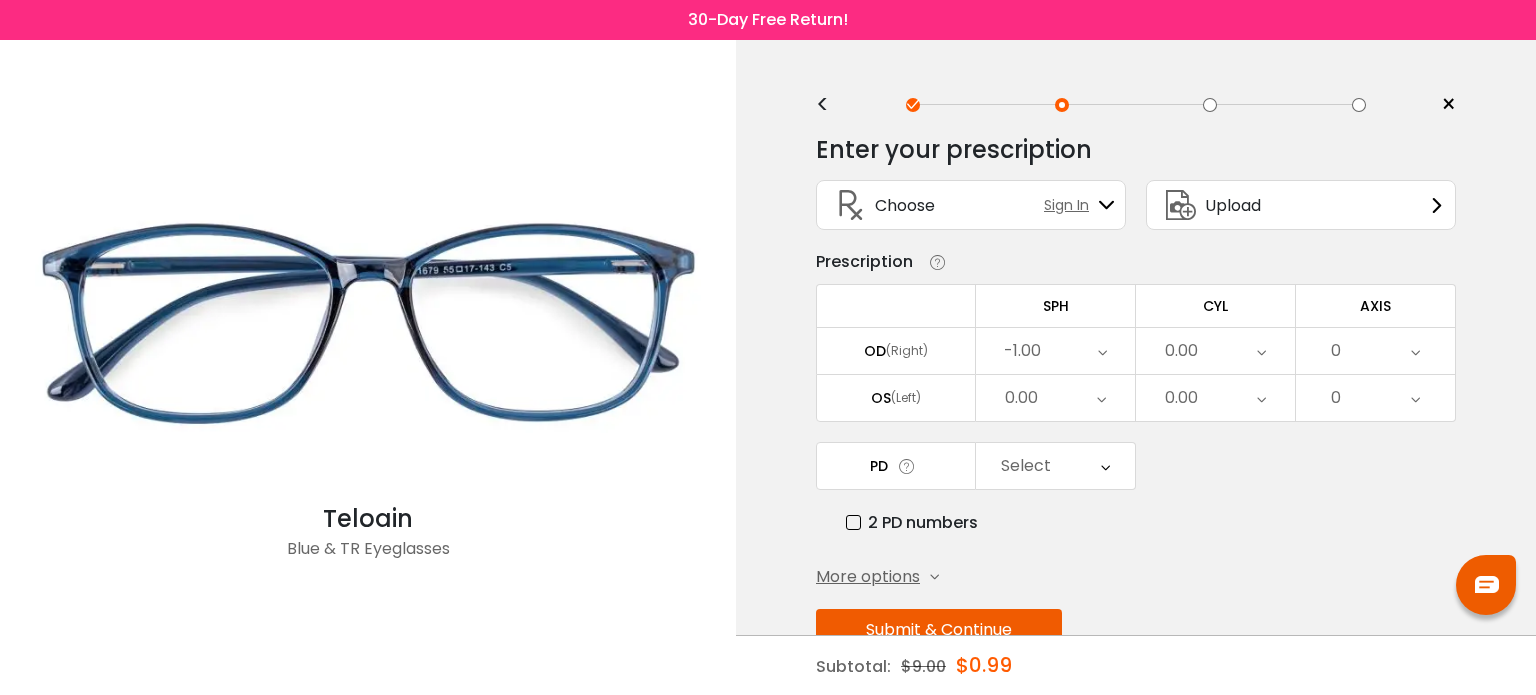 click on "0.00" at bounding box center [1021, 398] 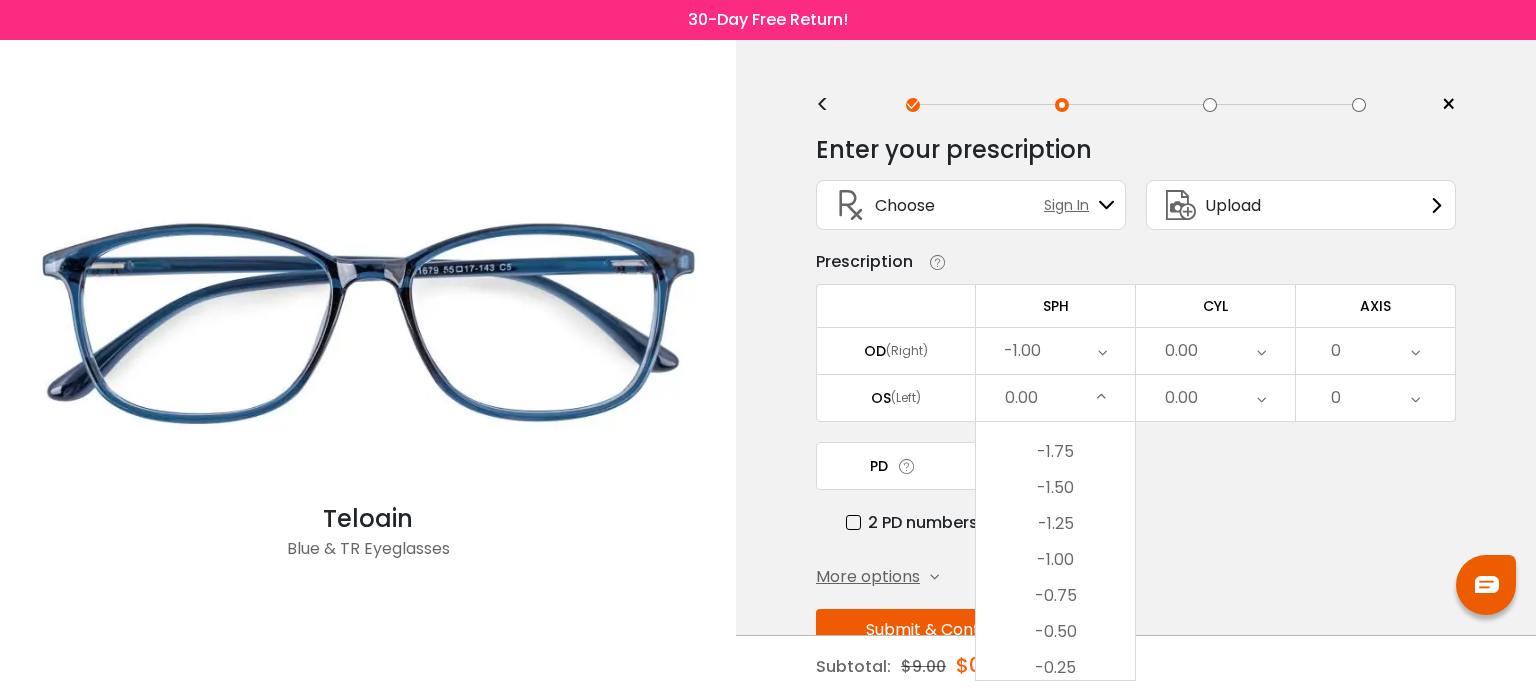 scroll, scrollTop: 2650, scrollLeft: 0, axis: vertical 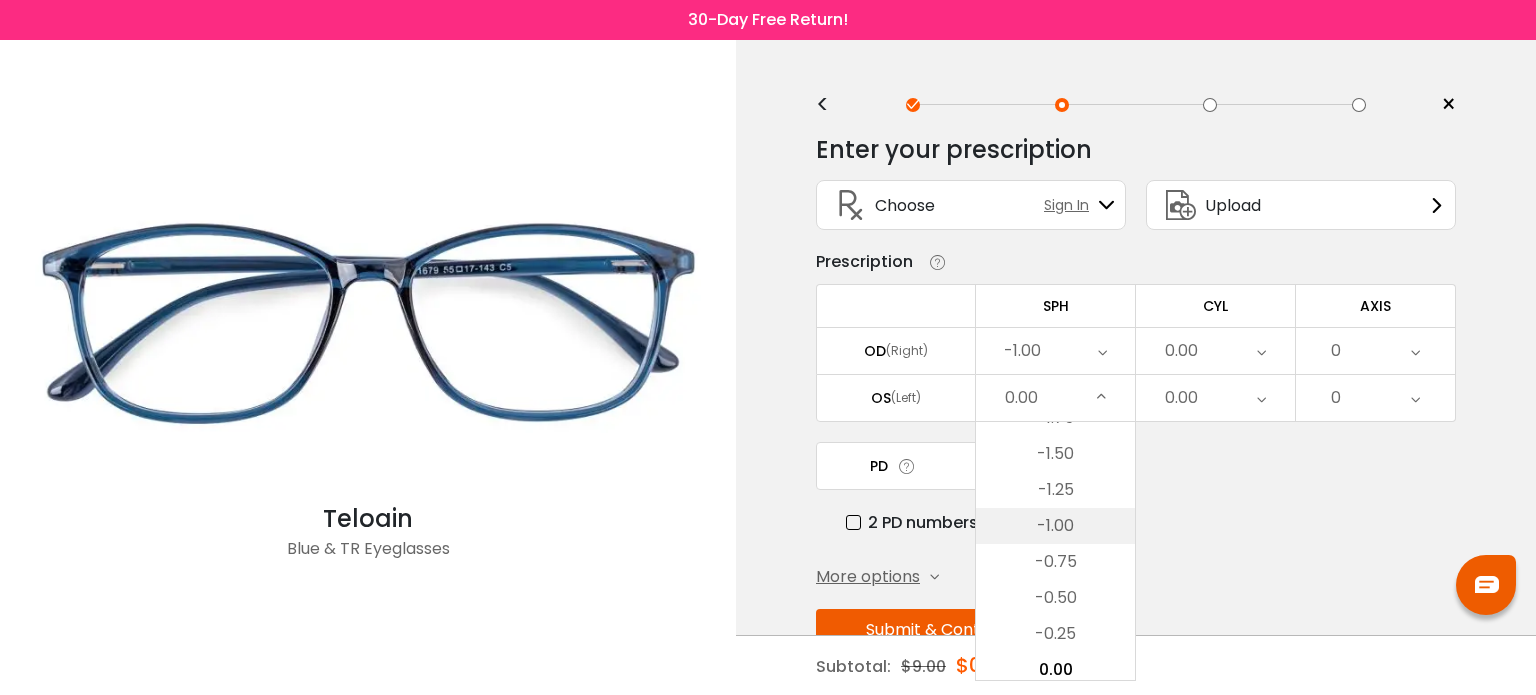 click on "-1.00" at bounding box center (1055, 526) 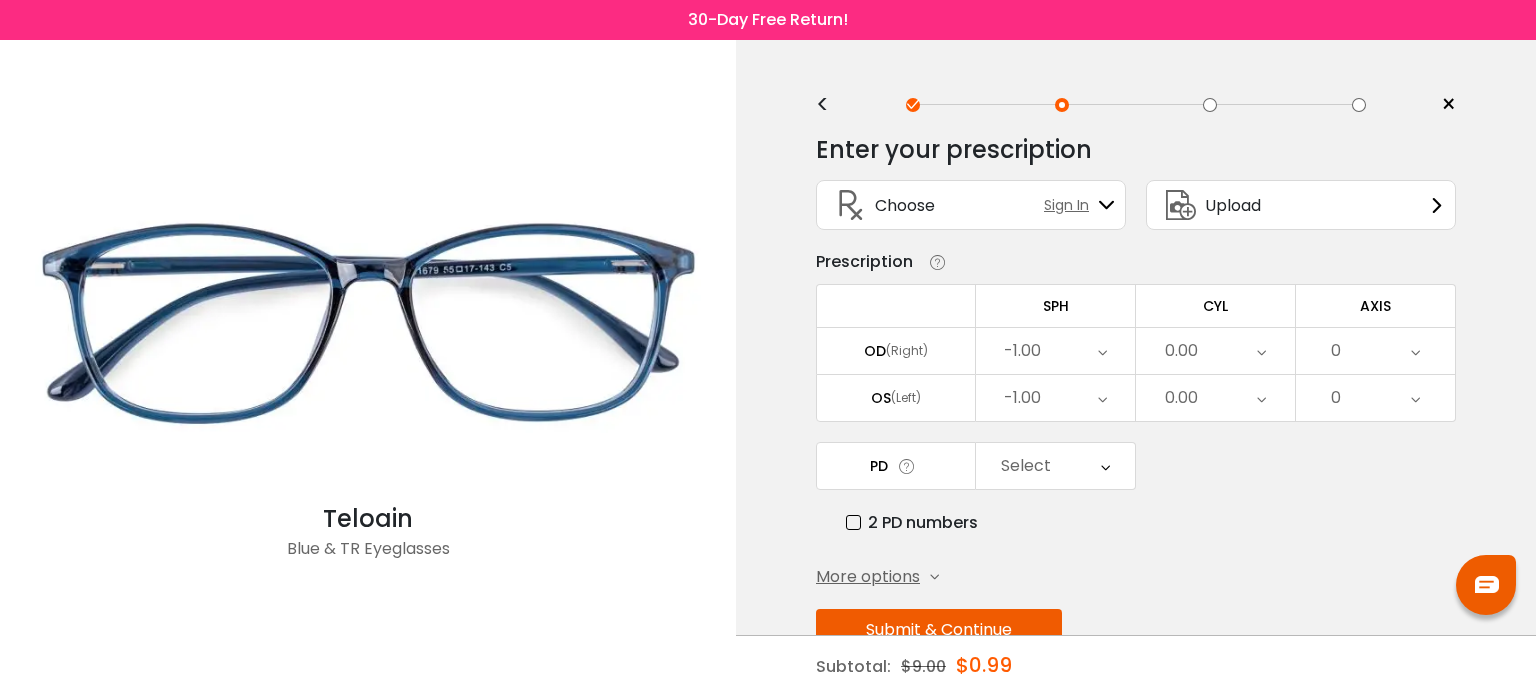 click on "0.00" at bounding box center (1215, 351) 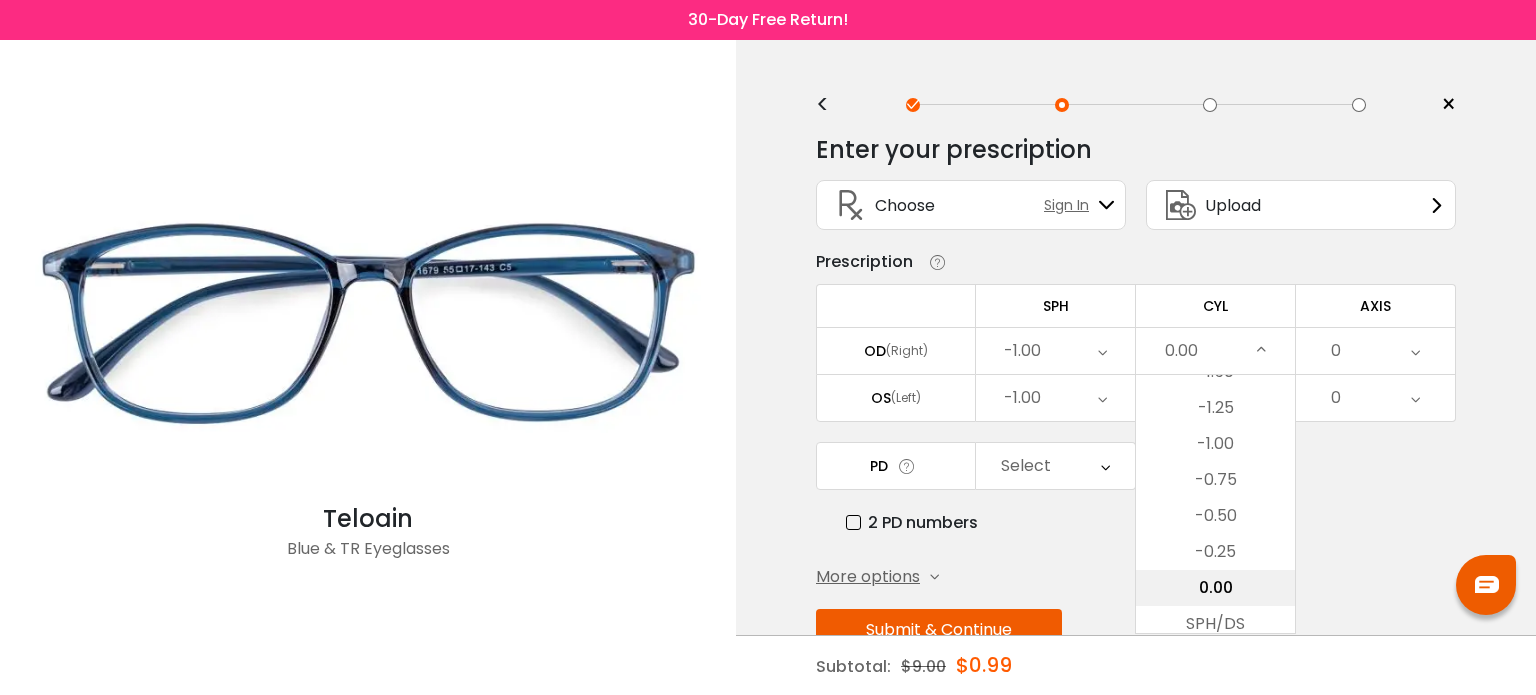 scroll, scrollTop: 634, scrollLeft: 0, axis: vertical 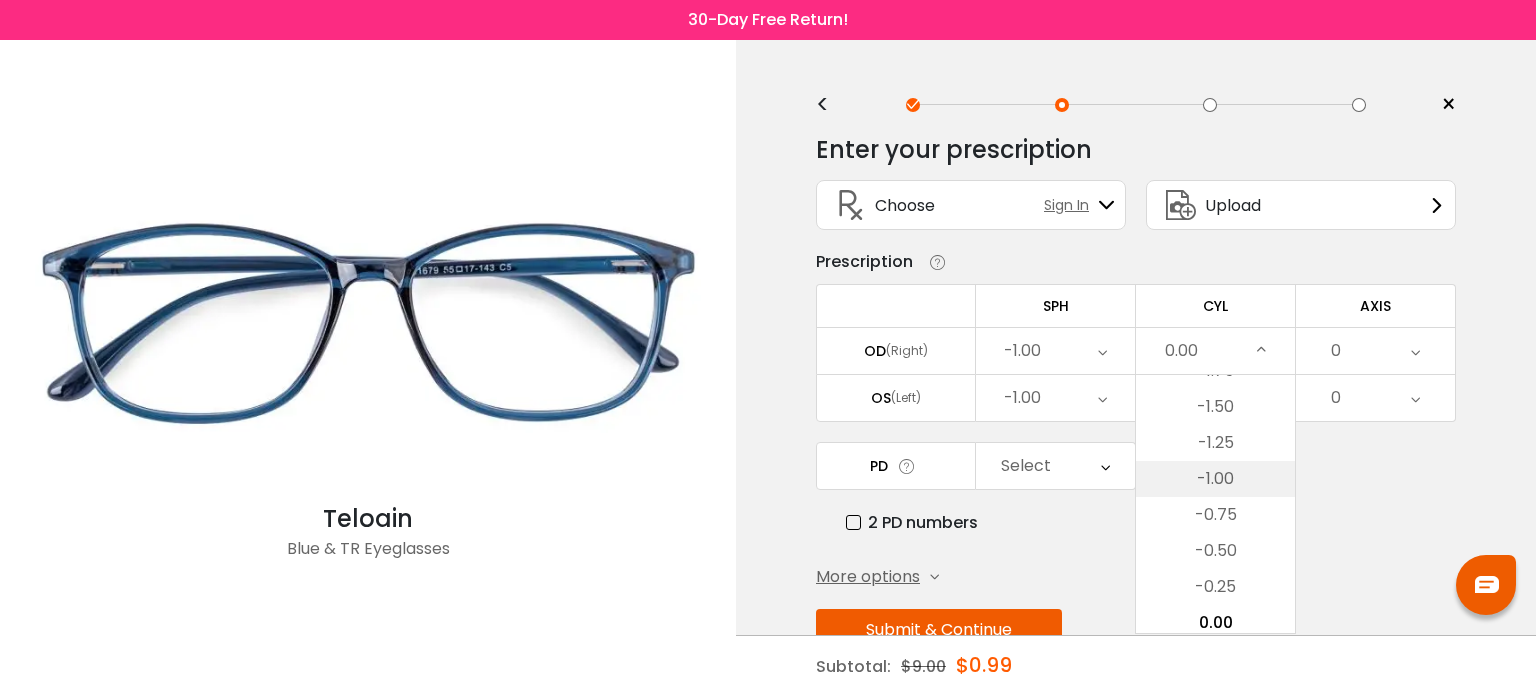 click on "-1.00" at bounding box center (1215, 479) 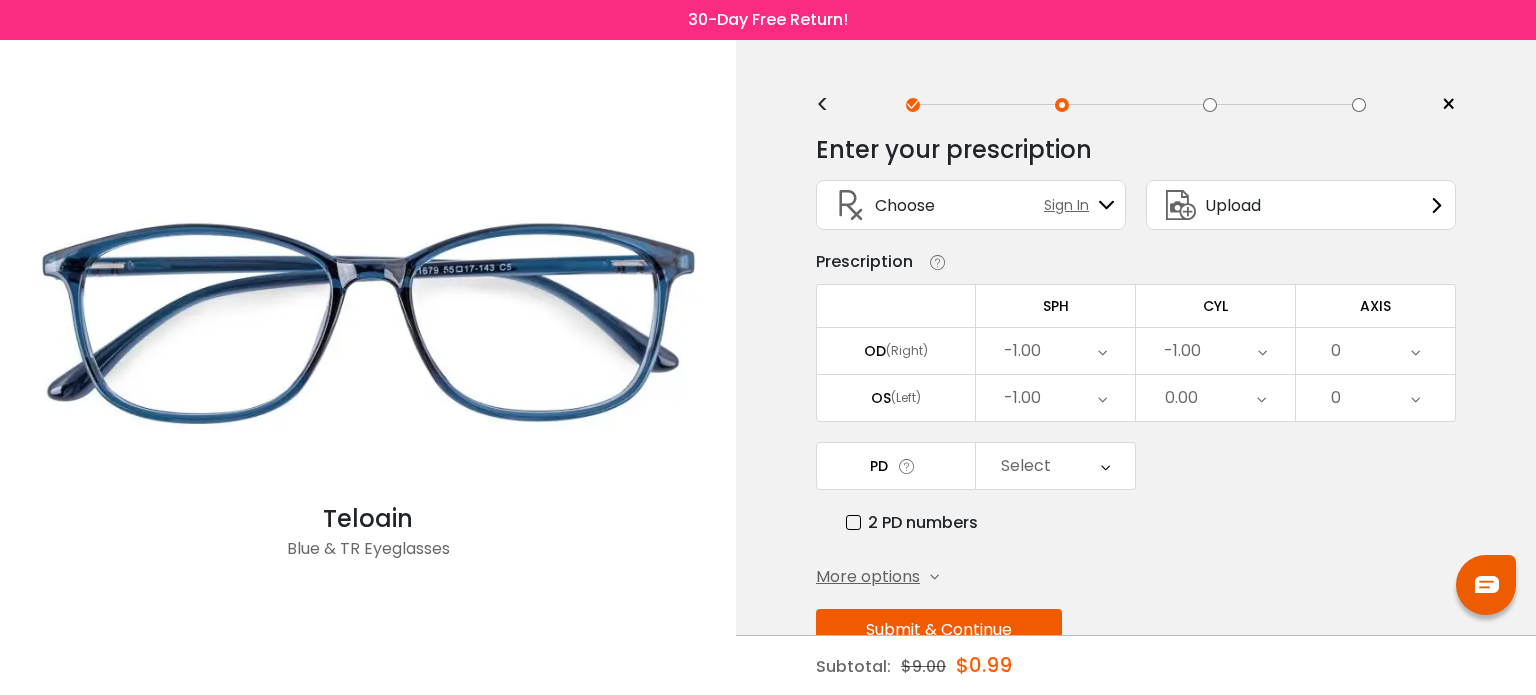 click on "0.00" at bounding box center (1181, 398) 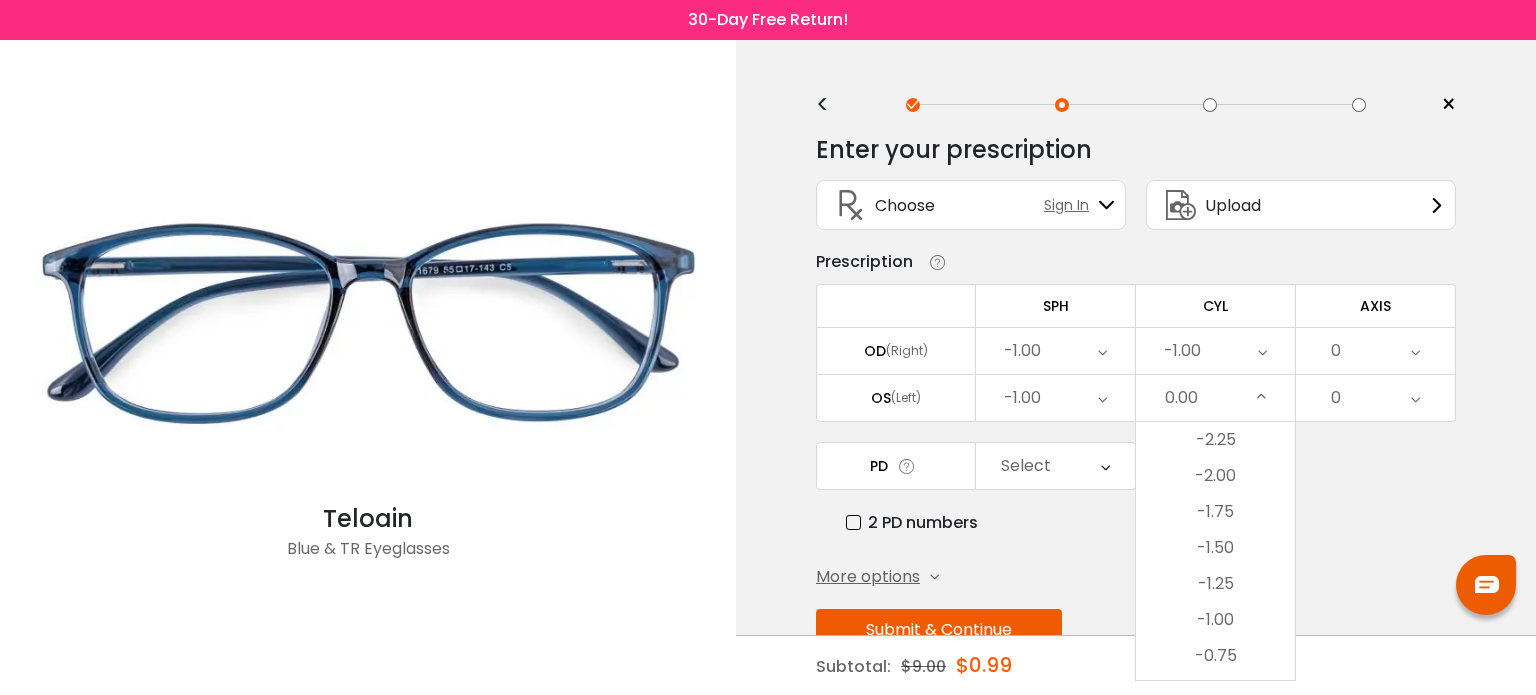 scroll, scrollTop: 534, scrollLeft: 0, axis: vertical 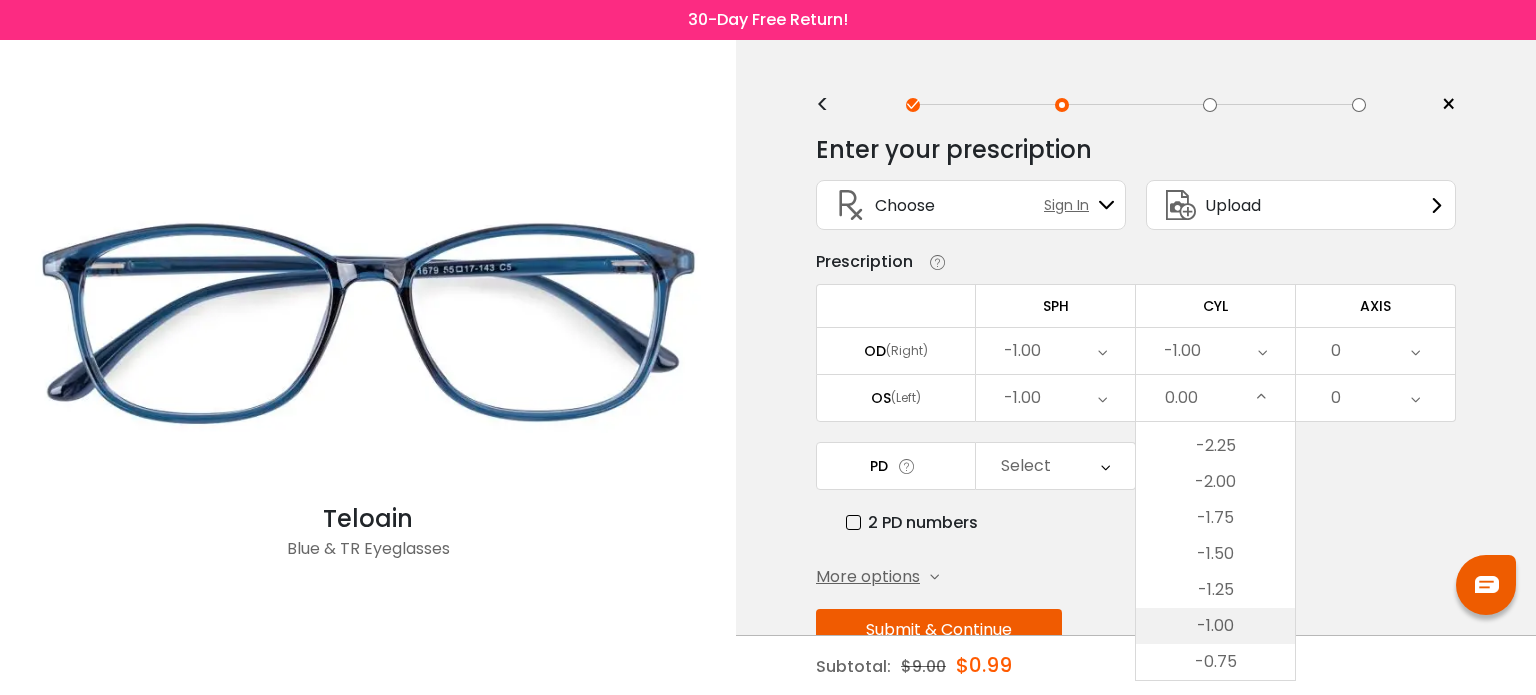 click on "-1.00" at bounding box center (1215, 626) 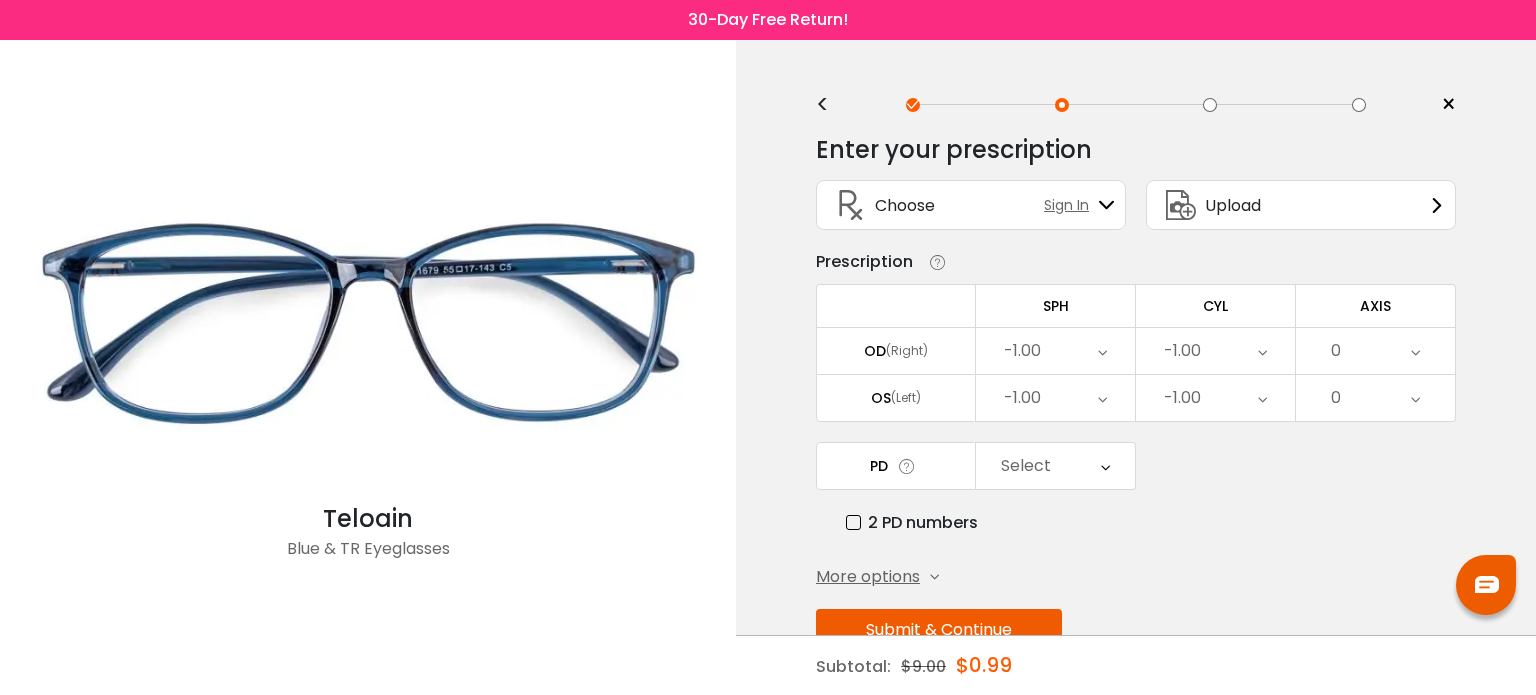 click at bounding box center (1415, 351) 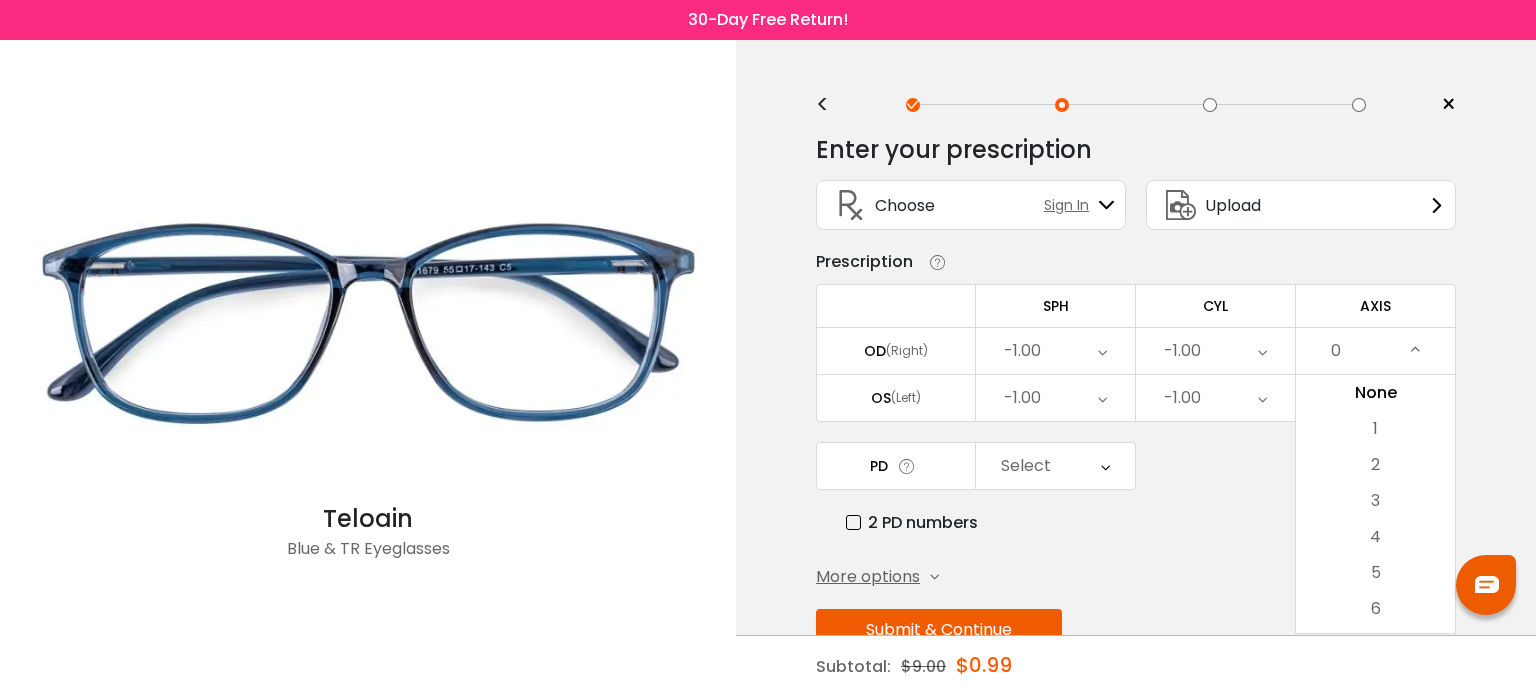 click on "0" at bounding box center (1375, 351) 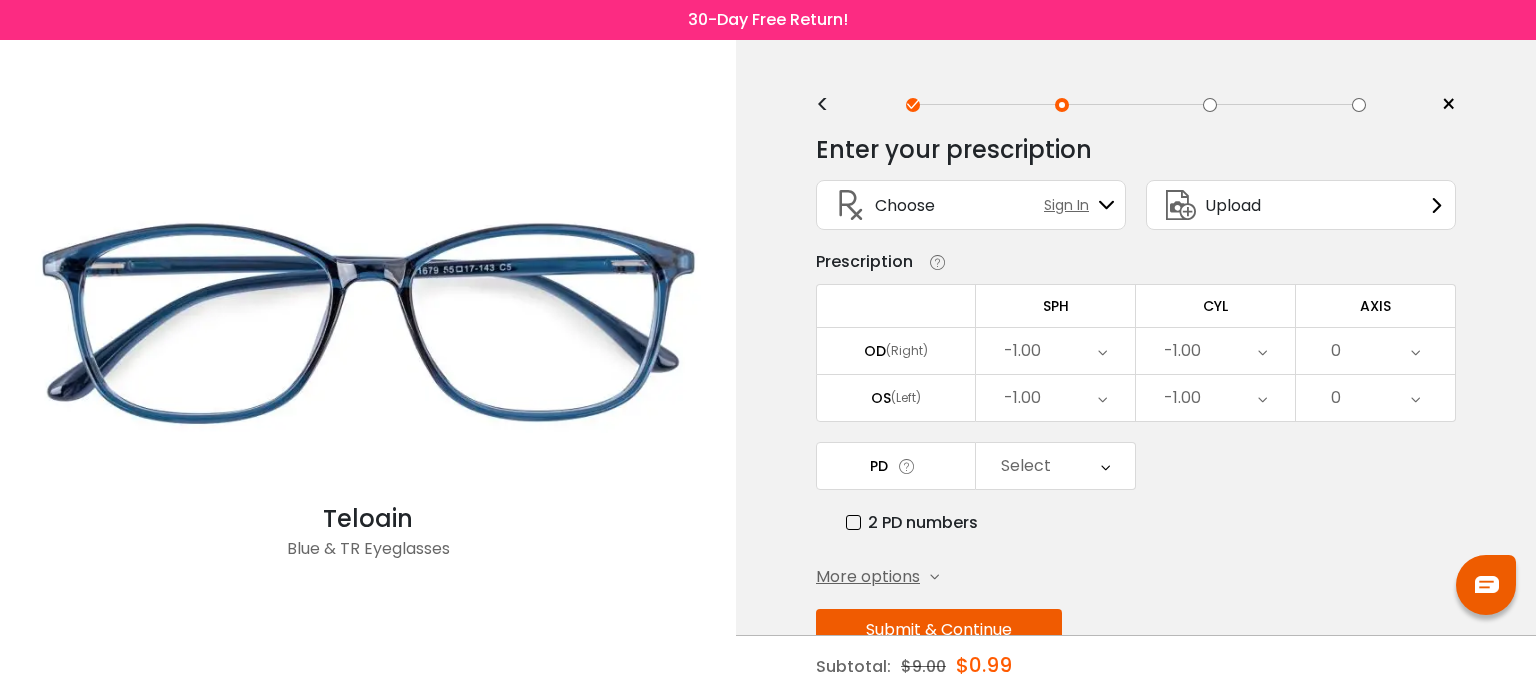 click at bounding box center [1415, 351] 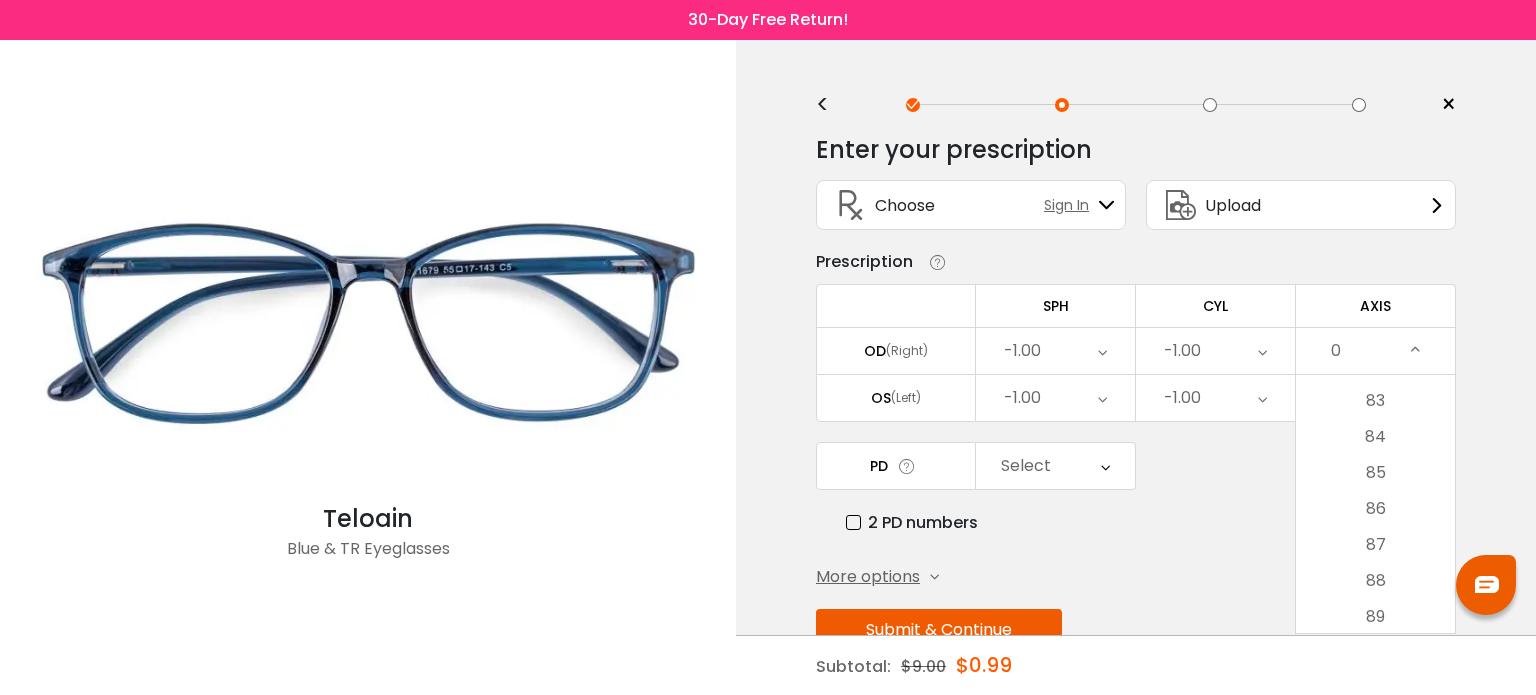 scroll, scrollTop: 3000, scrollLeft: 0, axis: vertical 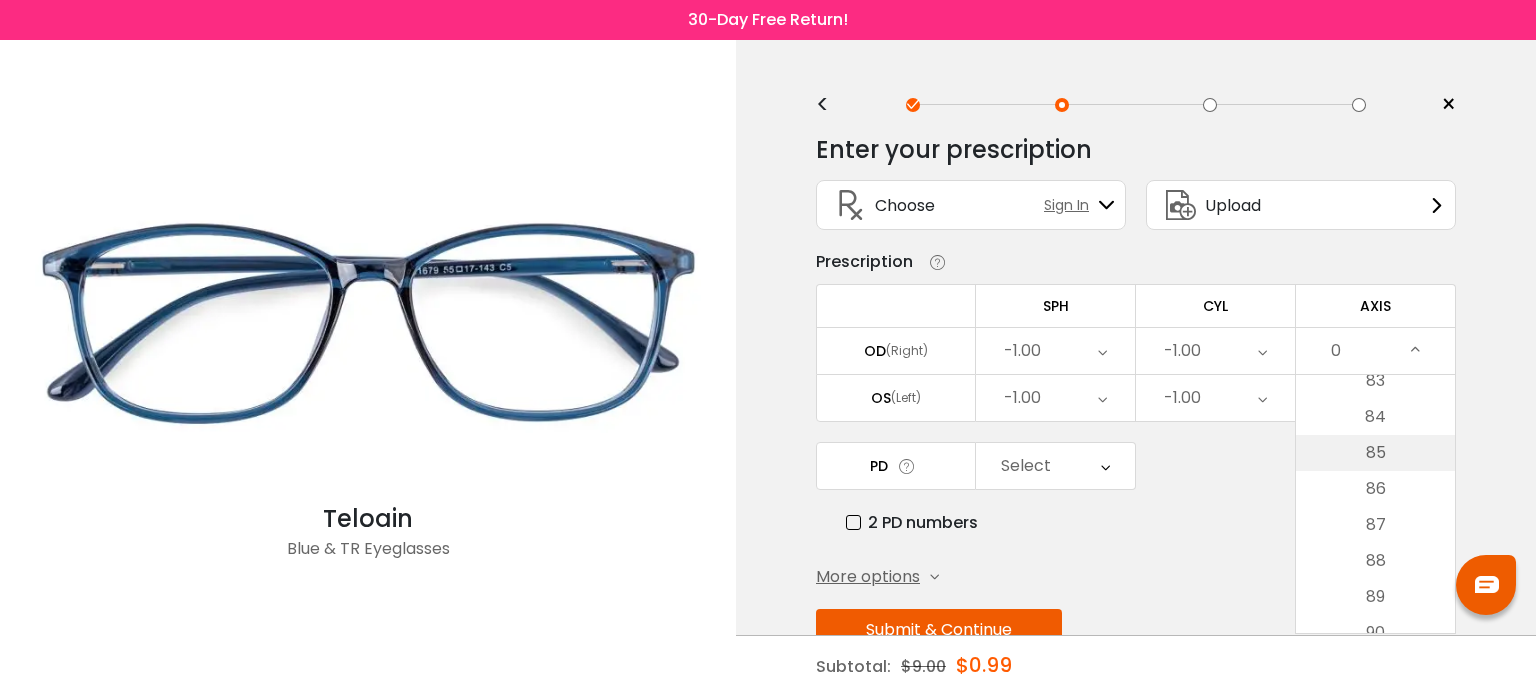 click on "85" at bounding box center [1375, 453] 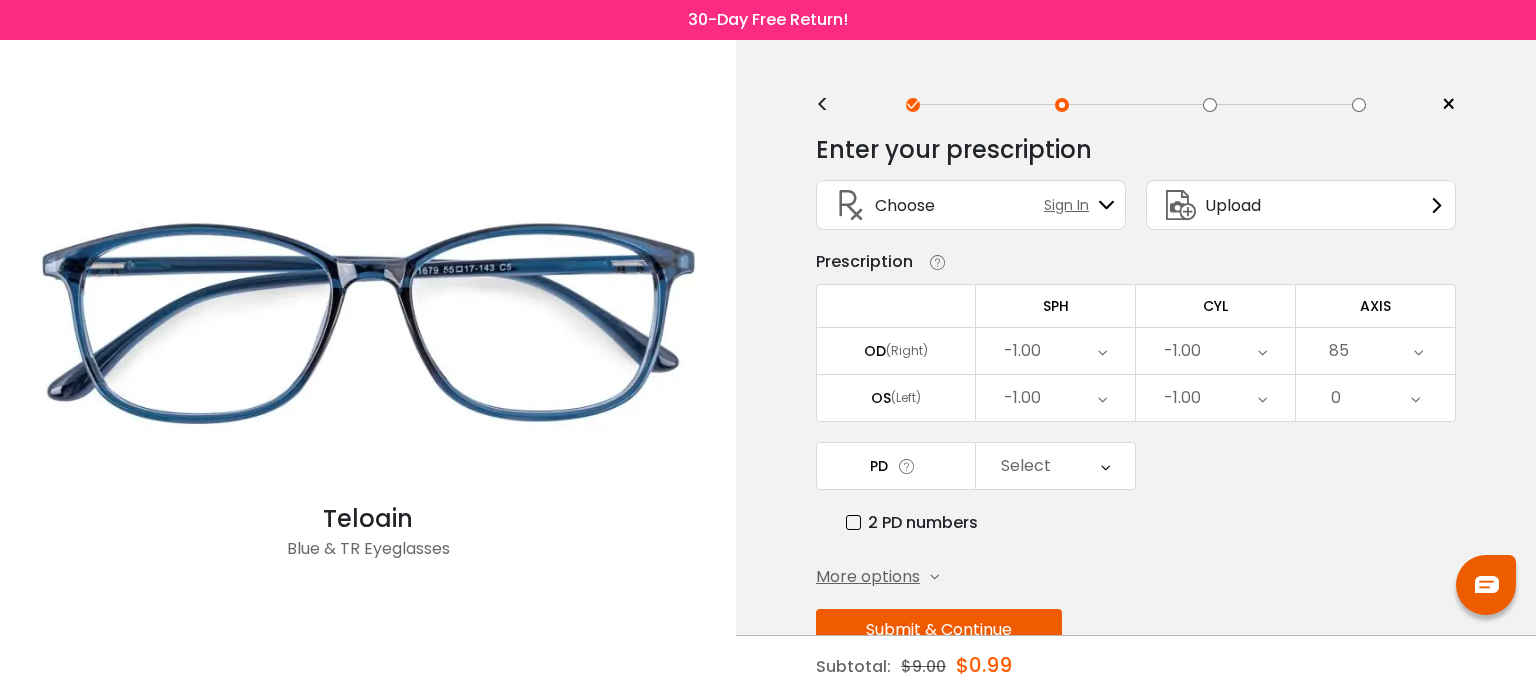 click at bounding box center (1415, 398) 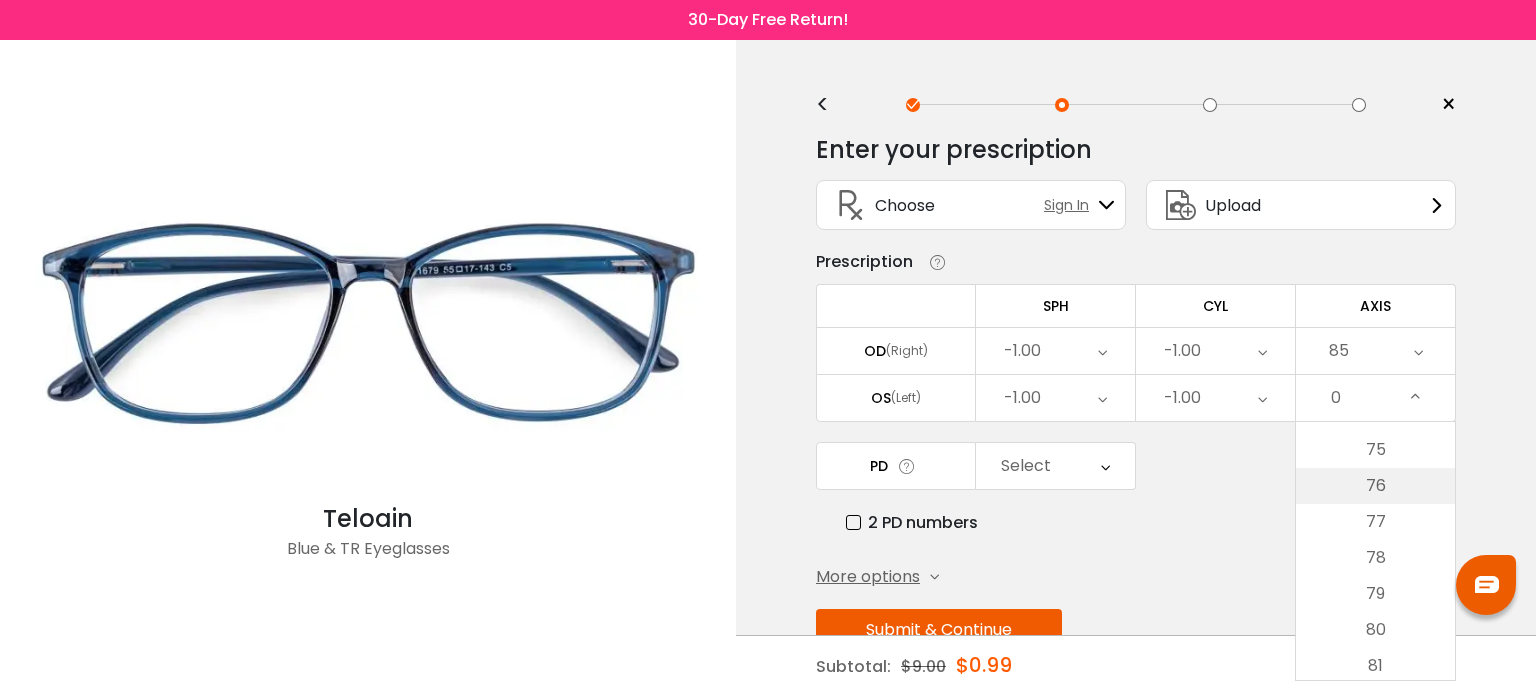 scroll, scrollTop: 2800, scrollLeft: 0, axis: vertical 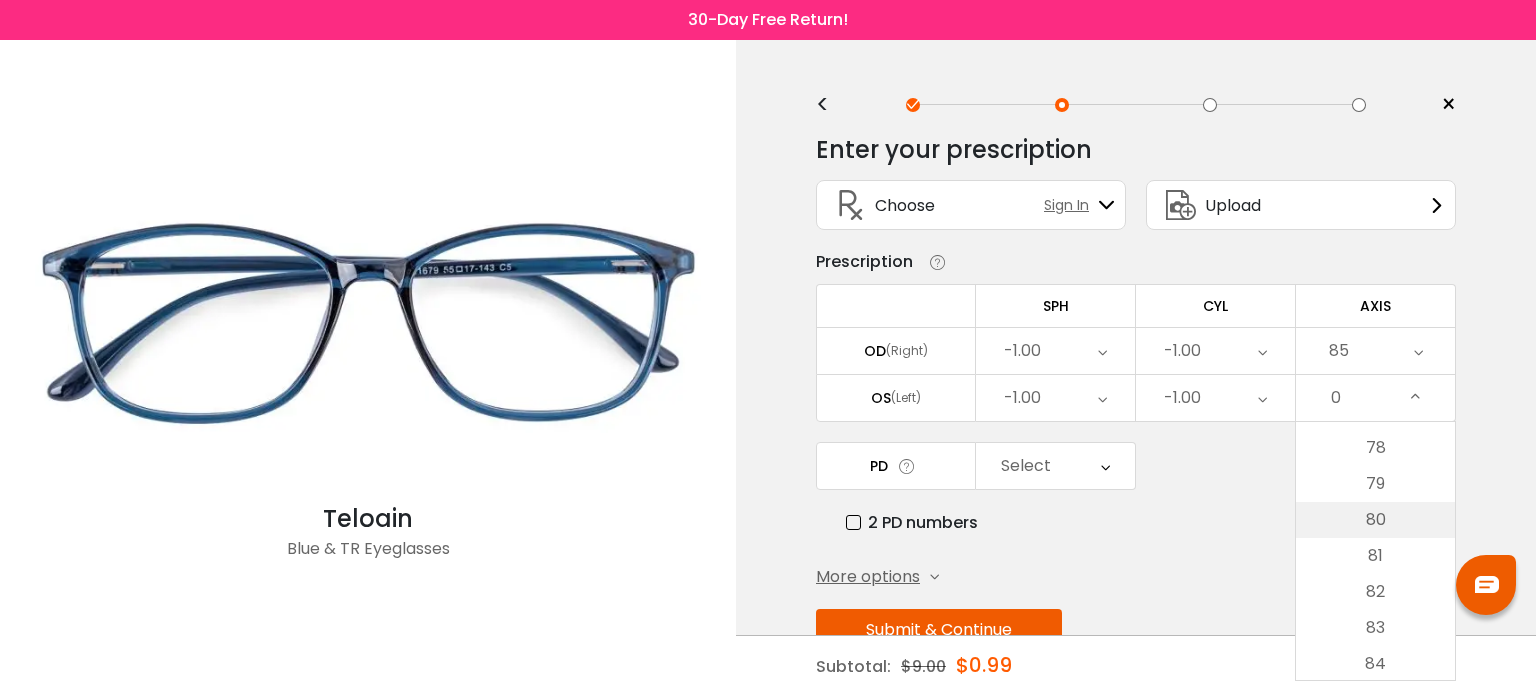 click on "80" at bounding box center [1375, 520] 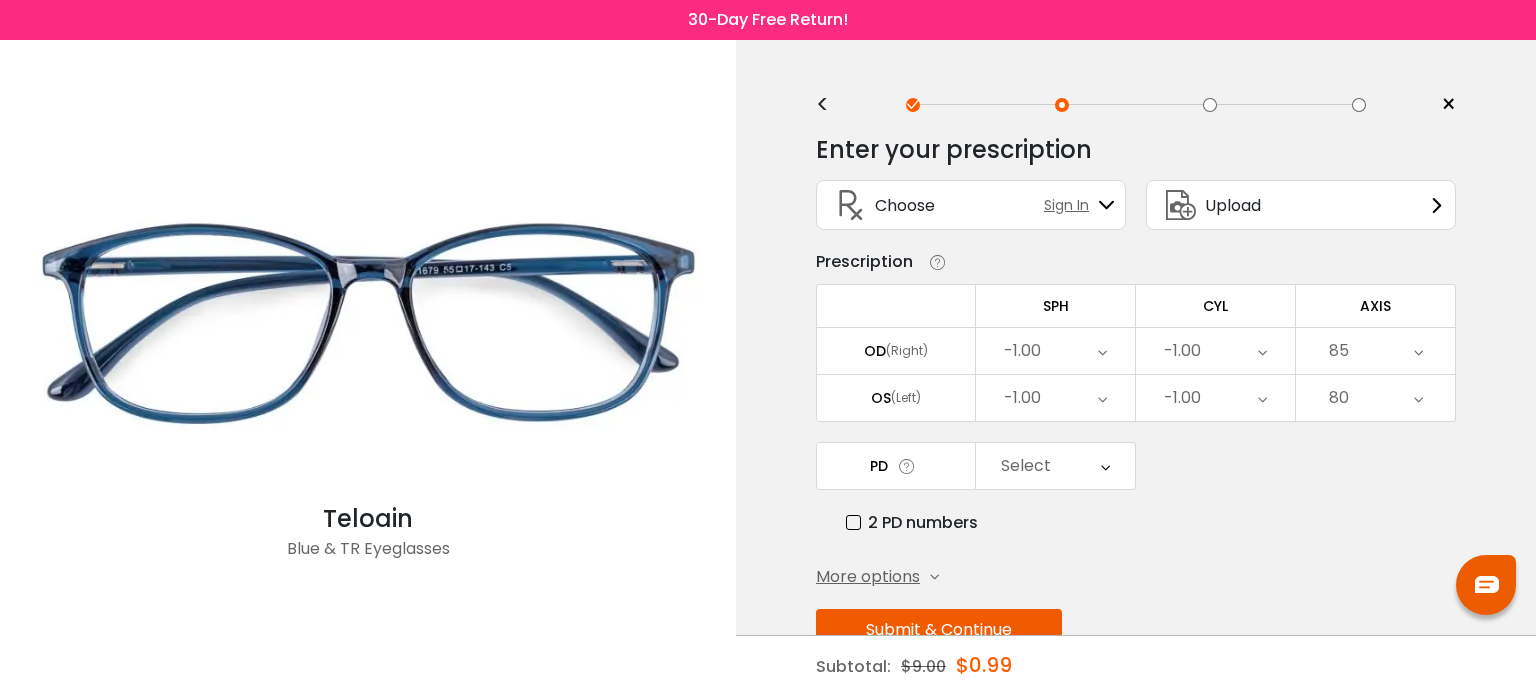 click on "Select" at bounding box center (1055, 466) 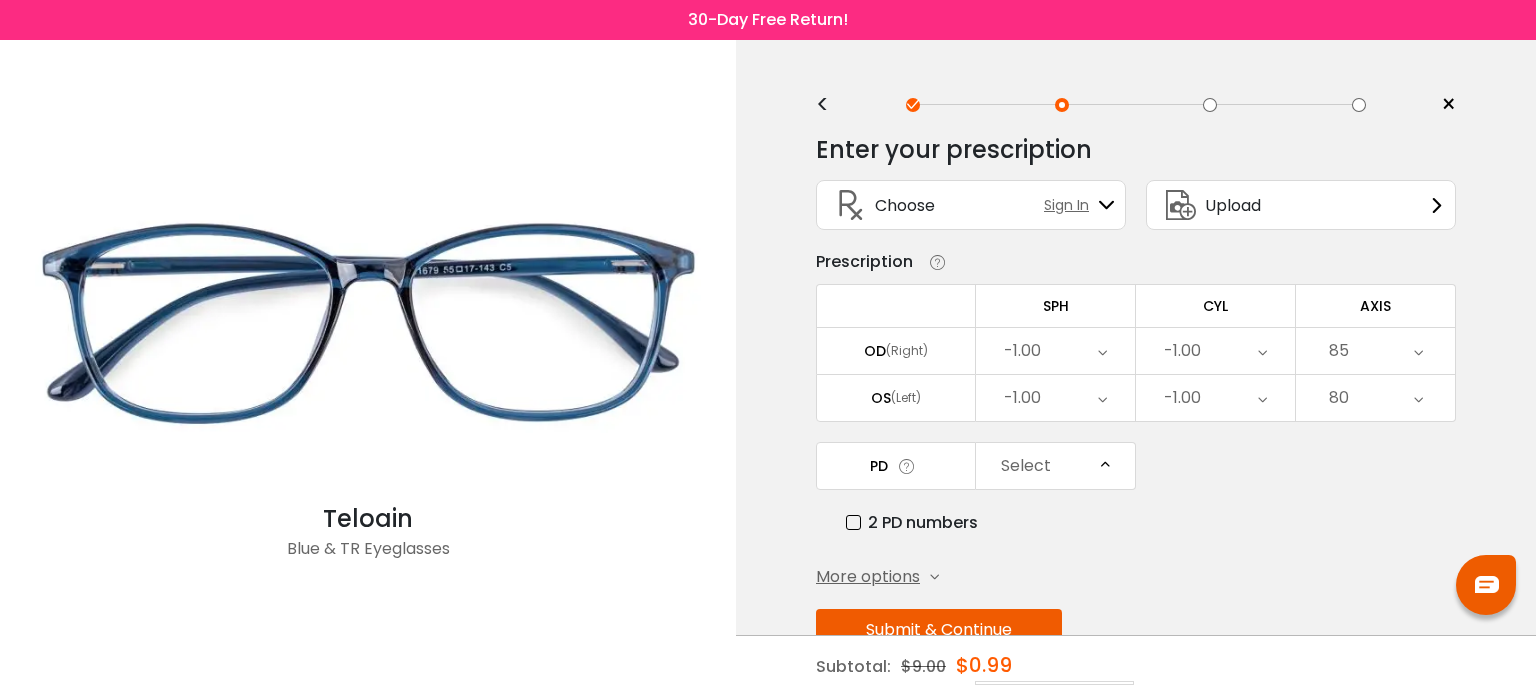 scroll, scrollTop: 482, scrollLeft: 0, axis: vertical 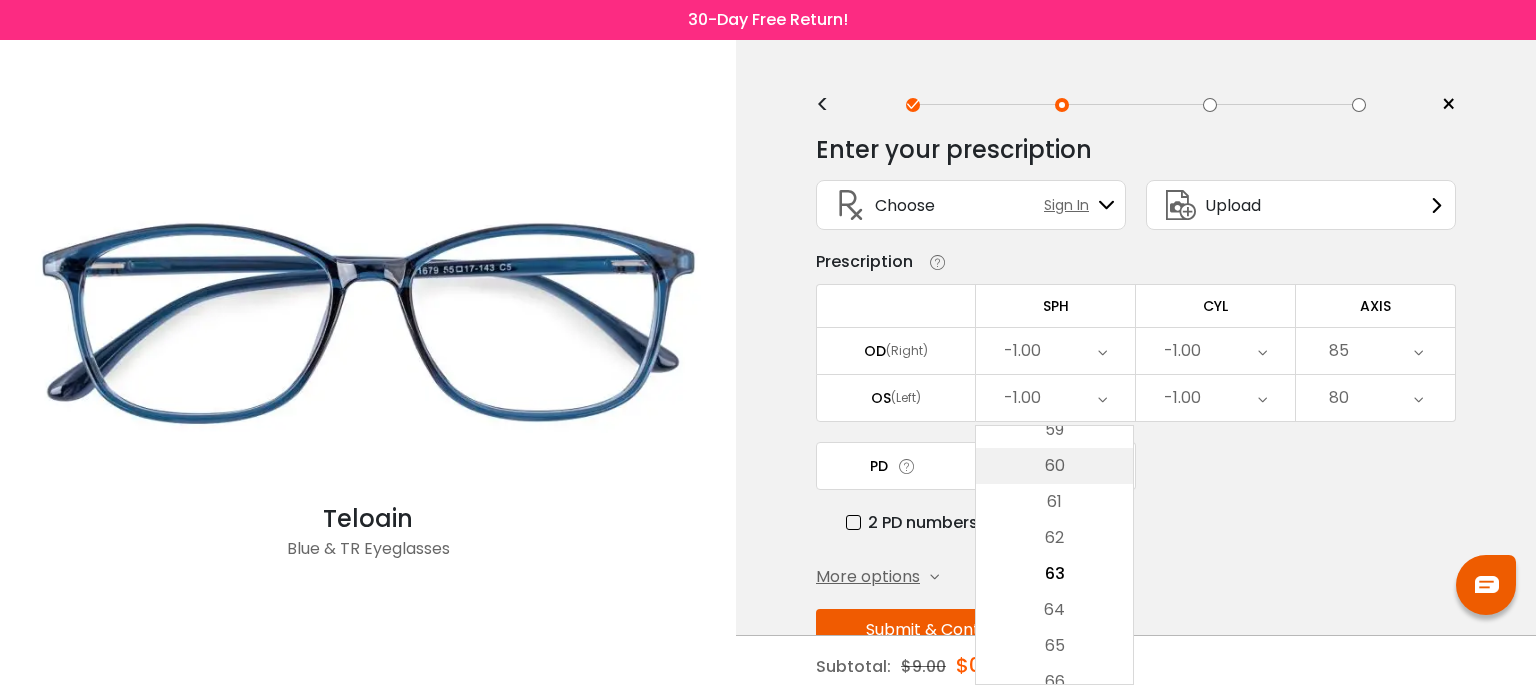 click on "60" at bounding box center [1054, 466] 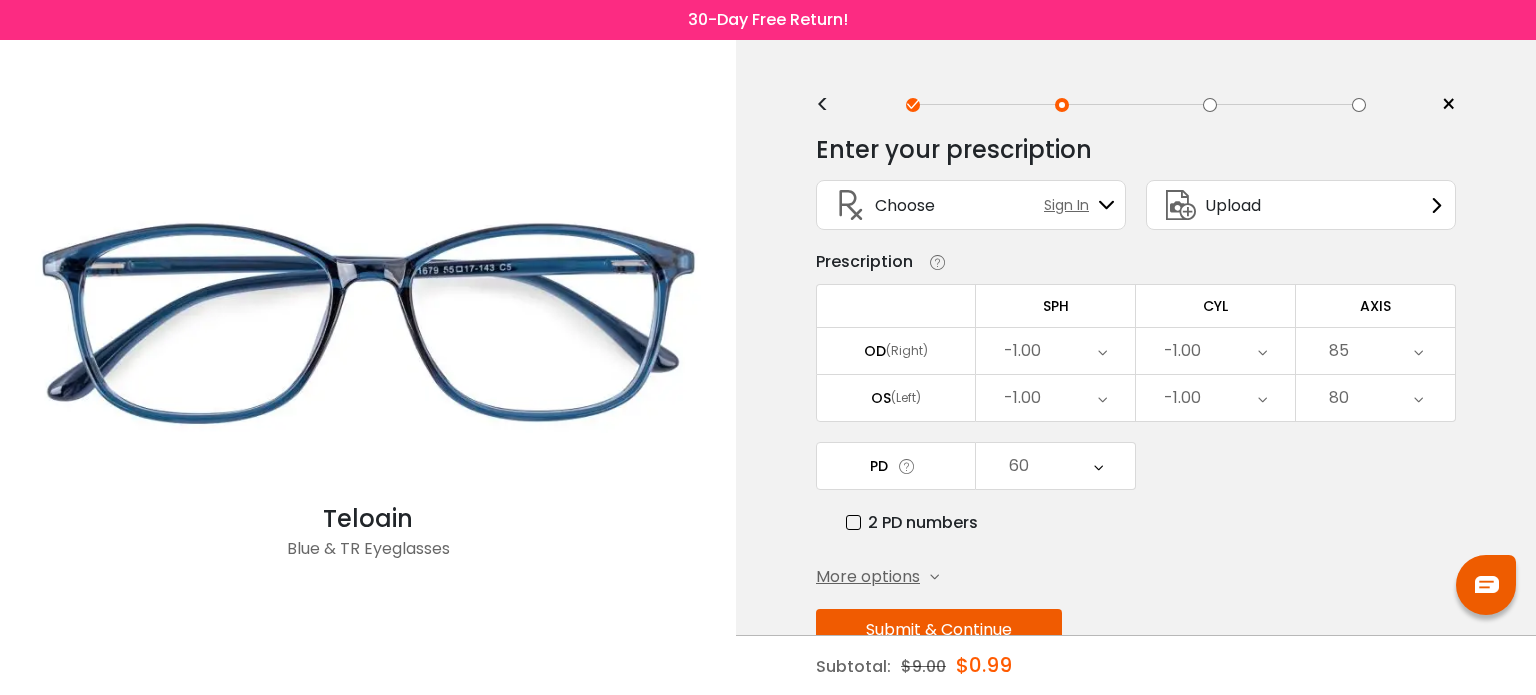 scroll, scrollTop: 52, scrollLeft: 0, axis: vertical 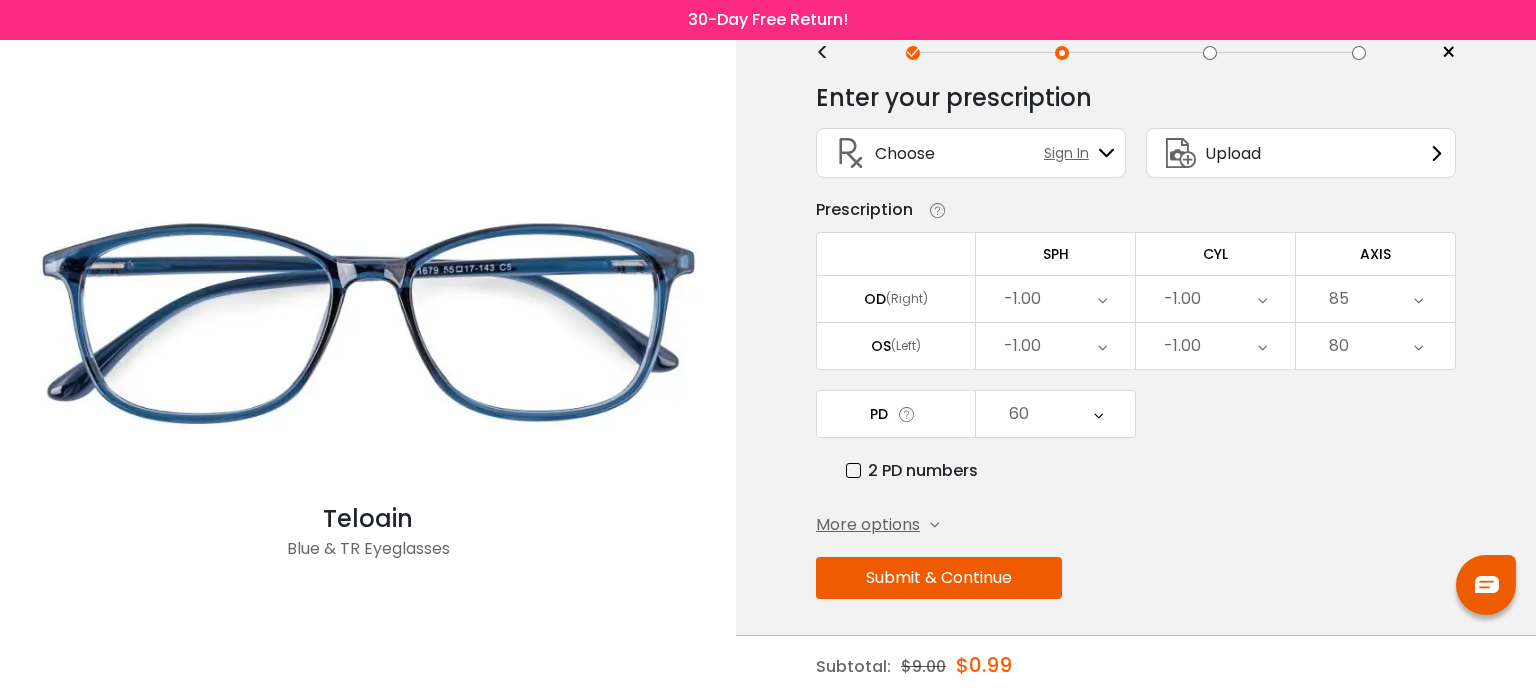 click on "Submit & Continue" at bounding box center (939, 578) 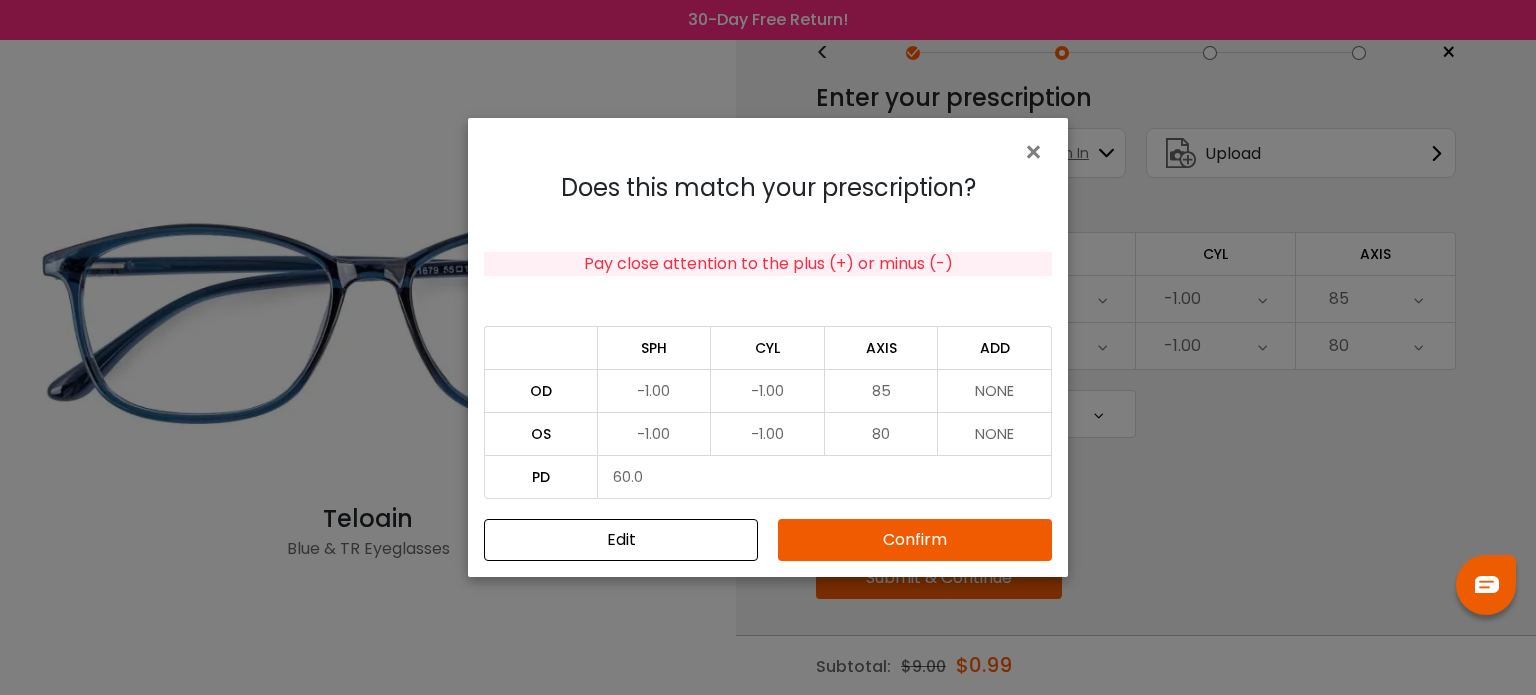 click on "Confirm" at bounding box center (915, 540) 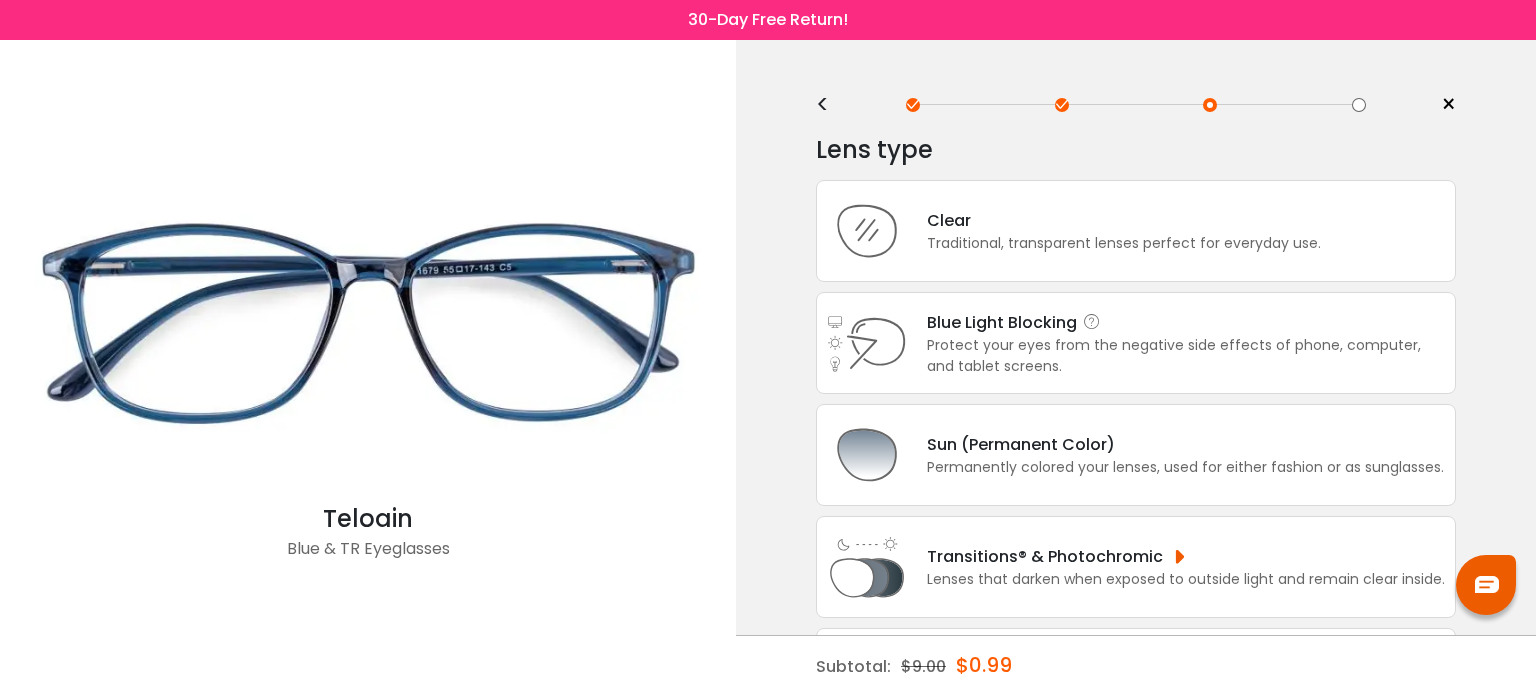 scroll, scrollTop: 100, scrollLeft: 0, axis: vertical 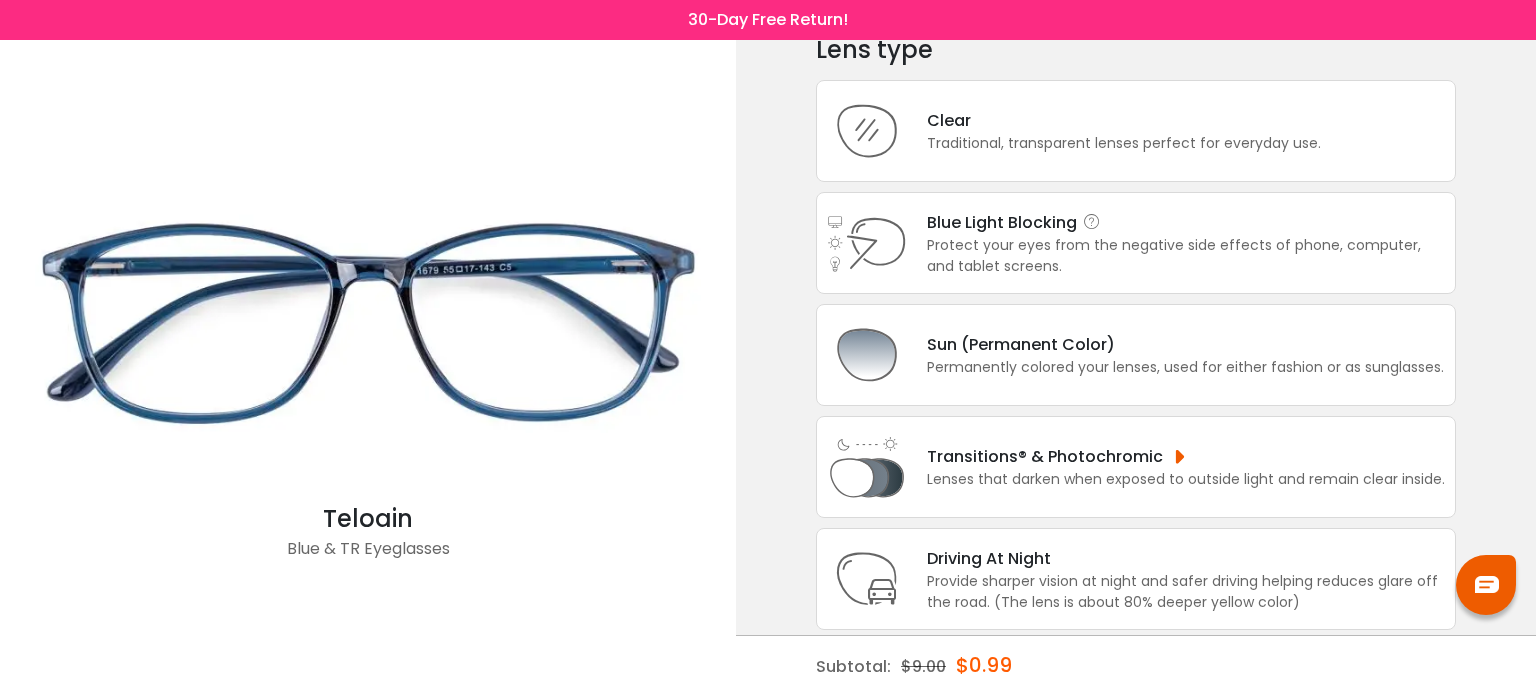 click on "Protect your eyes from the negative side effects of phone, computer, and tablet screens." at bounding box center [1186, 256] 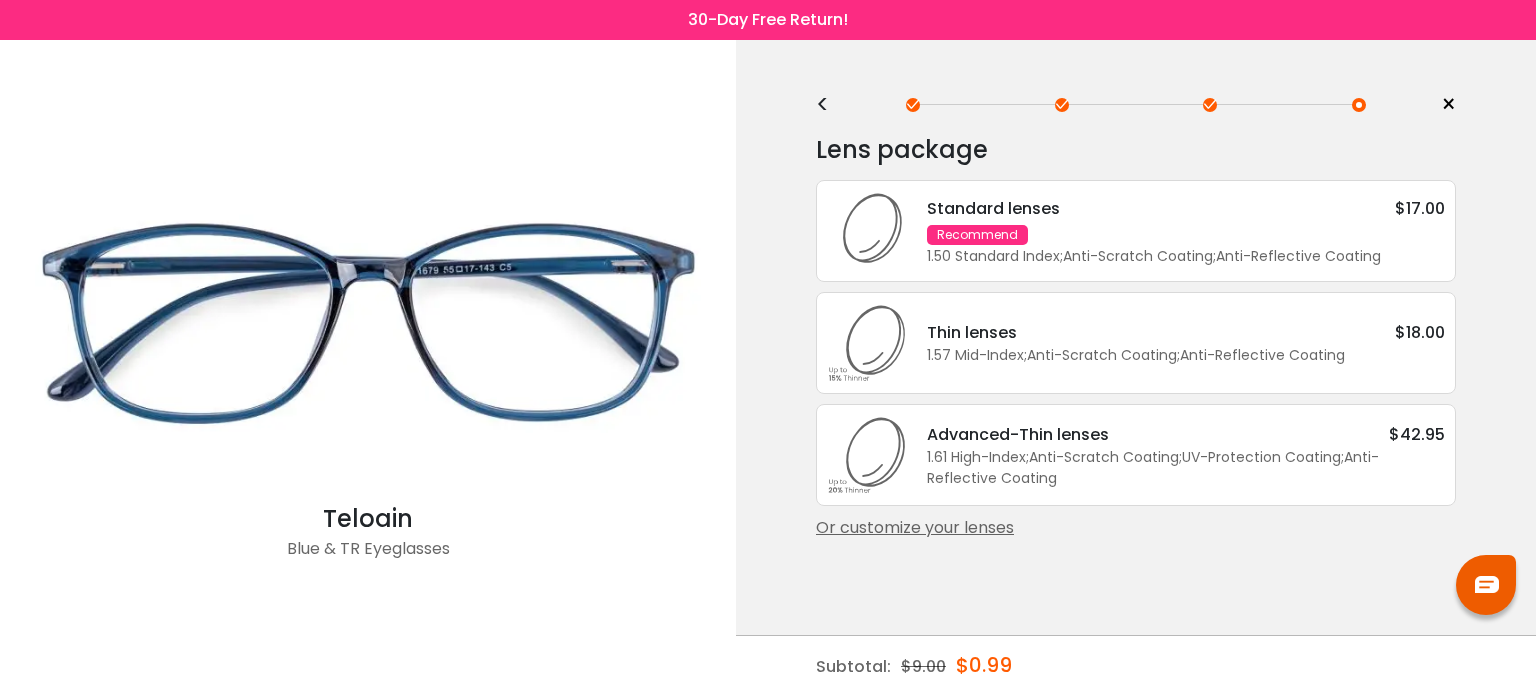 scroll, scrollTop: 0, scrollLeft: 0, axis: both 